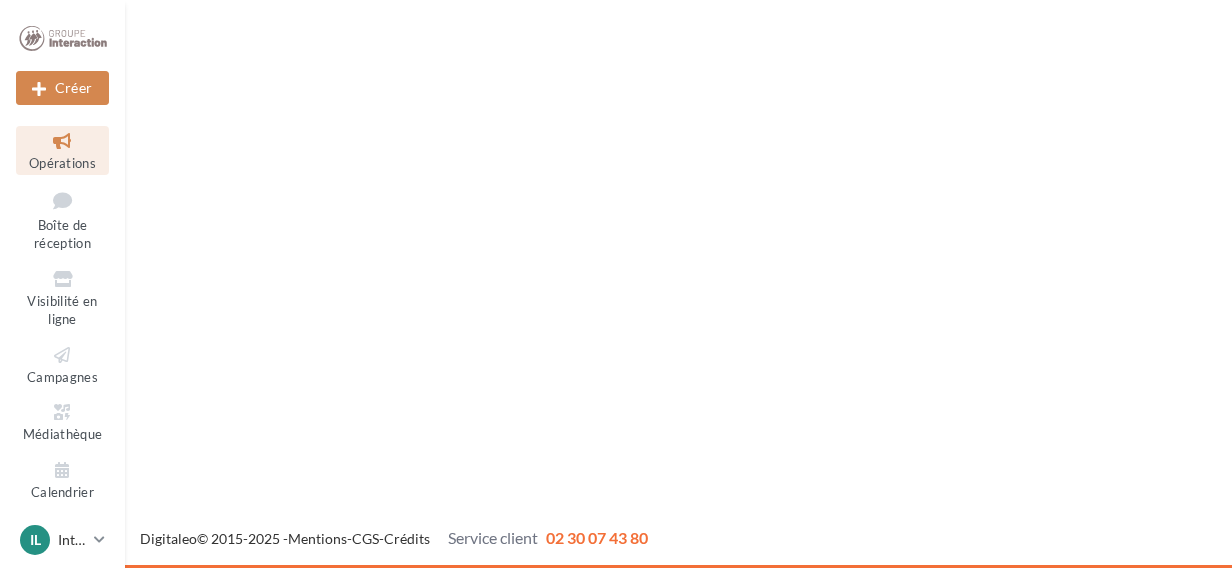 scroll, scrollTop: 0, scrollLeft: 0, axis: both 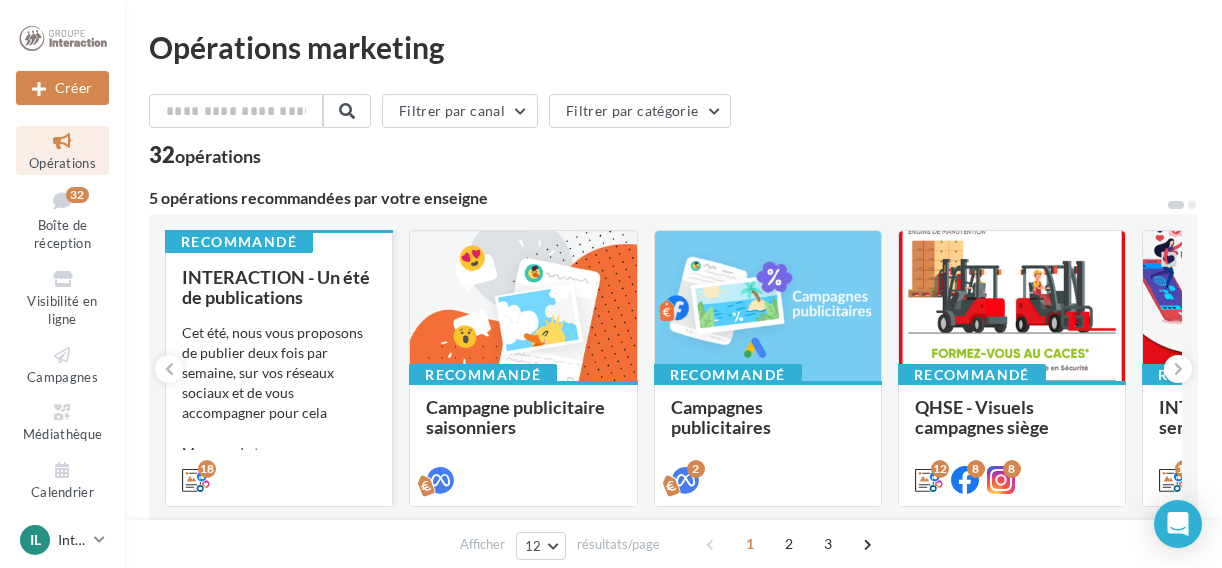 click on "Cet été, nous vous proposons de publier deux fois par semaine, sur vos réseaux sociaux et de vous accompagner pour cela
Manque de temps, manque d'idées ? Votre solution est ici !
Publiez chaque format un apr&egrav..." at bounding box center (279, 423) 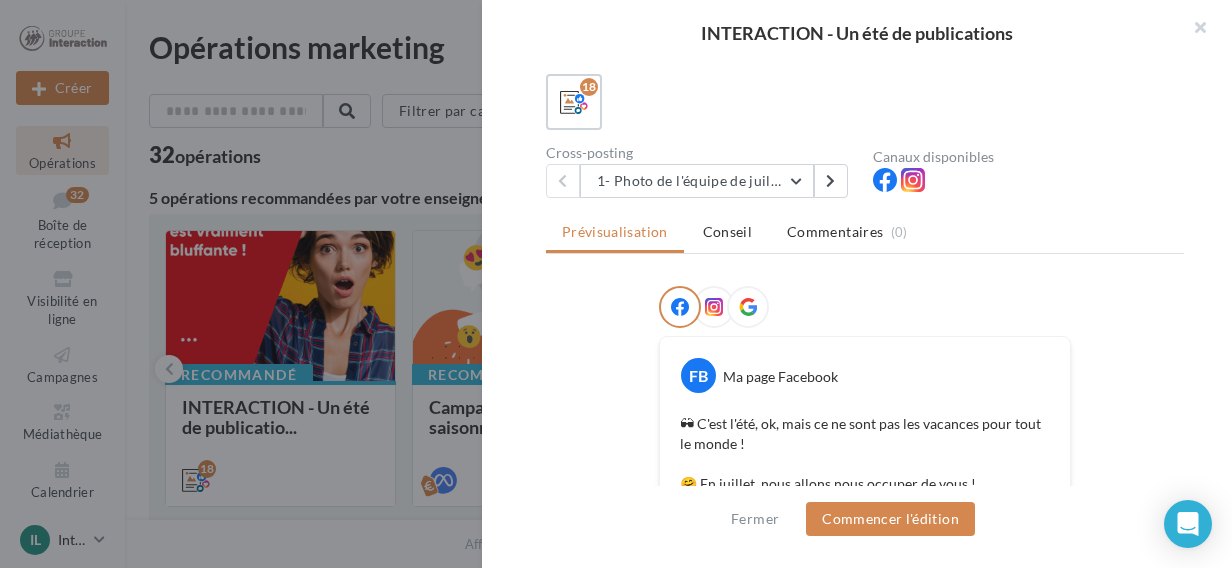 scroll, scrollTop: 400, scrollLeft: 0, axis: vertical 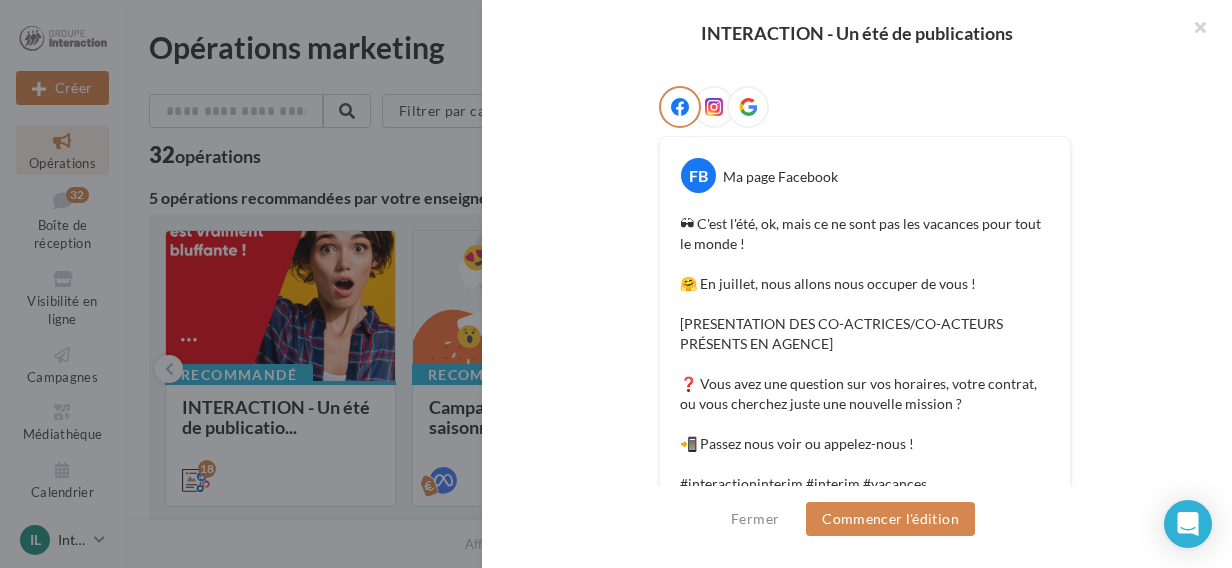 click on "Prévisualisation
Conseil
Commentaires
(0)
FB
Ma page Facebook
🕶 C'est l'été, ok, mais ce ne sont pas les vacances pour tout le monde ! 🤗 En juillet, nous allons nous occuper de vous ! [PRESENTATION DES CO-ACTRICES/CO-ACTEURS PRÉSENTS EN AGENCE] ❓ Vous avez une question sur vos horaires, votre contrat, ou vous cherchez juste une nouvelle mission ? 📲 Passez nous voir ou appelez-nous !  #interactioninterim #interim #vacances
La prévisualisation est non-contractuelle" at bounding box center (865, 104) 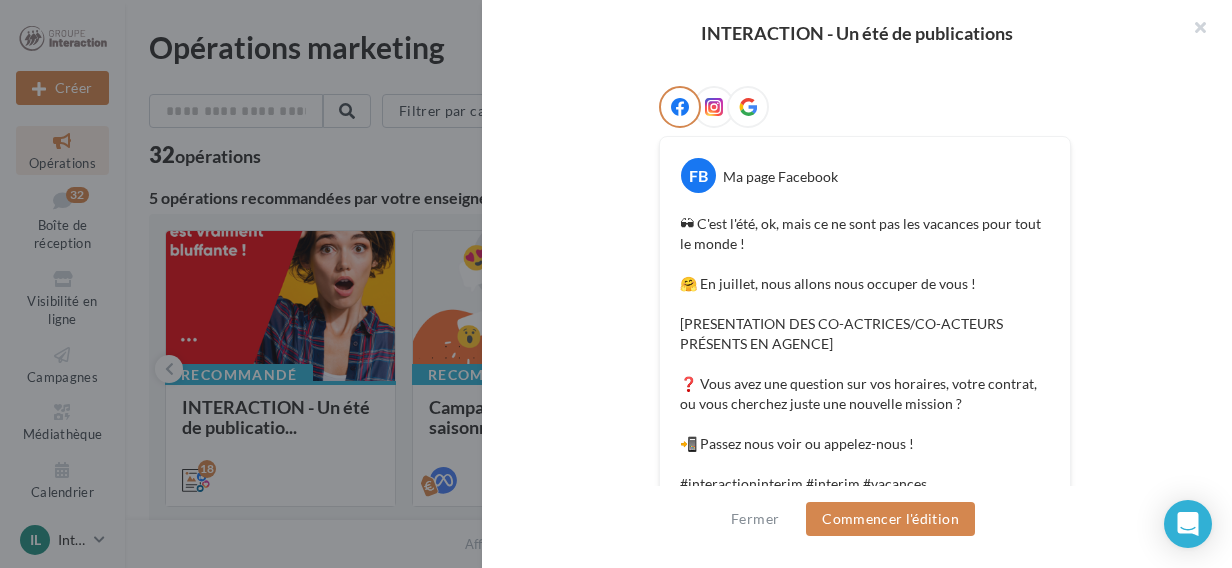 click at bounding box center [865, 111] 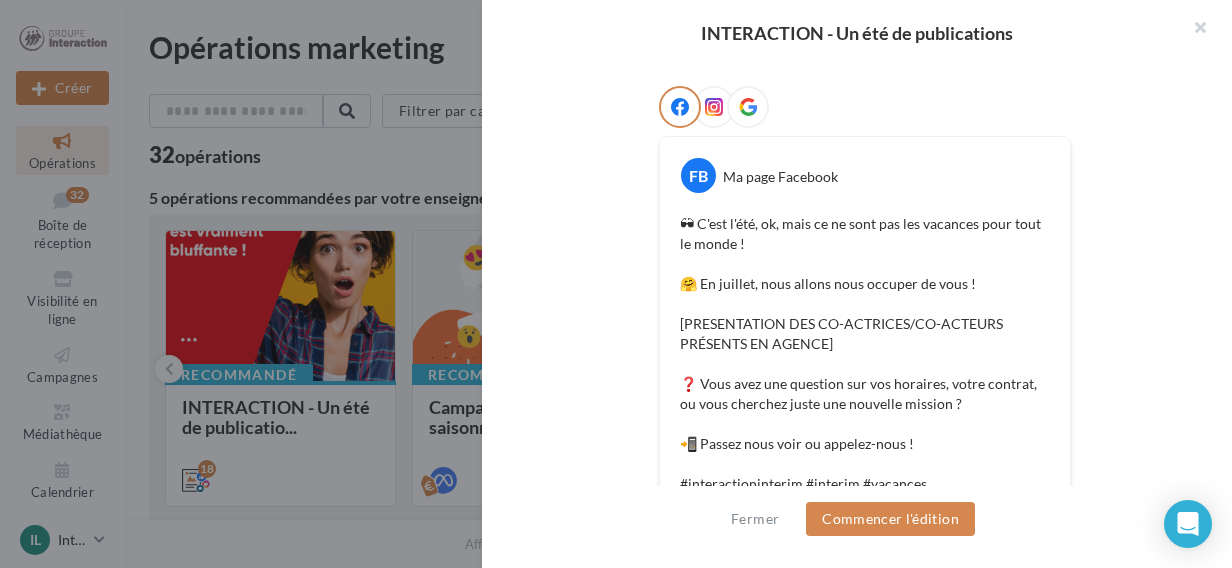 click on "Prévisualisation
Conseil
Commentaires
(0)
FB
Ma page Facebook
🕶 C'est l'été, ok, mais ce ne sont pas les vacances pour tout le monde ! 🤗 En juillet, nous allons nous occuper de vous ! [PRESENTATION DES CO-ACTRICES/CO-ACTEURS PRÉSENTS EN AGENCE] ❓ Vous avez une question sur vos horaires, votre contrat, ou vous cherchez juste une nouvelle mission ? 📲 Passez nous voir ou appelez-nous !  #interactioninterim #interim #vacances
La prévisualisation est non-contractuelle" at bounding box center (865, 104) 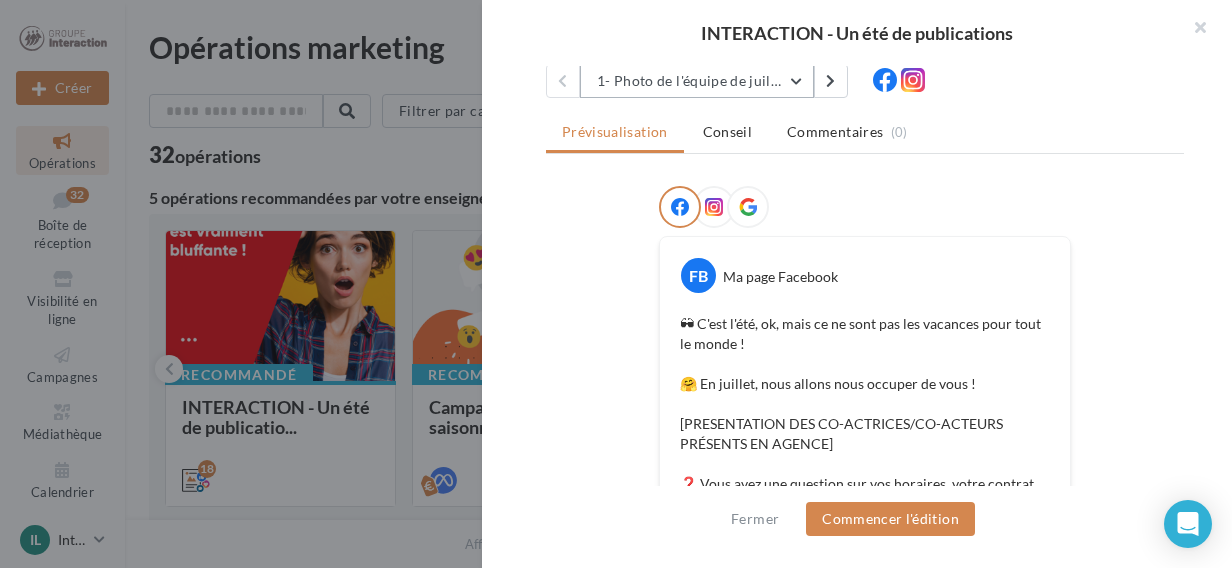 scroll, scrollTop: 200, scrollLeft: 0, axis: vertical 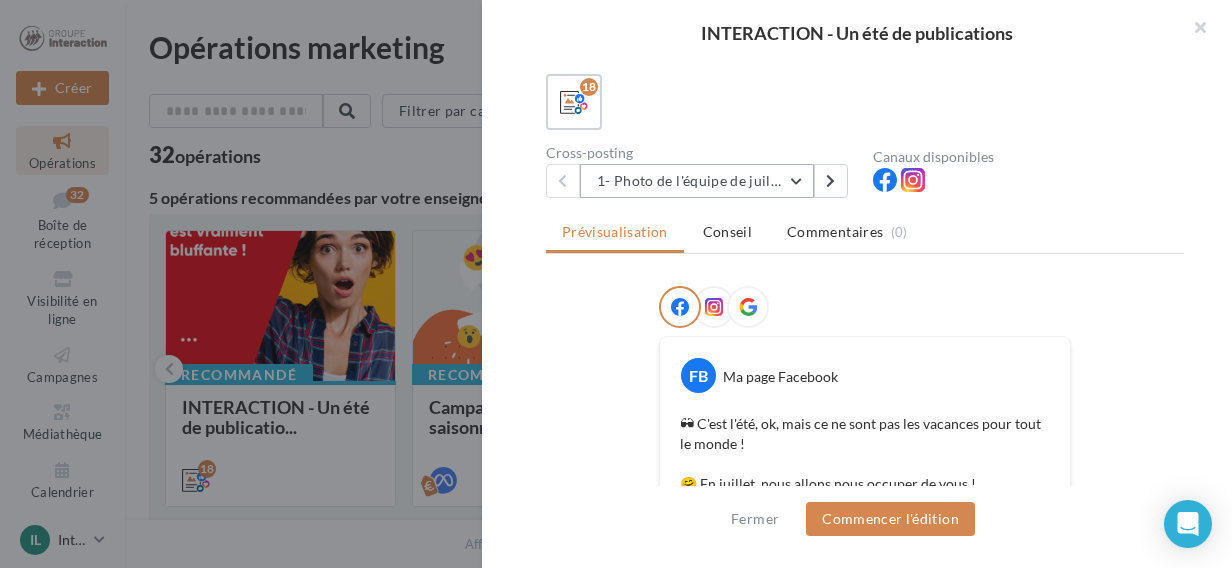 click on "1- Photo de l'équipe de juillet" at bounding box center [697, 181] 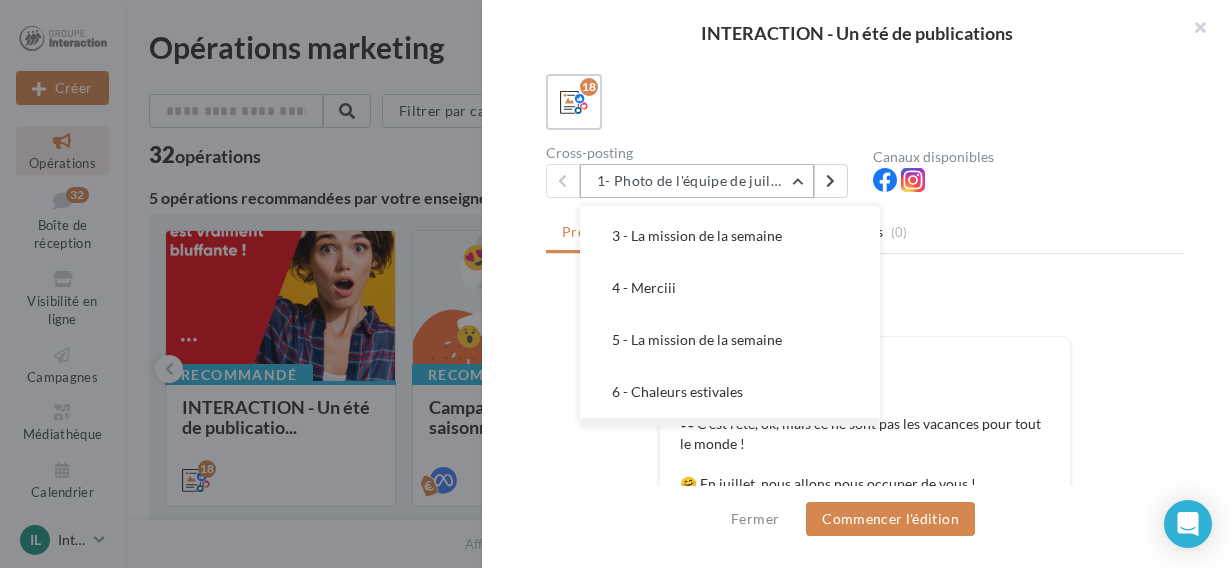 scroll, scrollTop: 200, scrollLeft: 0, axis: vertical 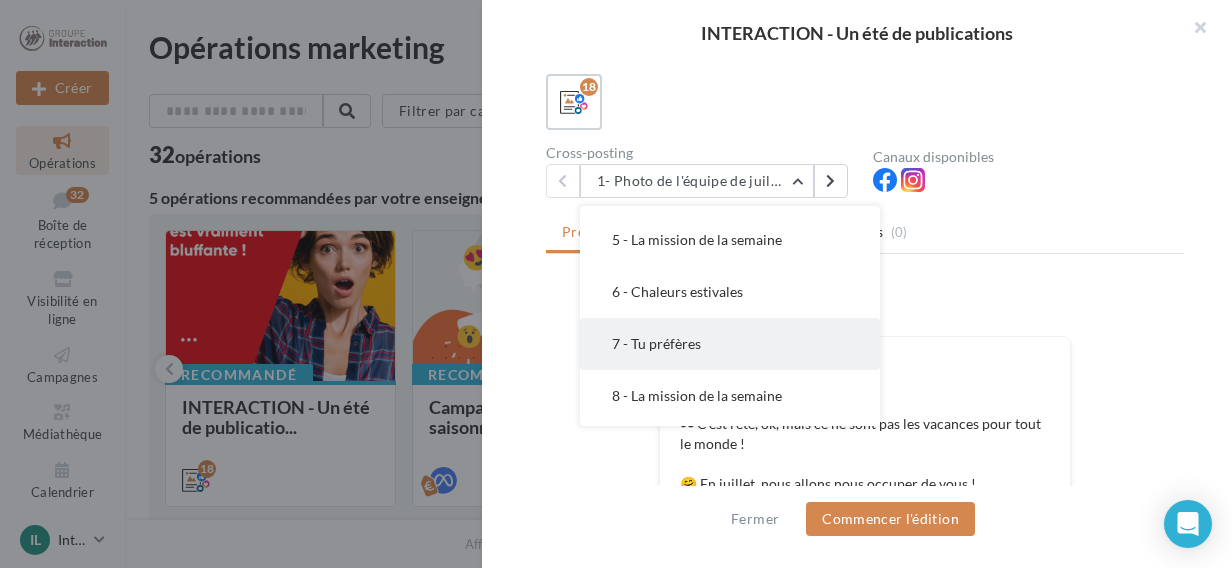 click on "7 - Tu préfères" at bounding box center (656, 343) 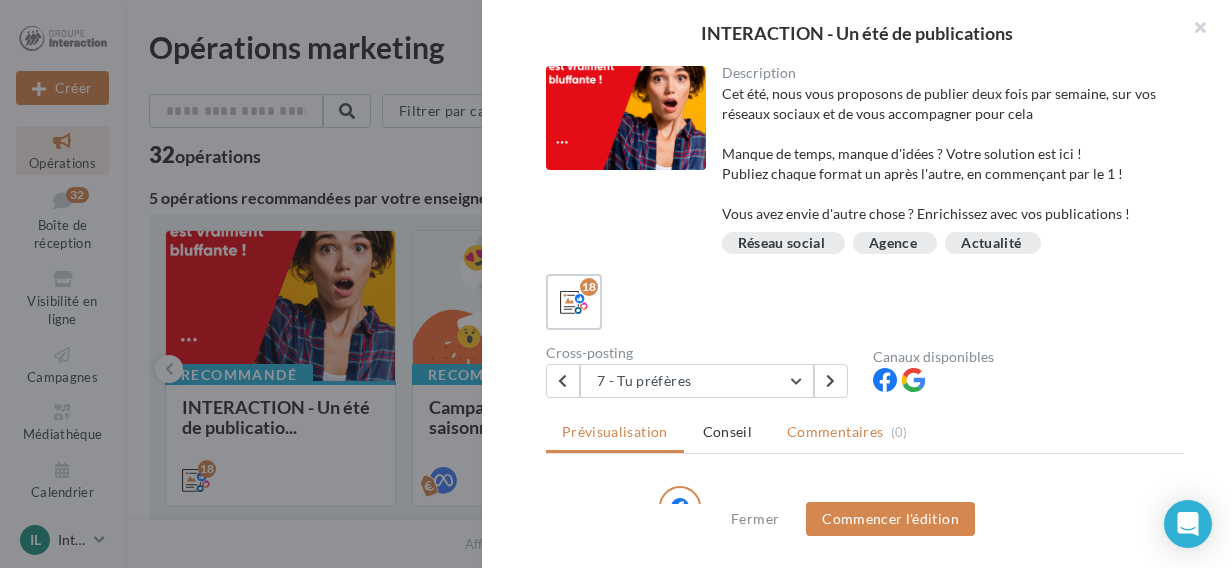 scroll, scrollTop: 100, scrollLeft: 0, axis: vertical 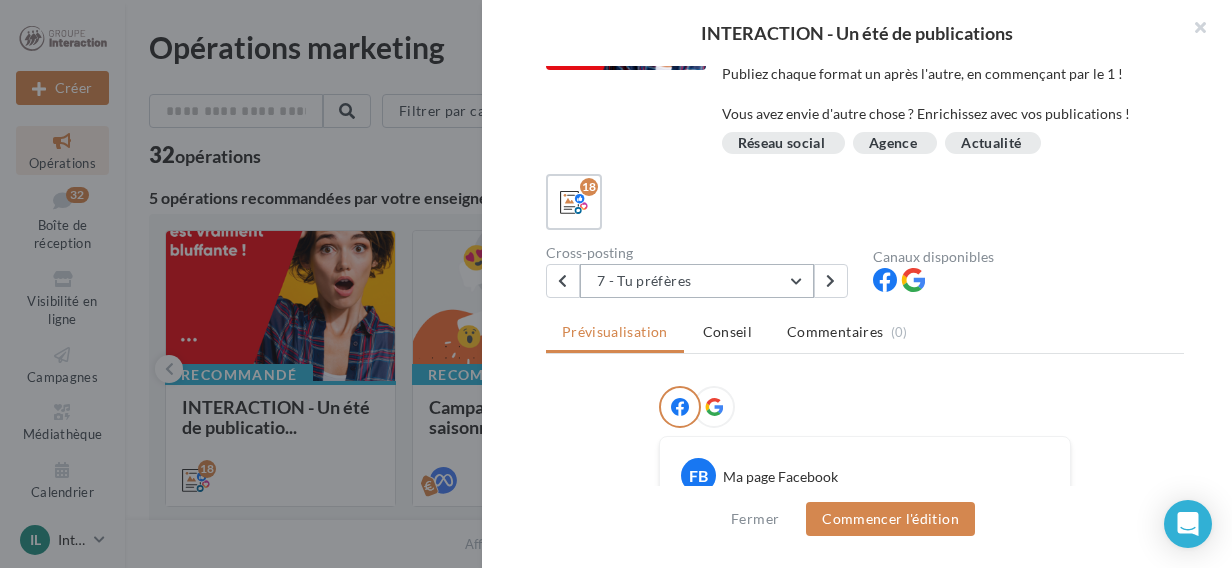 click on "7 - Tu préfères" at bounding box center (697, 281) 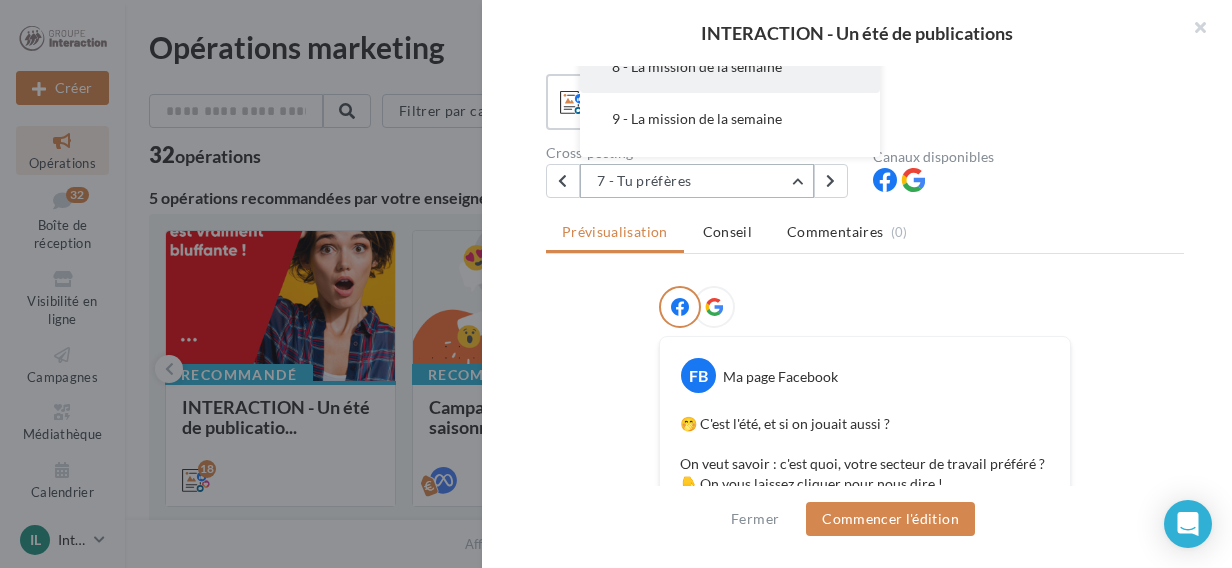 scroll, scrollTop: 100, scrollLeft: 0, axis: vertical 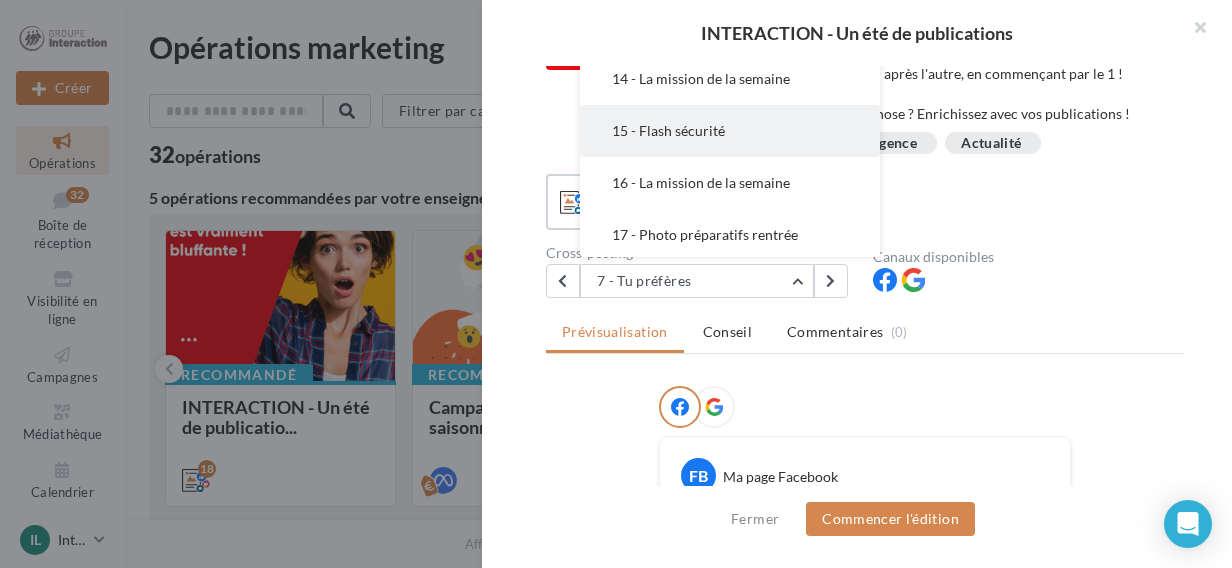 click on "15 - Flash sécurité" at bounding box center (730, 131) 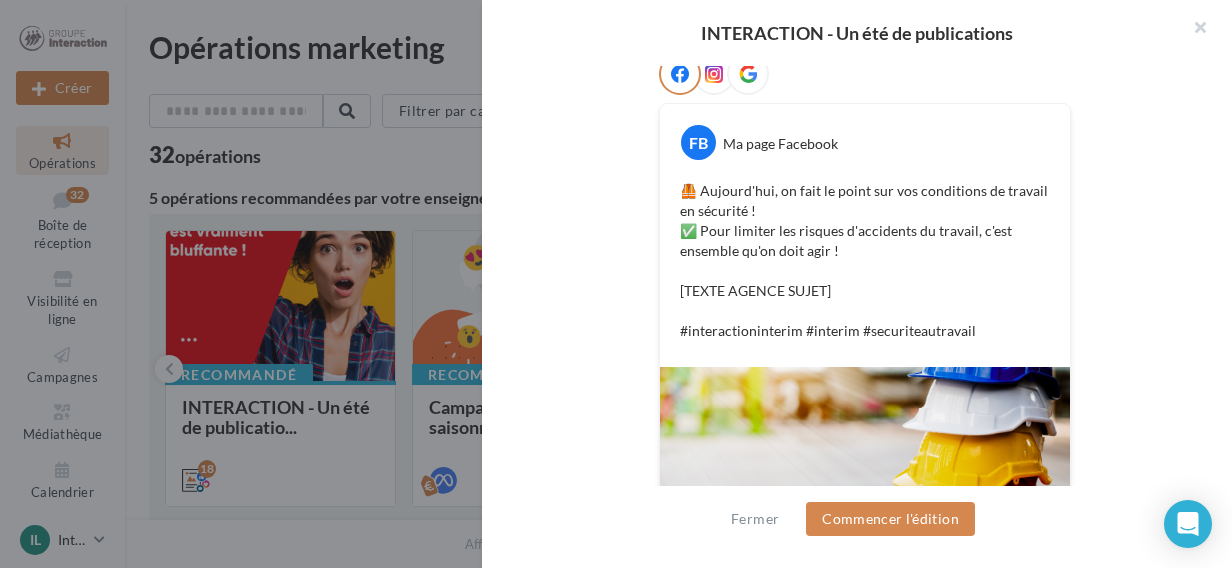 scroll, scrollTop: 233, scrollLeft: 0, axis: vertical 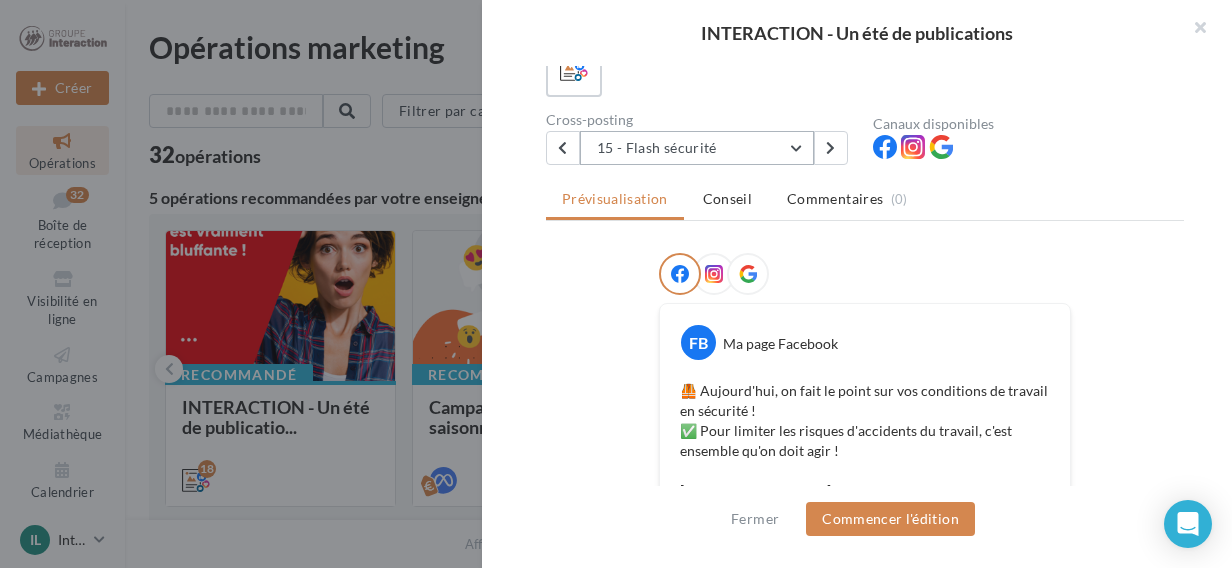 click on "15 - Flash sécurité" at bounding box center [697, 148] 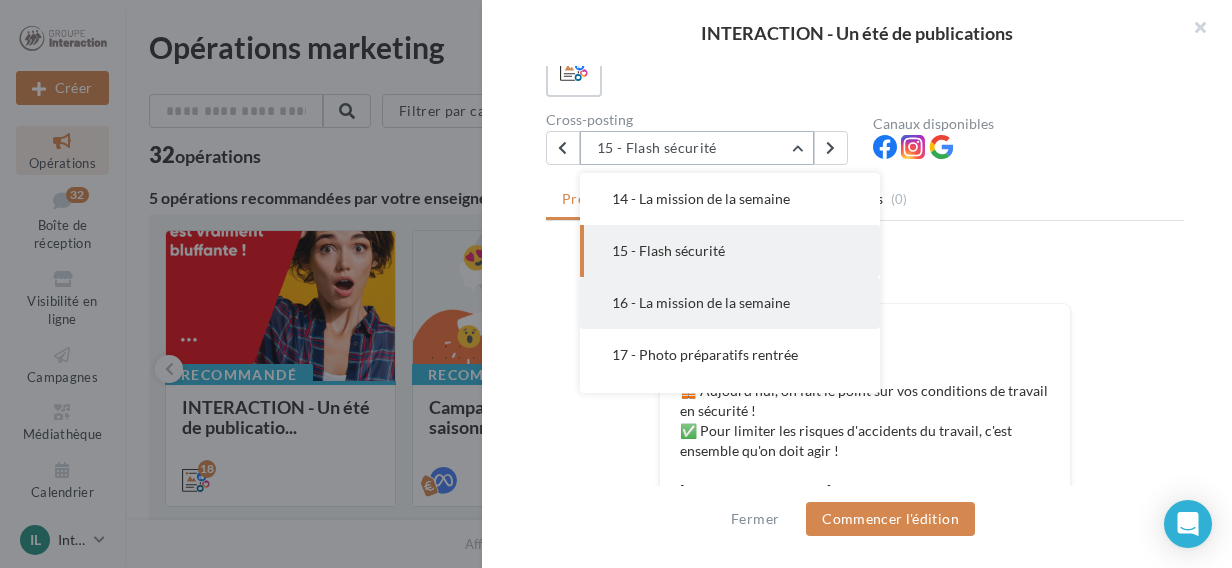 scroll, scrollTop: 716, scrollLeft: 0, axis: vertical 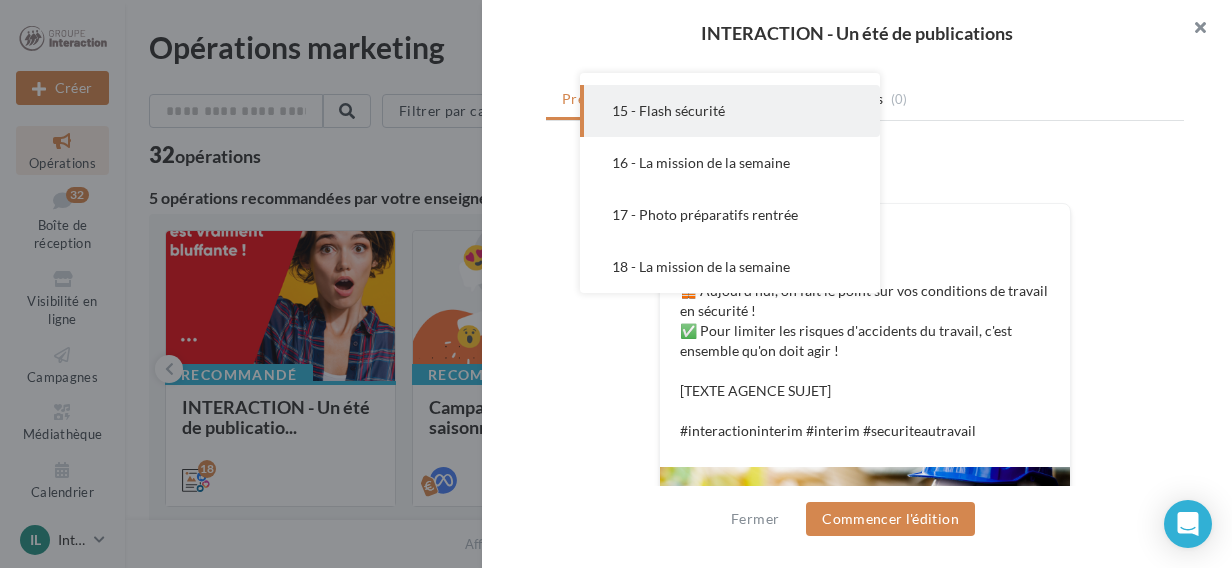 click at bounding box center (1192, 30) 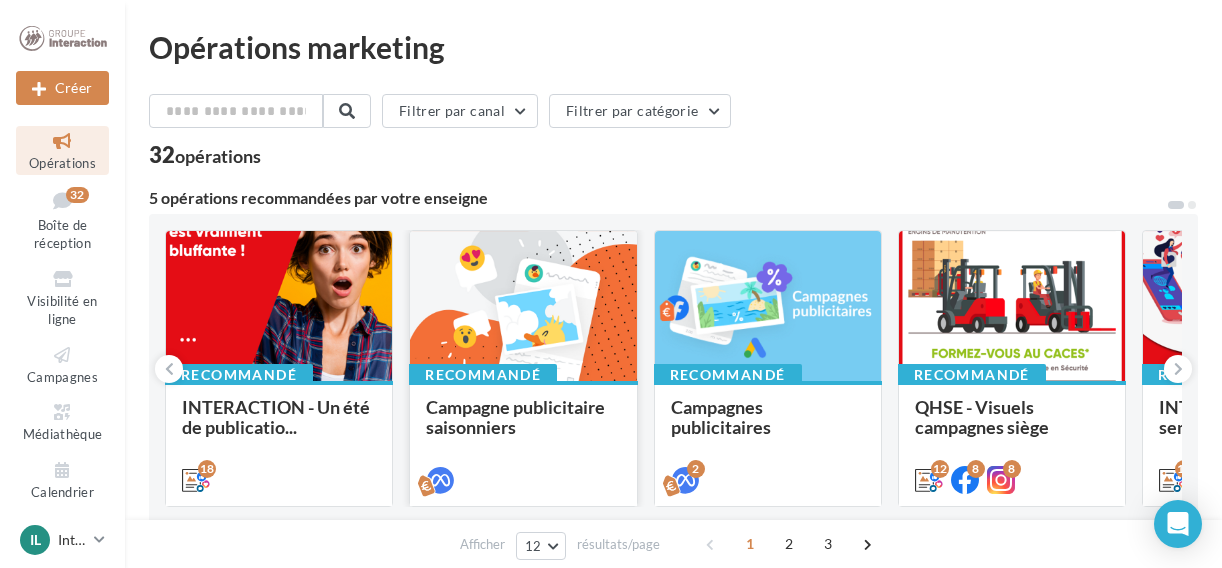 click at bounding box center [523, 307] 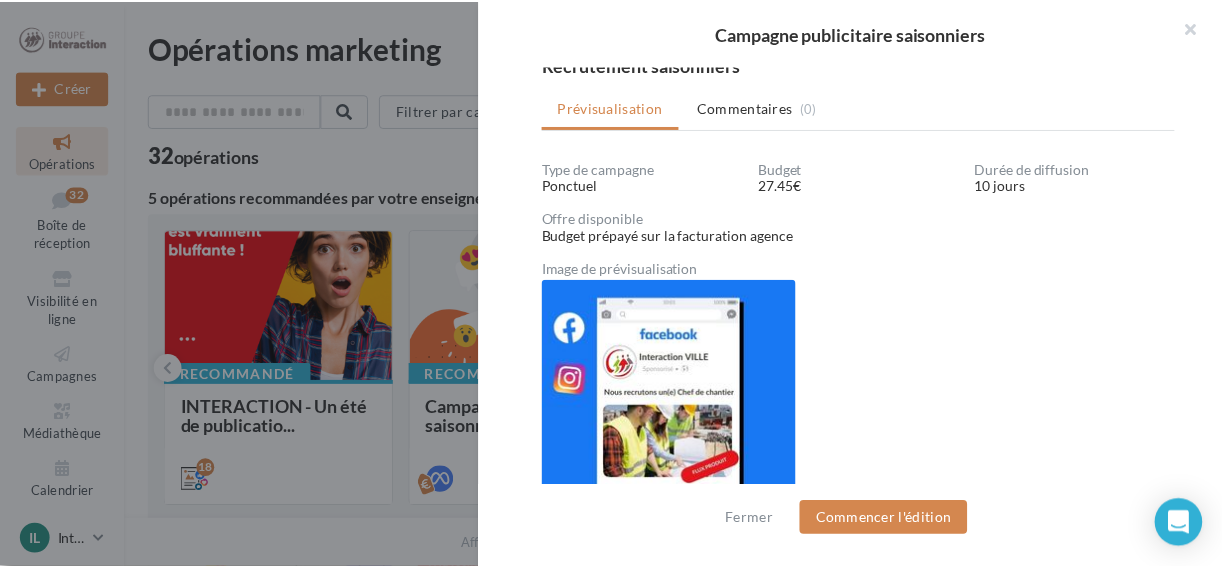 scroll, scrollTop: 0, scrollLeft: 0, axis: both 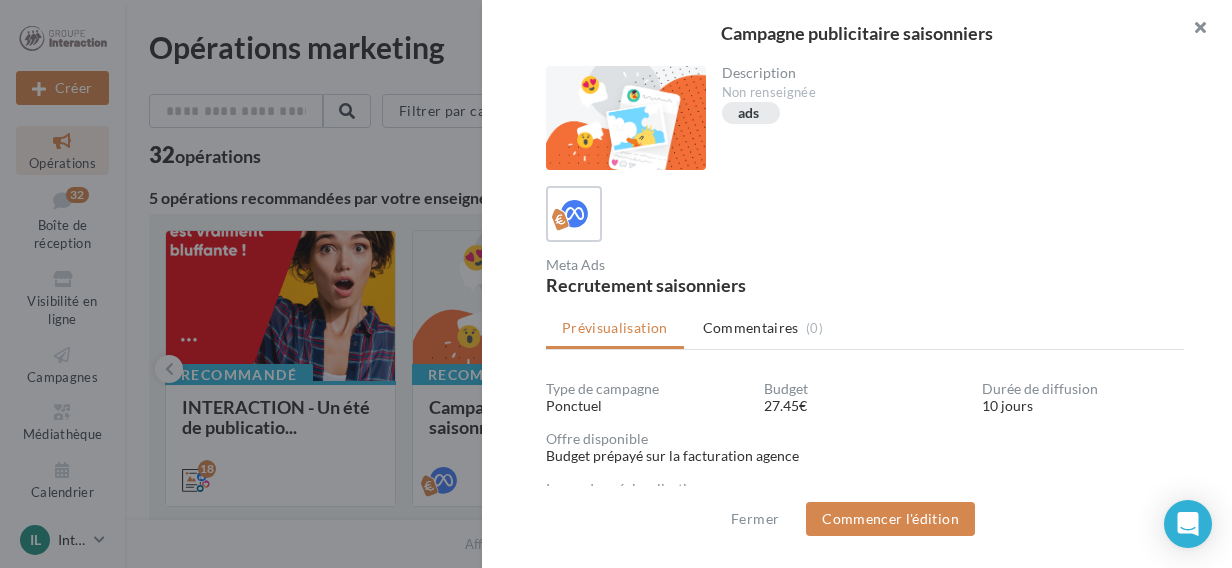 click at bounding box center [1192, 30] 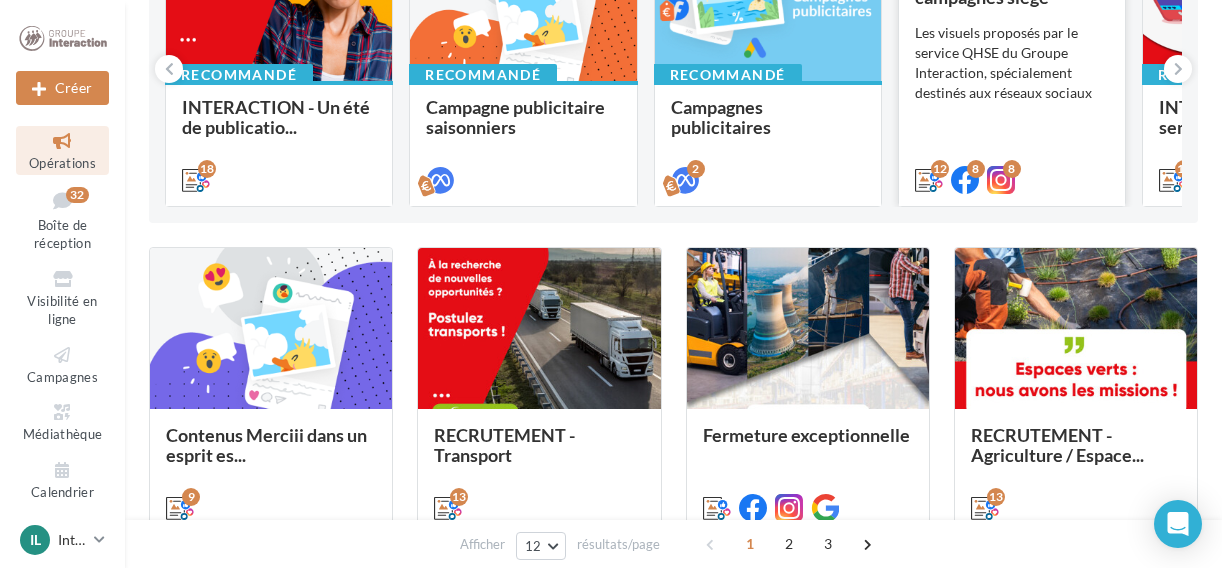 scroll, scrollTop: 100, scrollLeft: 0, axis: vertical 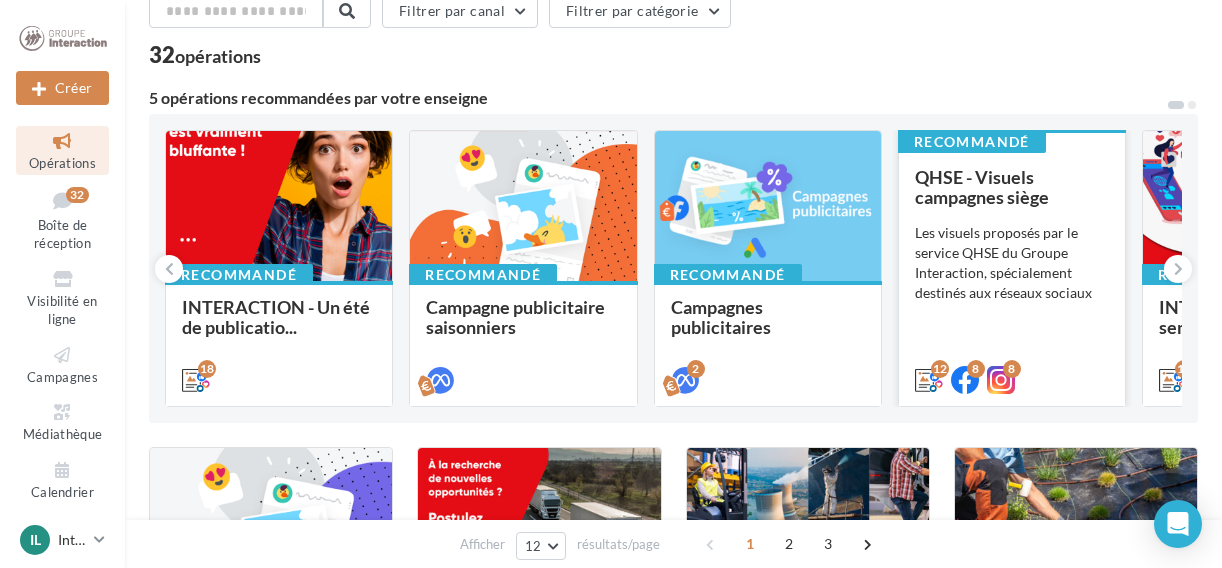 click on "Les visuels proposés par le service QHSE du Groupe Interaction, spécialement destinés aux réseaux sociaux" at bounding box center [1012, 263] 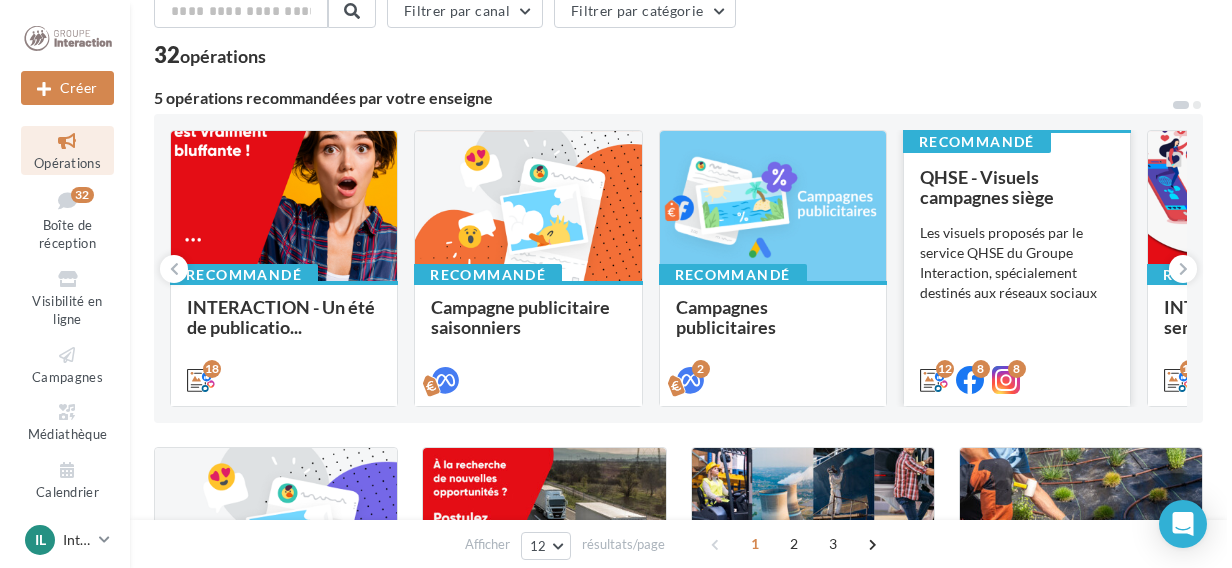 scroll, scrollTop: 0, scrollLeft: 0, axis: both 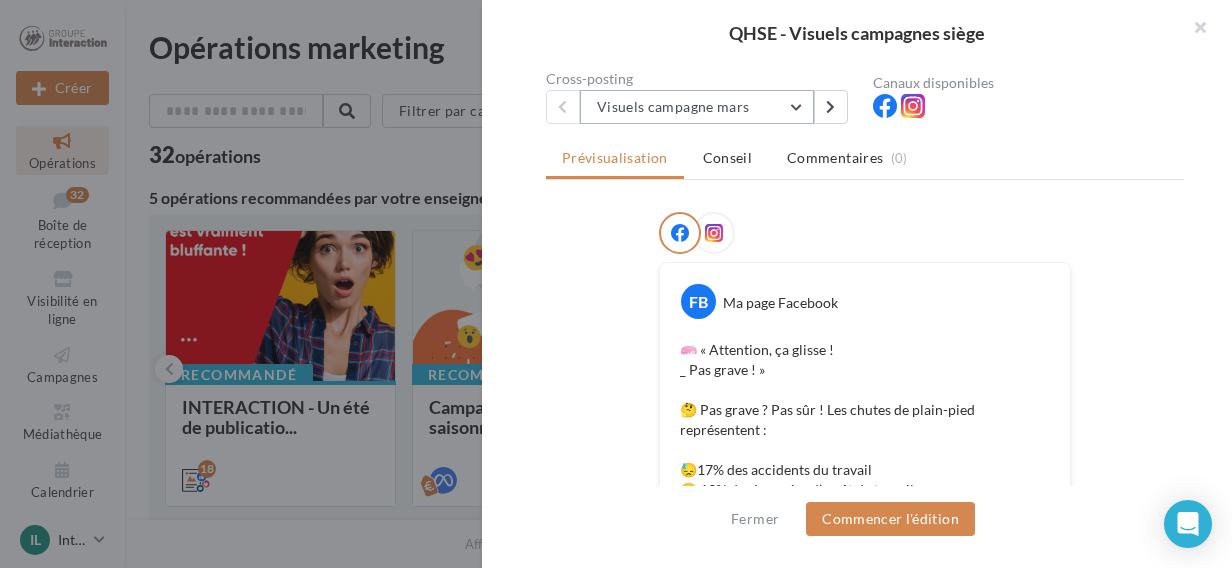 click on "Visuels campagne mars" at bounding box center (697, 107) 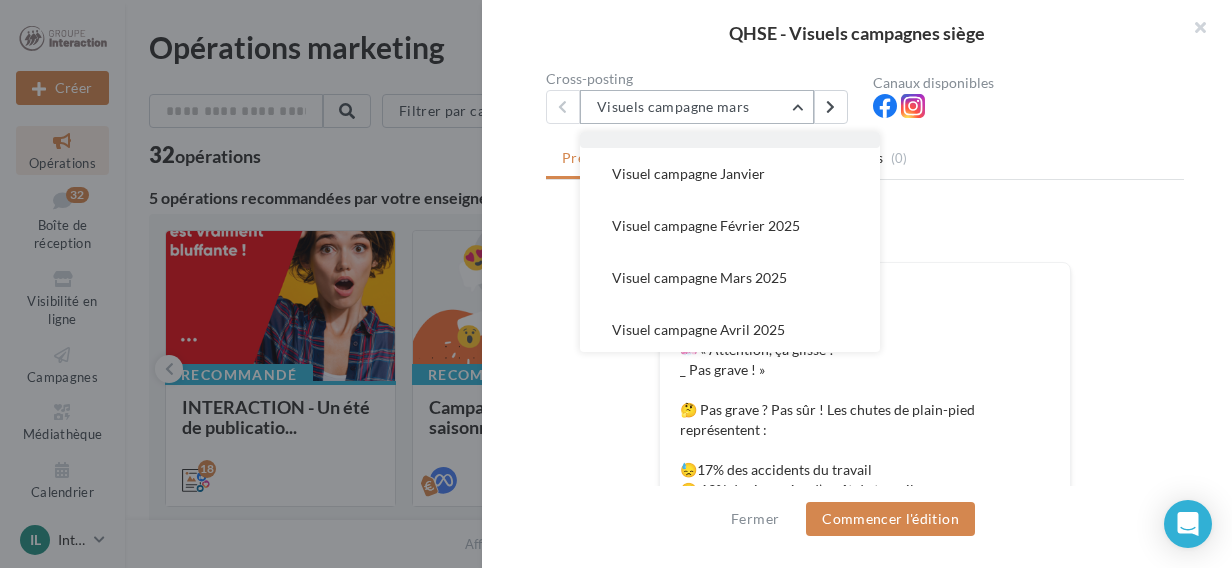 scroll, scrollTop: 456, scrollLeft: 0, axis: vertical 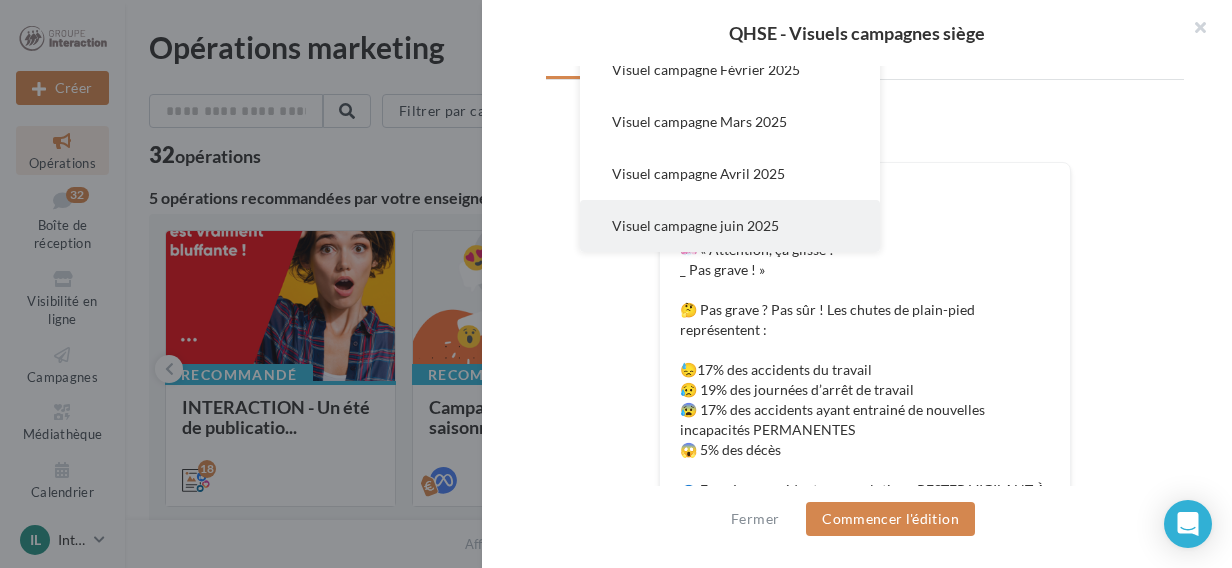 click on "Visuel campagne juin 2025" at bounding box center [730, 226] 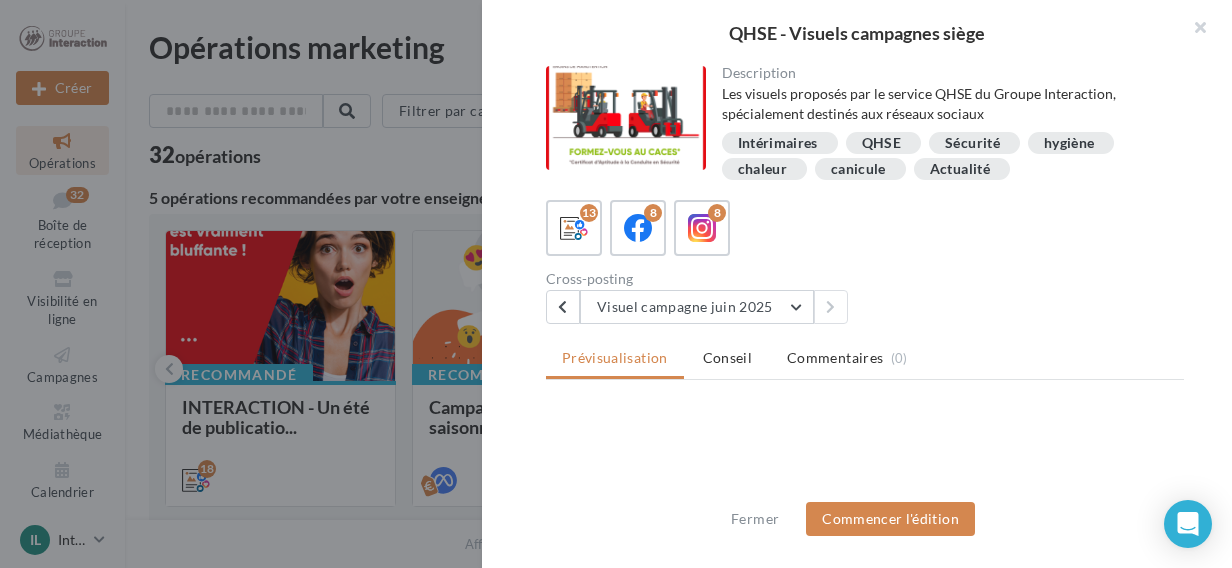 scroll, scrollTop: 0, scrollLeft: 0, axis: both 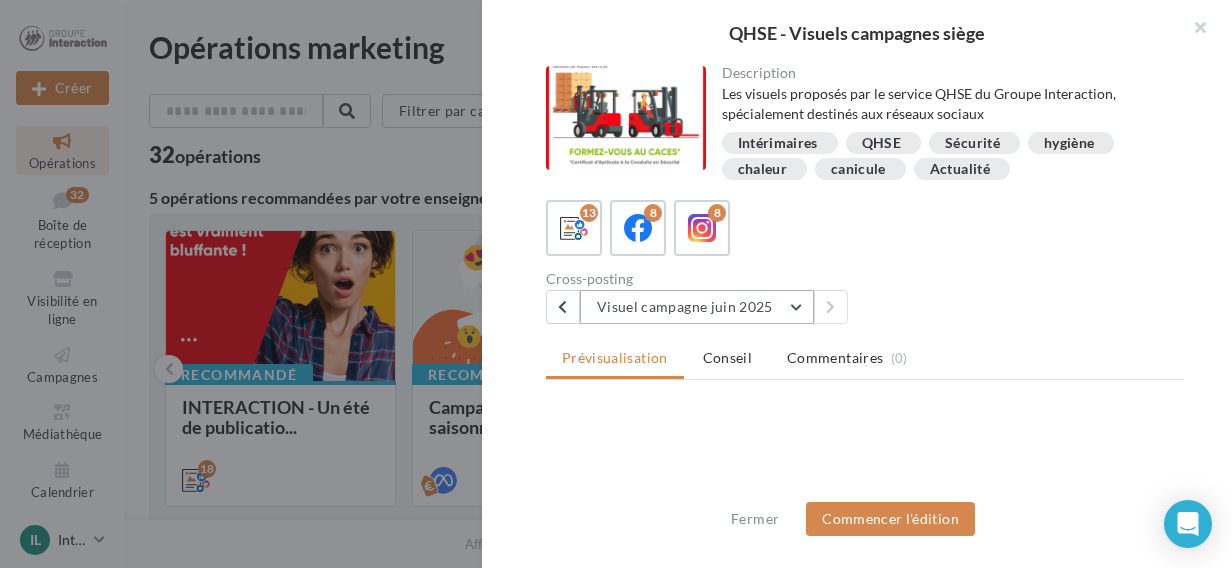 click on "Visuel campagne juin 2025" at bounding box center (697, 307) 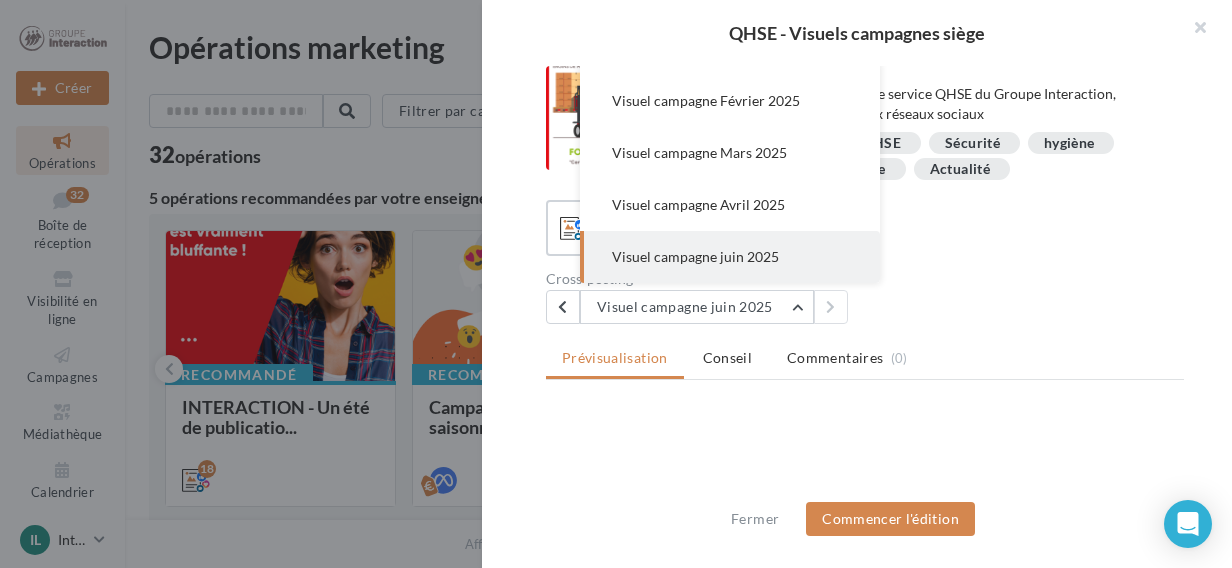 click on "Visuel campagne juin 2025" at bounding box center [730, 257] 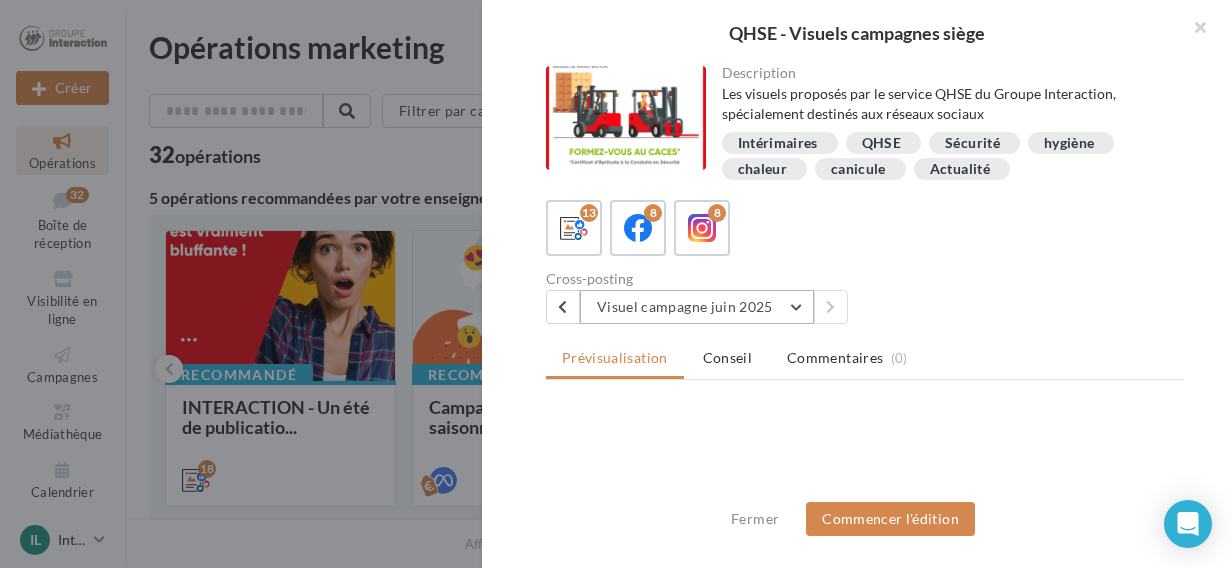 click on "Visuel campagne juin 2025" at bounding box center [697, 307] 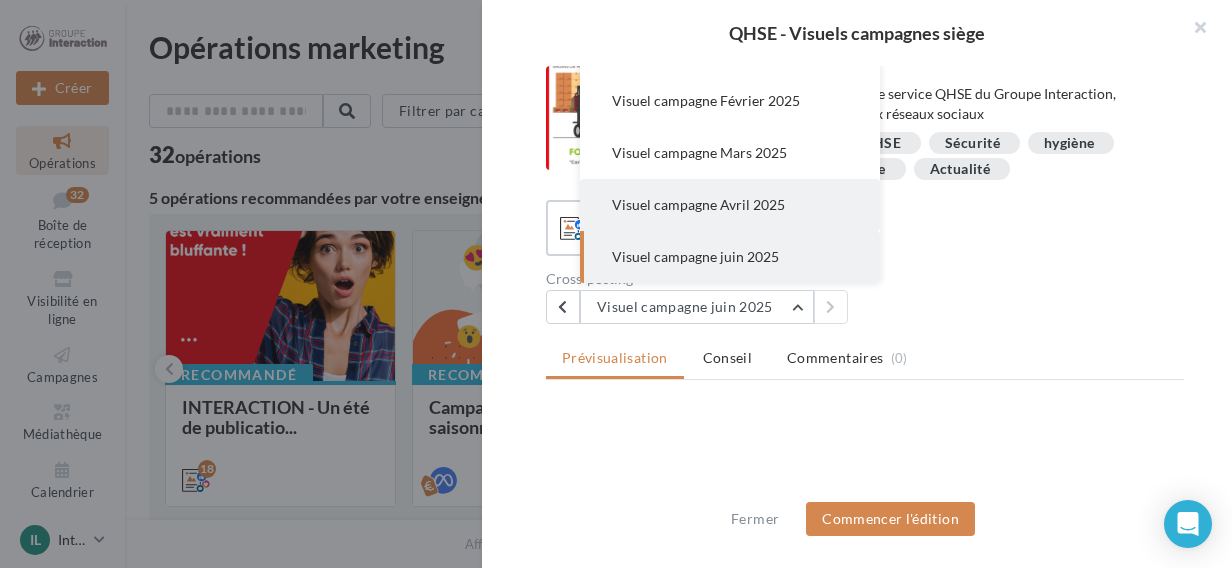 click on "Visuel campagne Avril 2025" at bounding box center (698, 204) 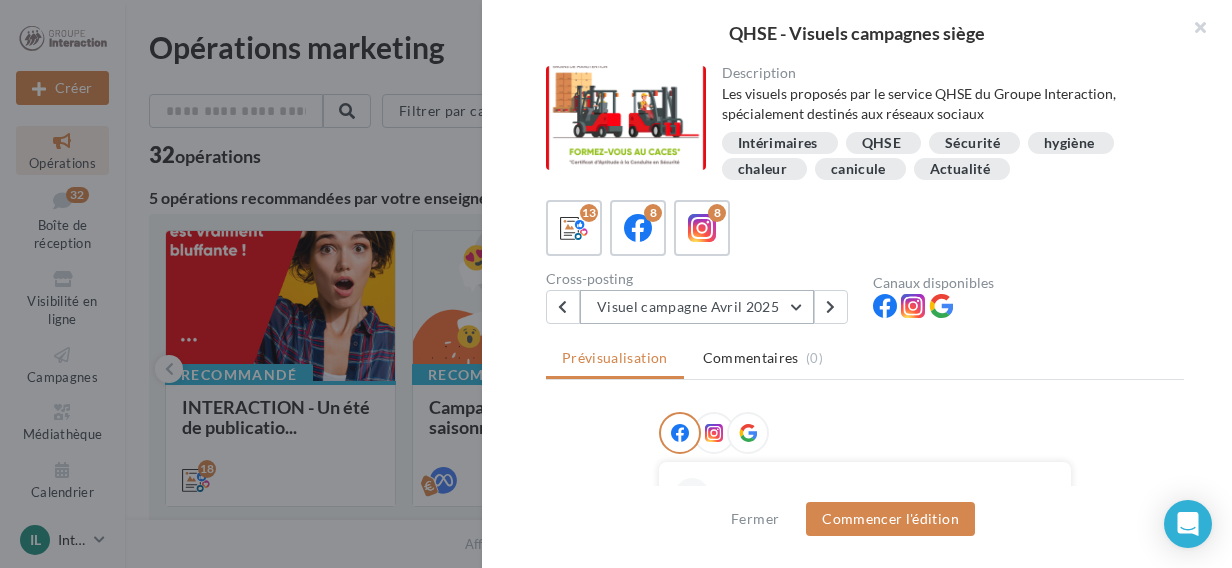 click on "Visuel campagne Avril 2025" at bounding box center [697, 307] 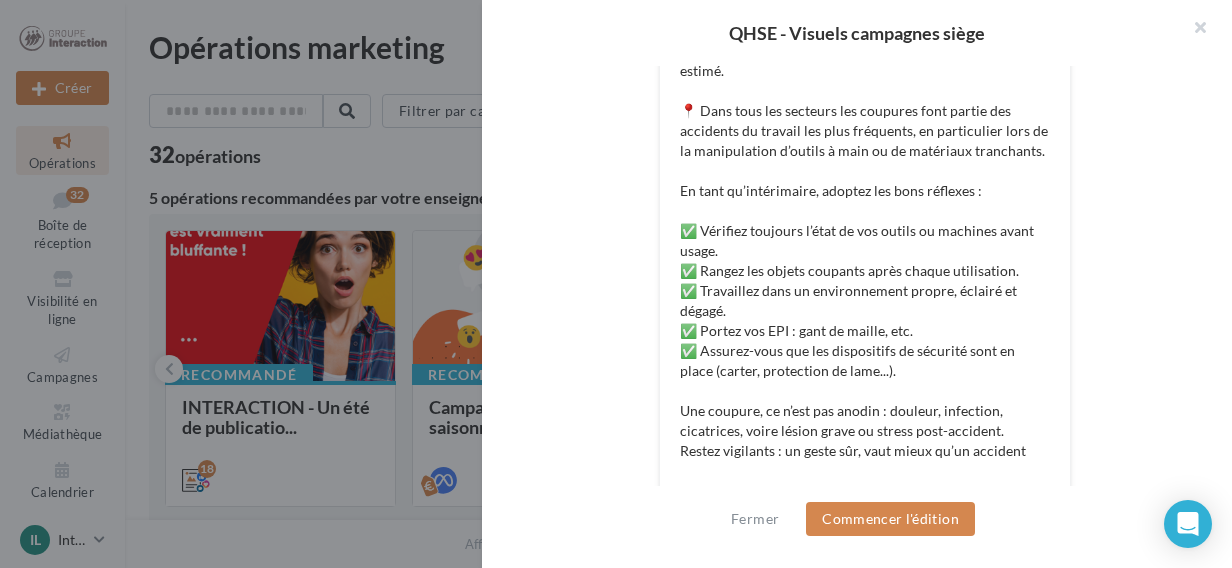 scroll, scrollTop: 199, scrollLeft: 0, axis: vertical 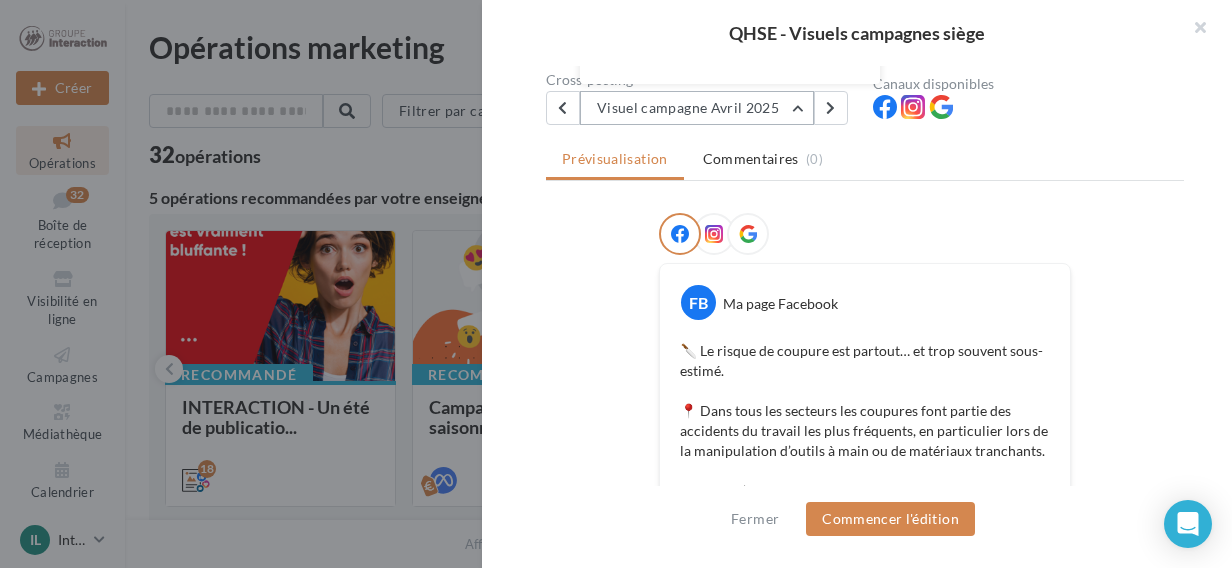 drag, startPoint x: 778, startPoint y: 110, endPoint x: 777, endPoint y: 128, distance: 18.027756 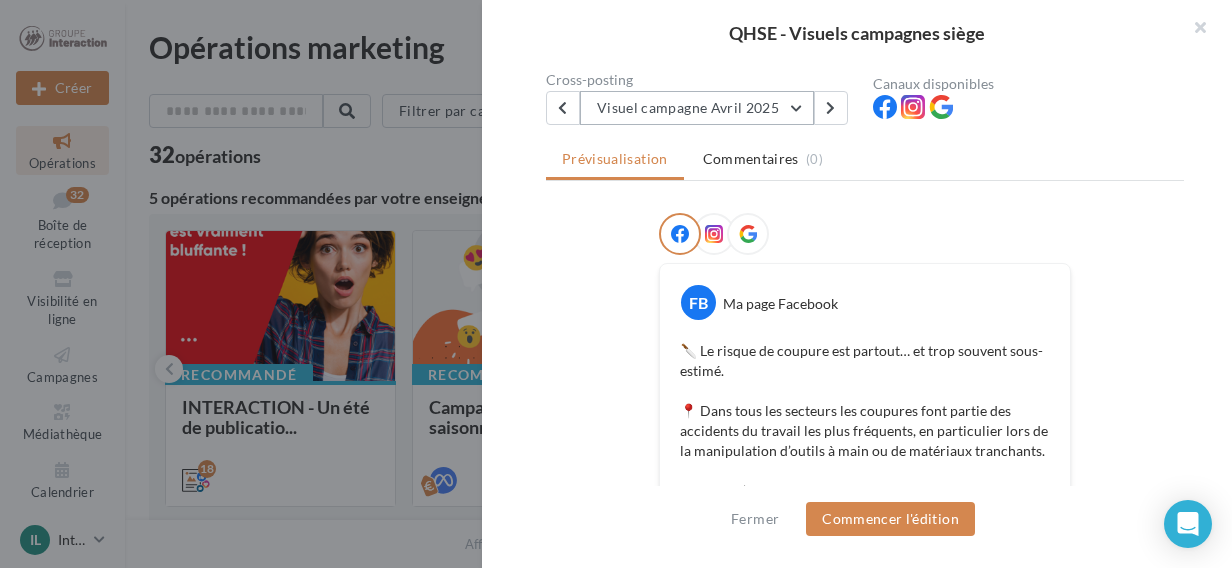 click on "Visuel campagne Avril 2025" at bounding box center [697, 108] 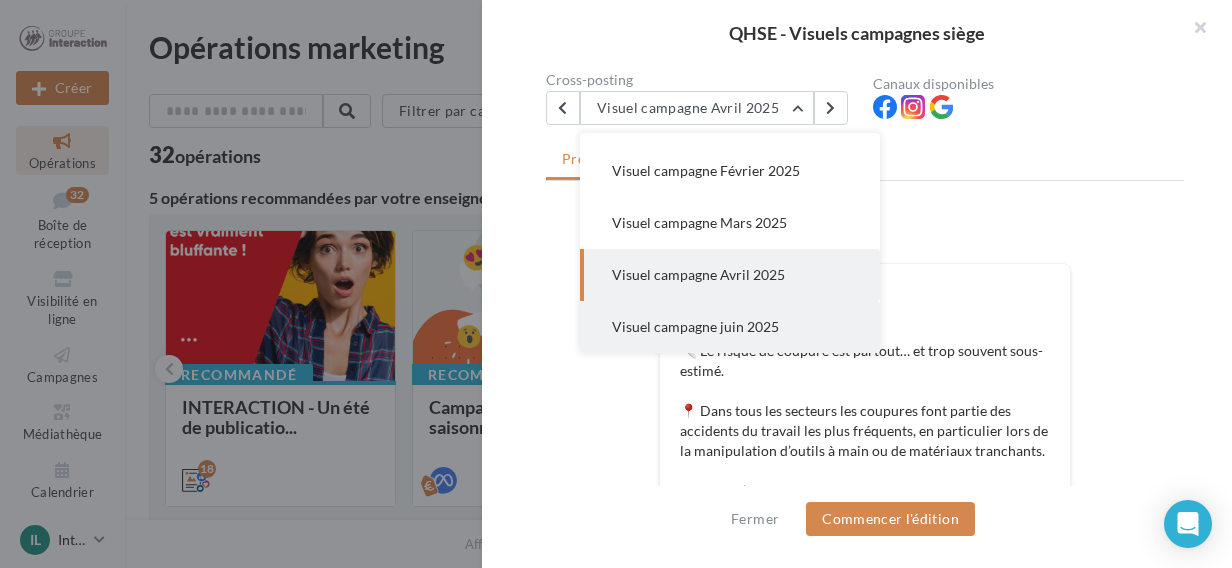 click on "Visuel campagne juin 2025" at bounding box center [695, 326] 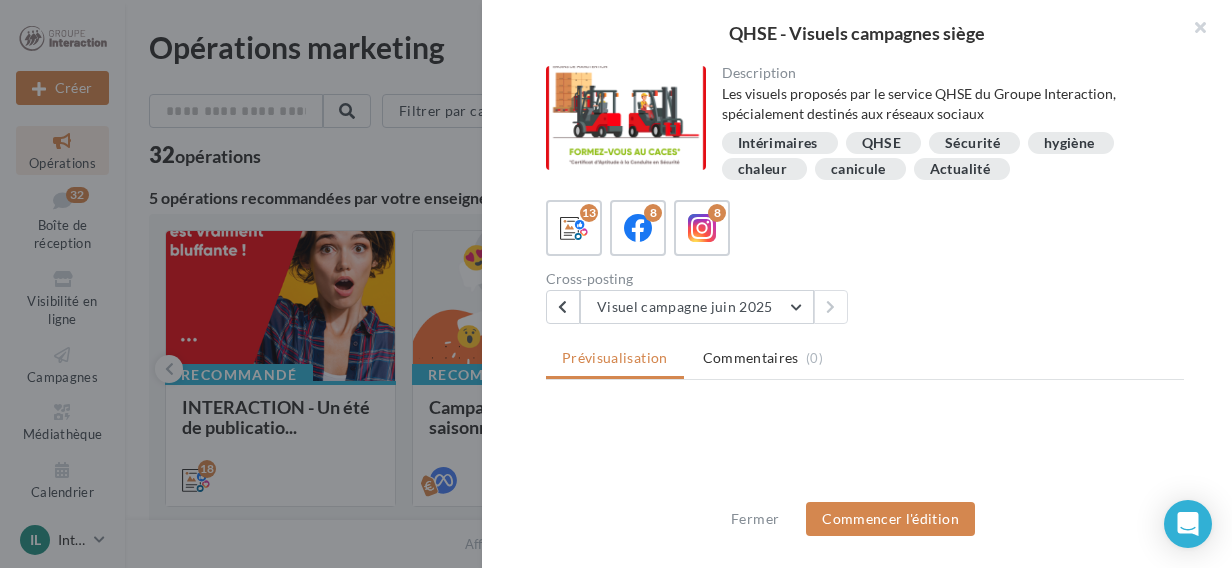 scroll, scrollTop: 0, scrollLeft: 0, axis: both 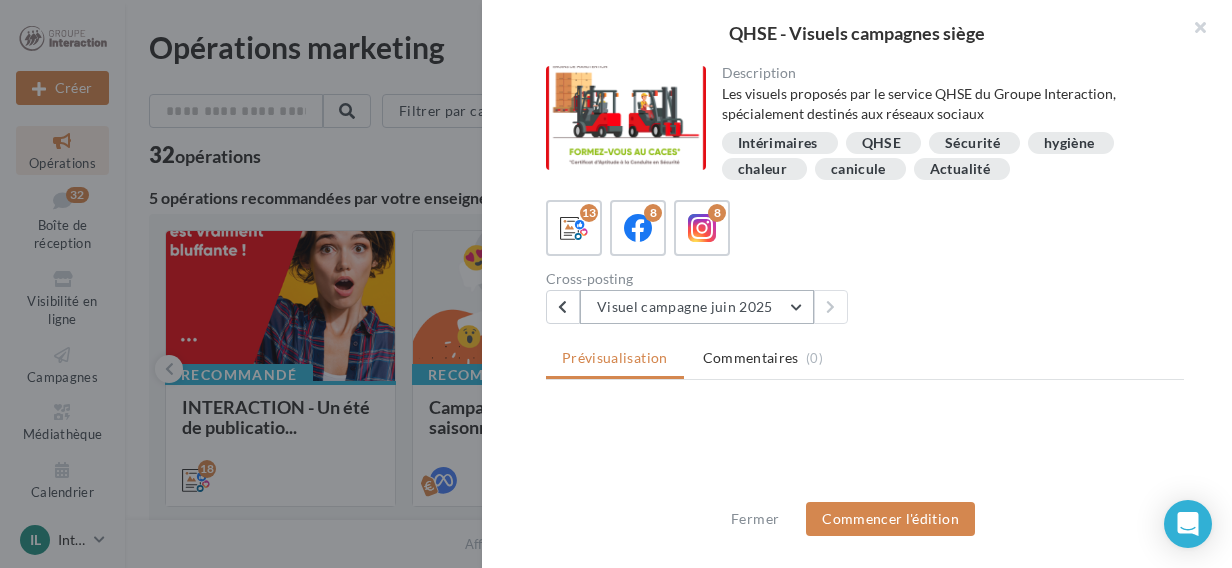 click on "Visuel campagne juin 2025" at bounding box center [697, 307] 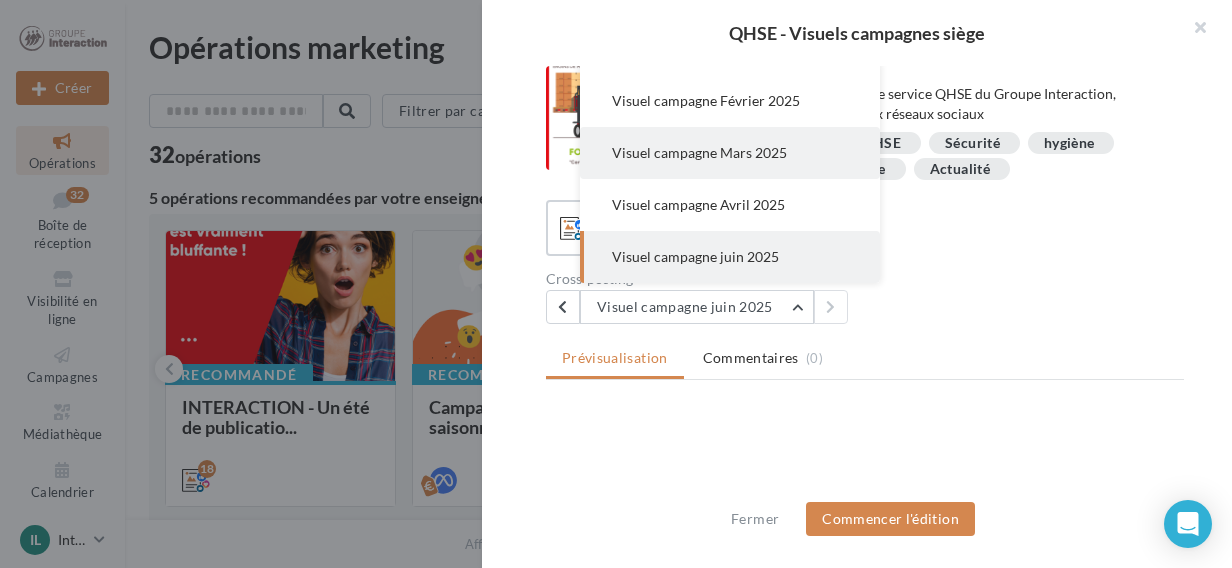 click on "Visuel campagne Mars 2025" at bounding box center (699, 152) 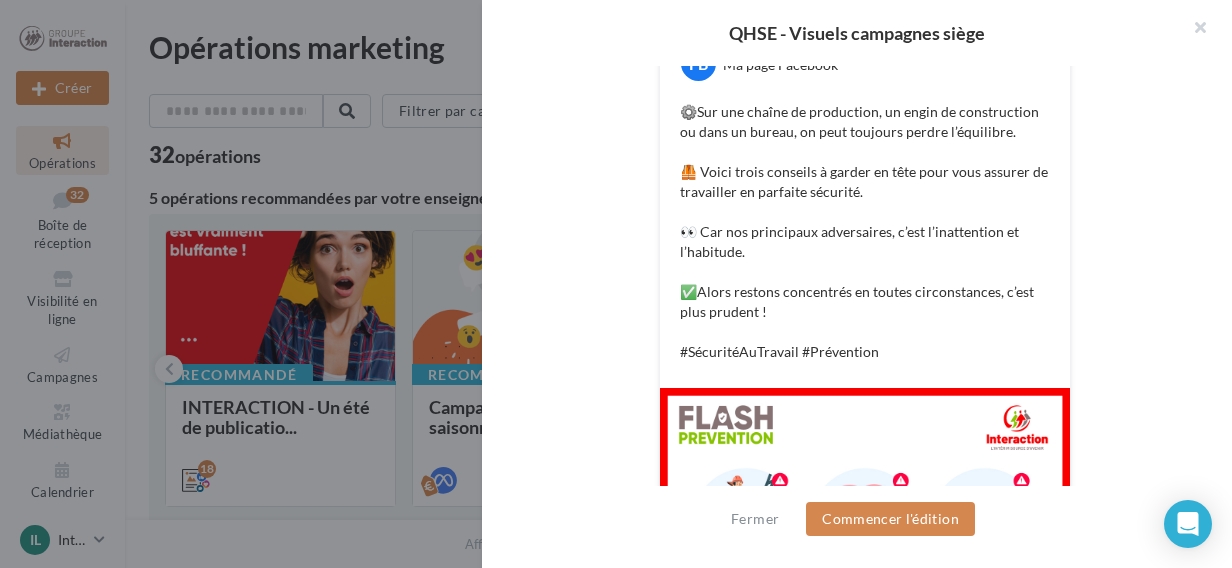 scroll, scrollTop: 638, scrollLeft: 0, axis: vertical 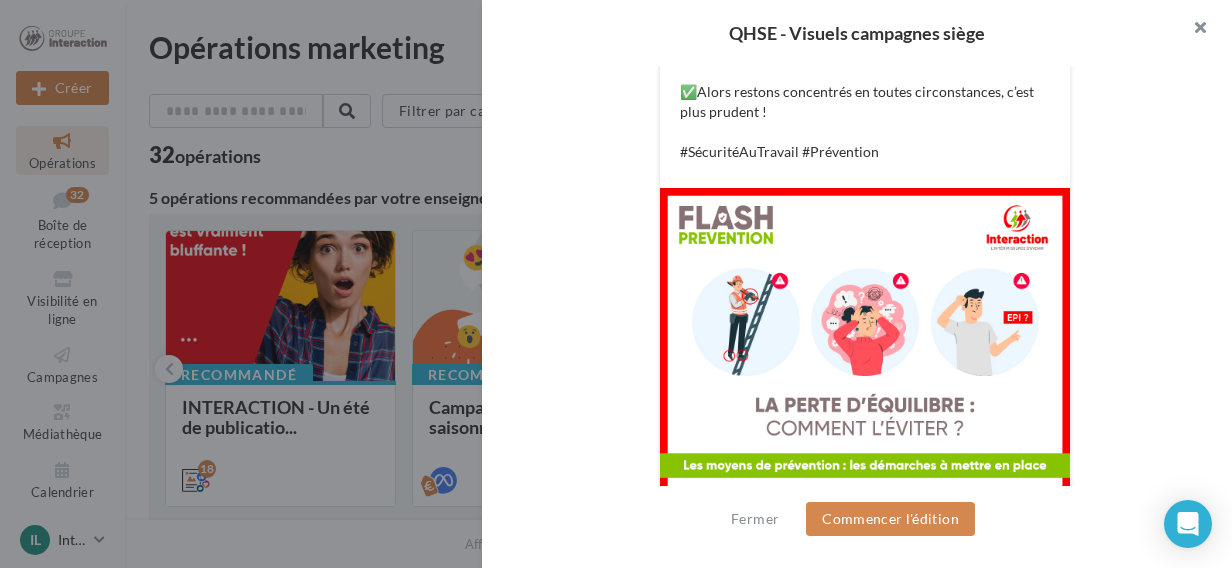 click at bounding box center [1192, 30] 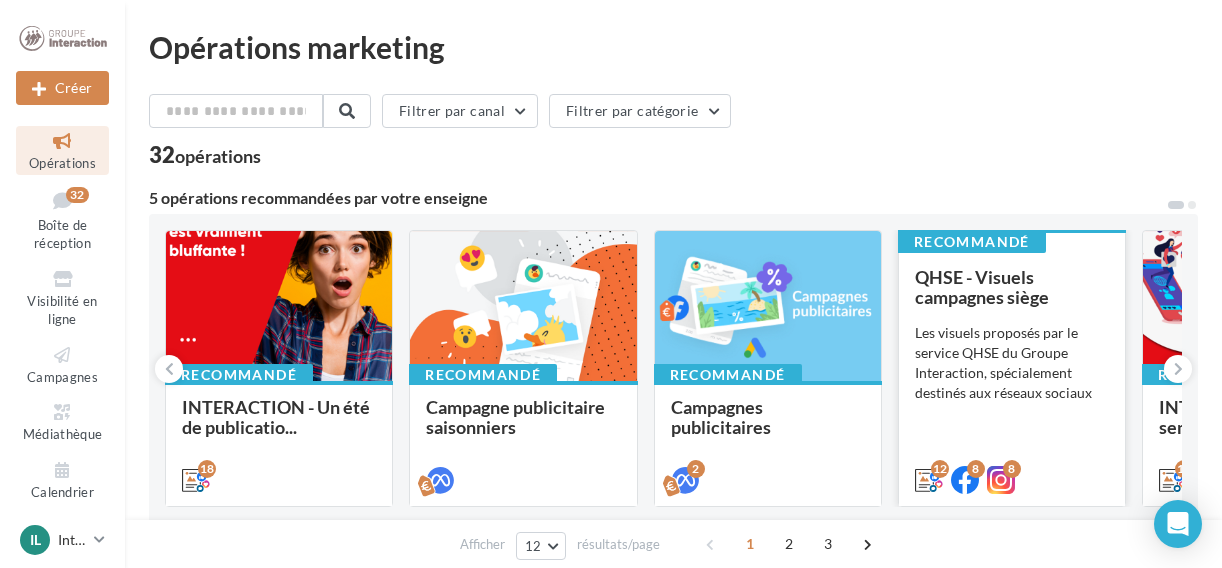 click on "Les visuels proposés par le service QHSE du Groupe Interaction, spécialement destinés aux réseaux sociaux" at bounding box center (1012, 363) 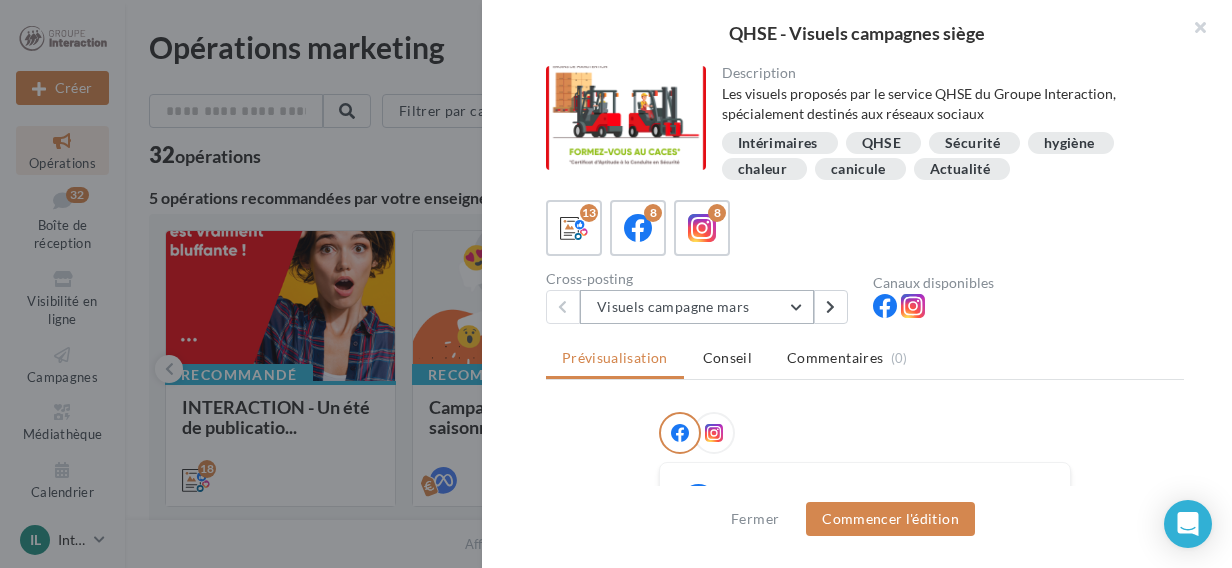 click on "Visuels campagne mars" at bounding box center (697, 307) 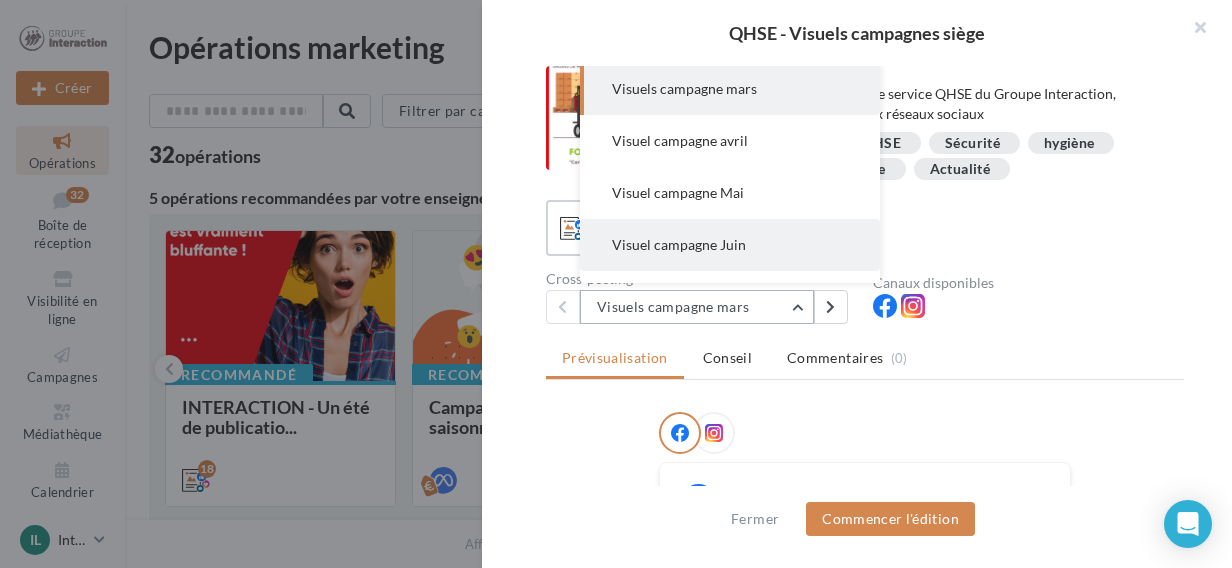 scroll, scrollTop: 456, scrollLeft: 0, axis: vertical 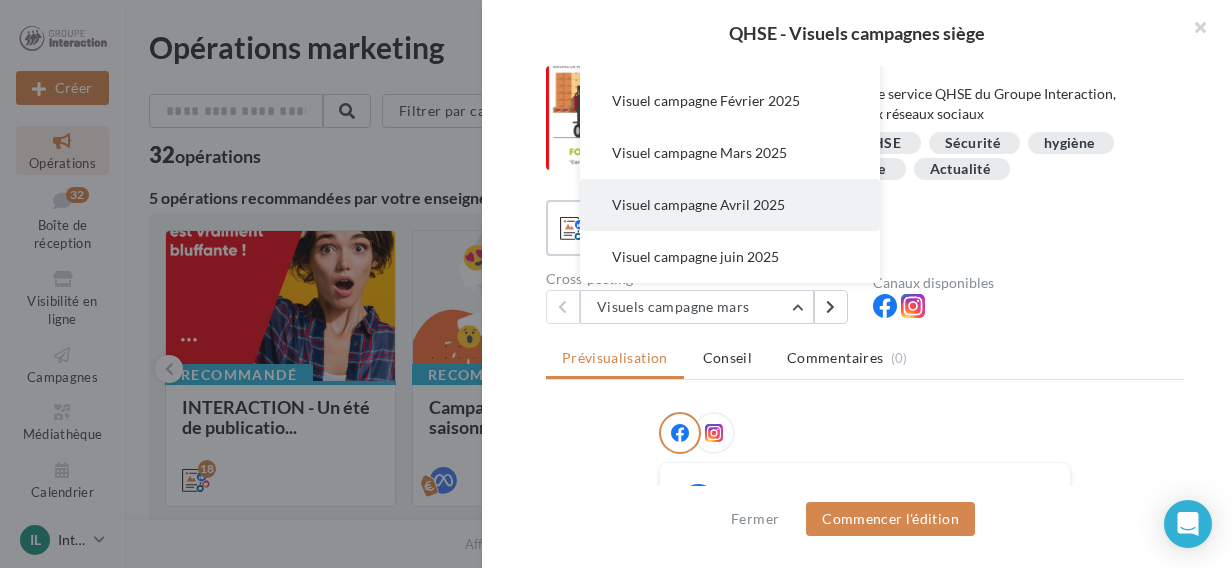 click on "Visuel campagne Avril 2025" at bounding box center (698, 204) 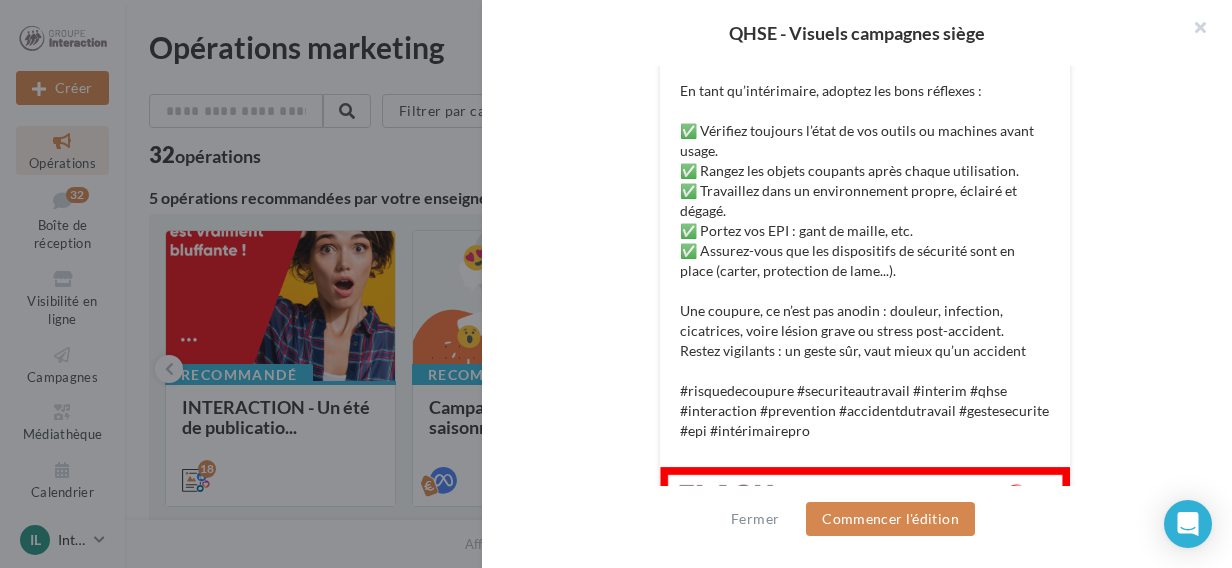scroll, scrollTop: 99, scrollLeft: 0, axis: vertical 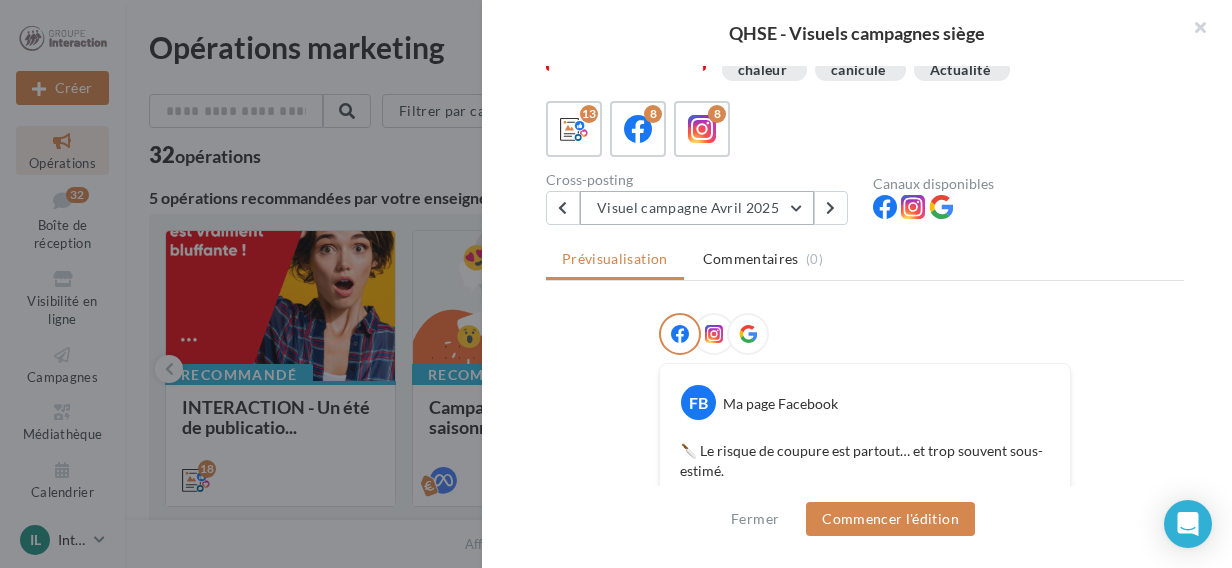 click on "Visuel campagne Avril 2025" at bounding box center (697, 208) 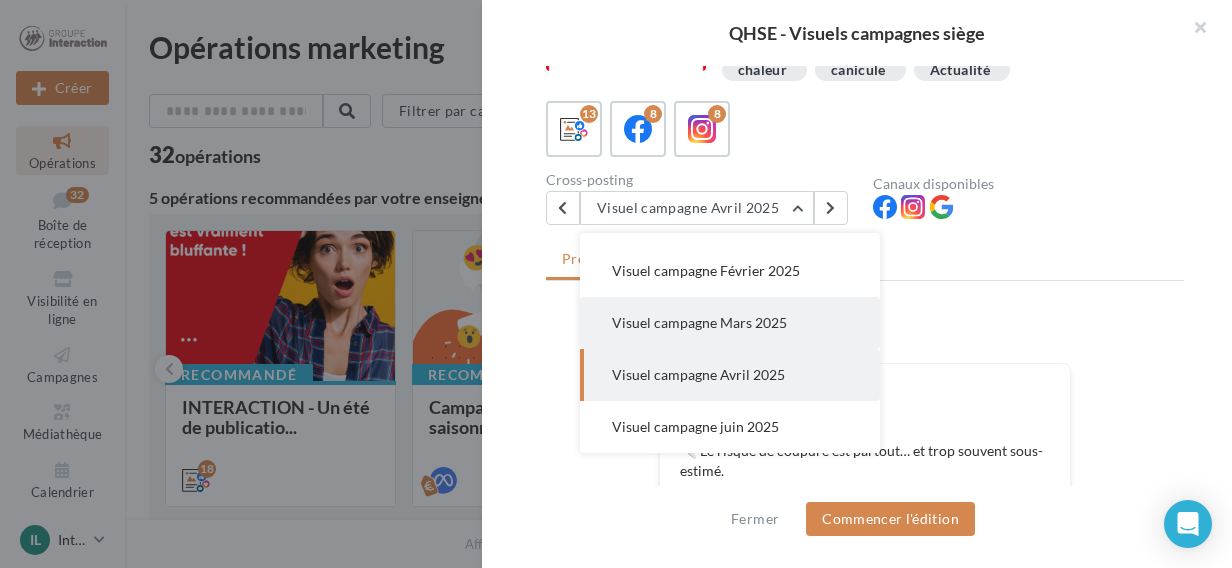 click on "Visuel campagne Mars 2025" at bounding box center [699, 322] 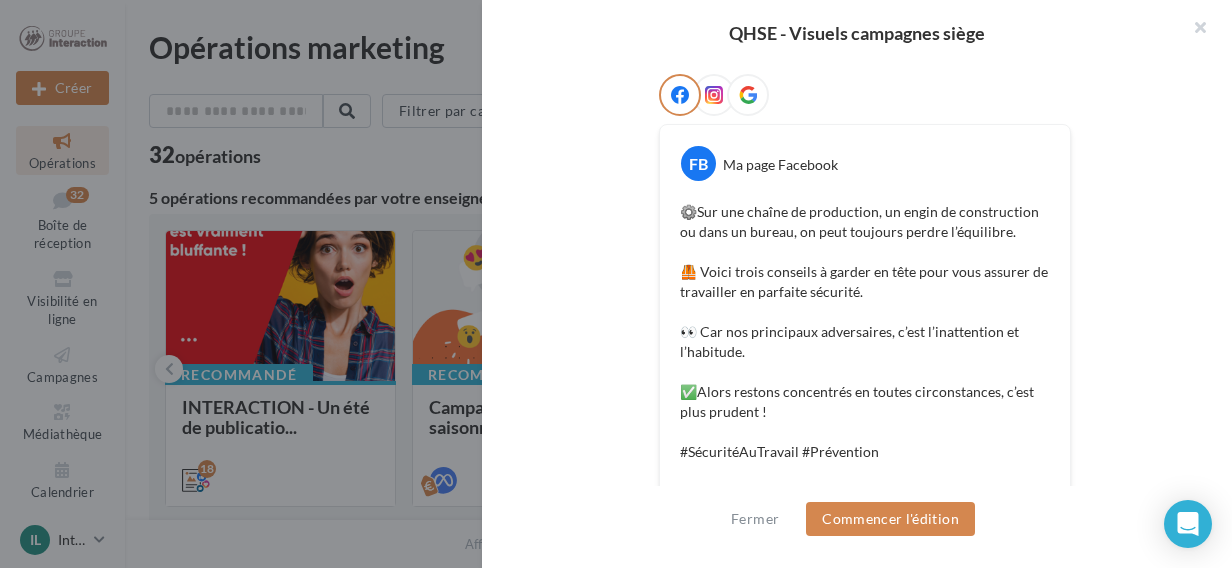 scroll, scrollTop: 0, scrollLeft: 0, axis: both 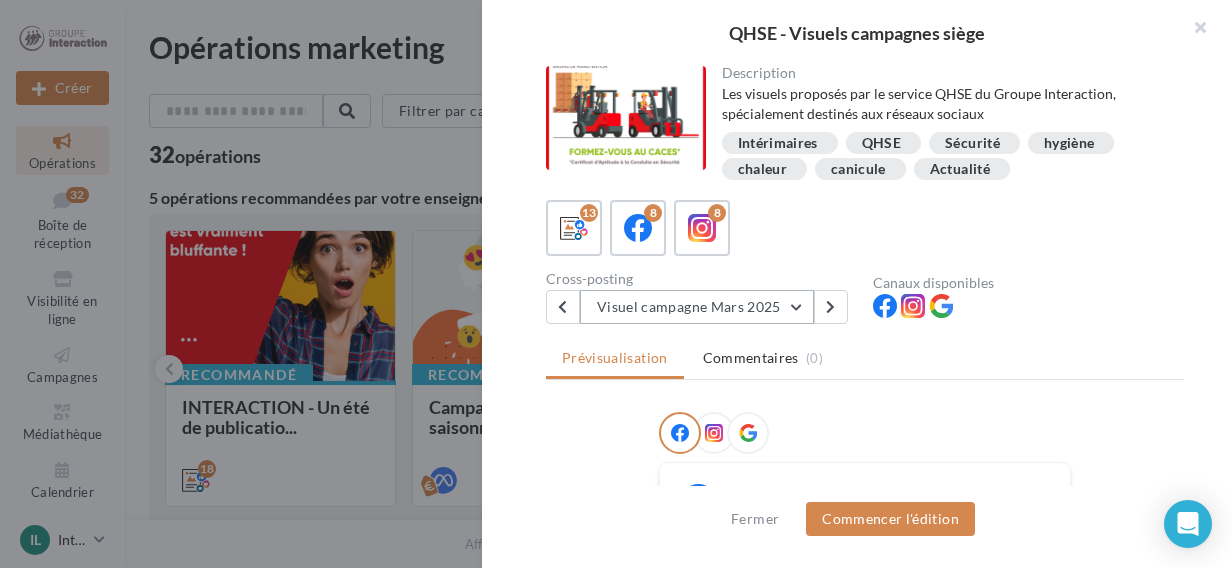 click on "Visuel campagne Mars 2025" at bounding box center [697, 307] 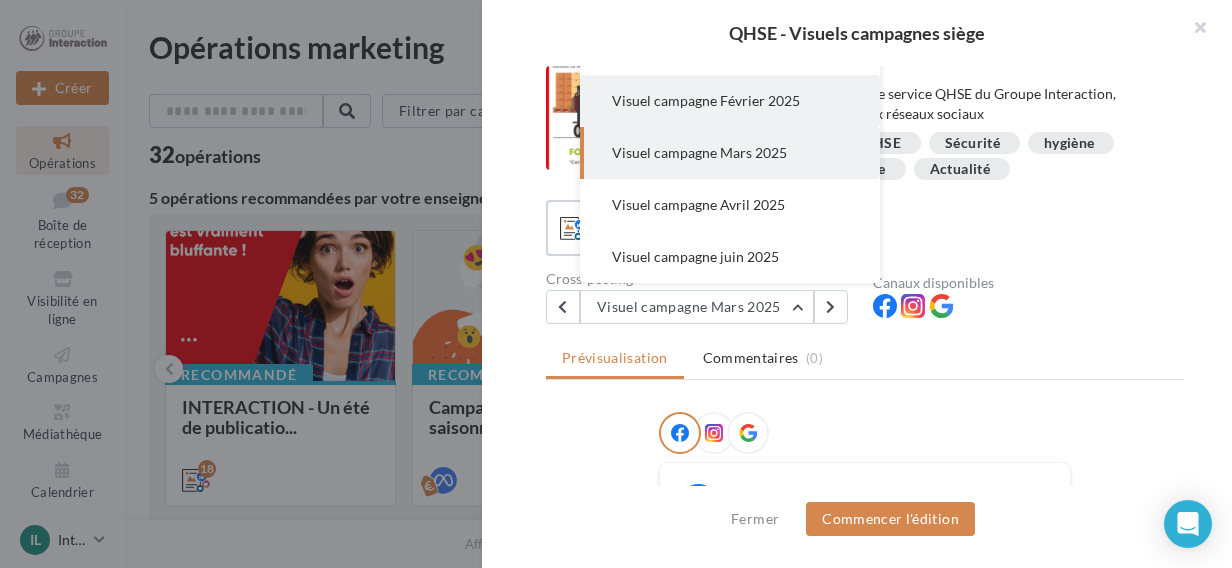 click on "Visuel campagne Février 2025" at bounding box center (730, 101) 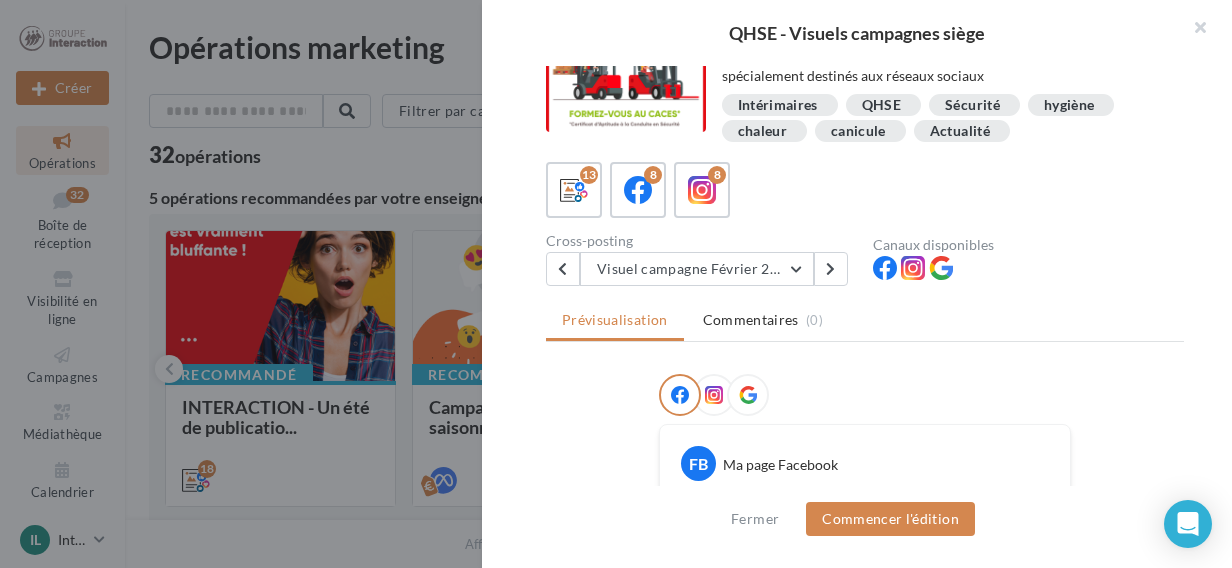scroll, scrollTop: 0, scrollLeft: 0, axis: both 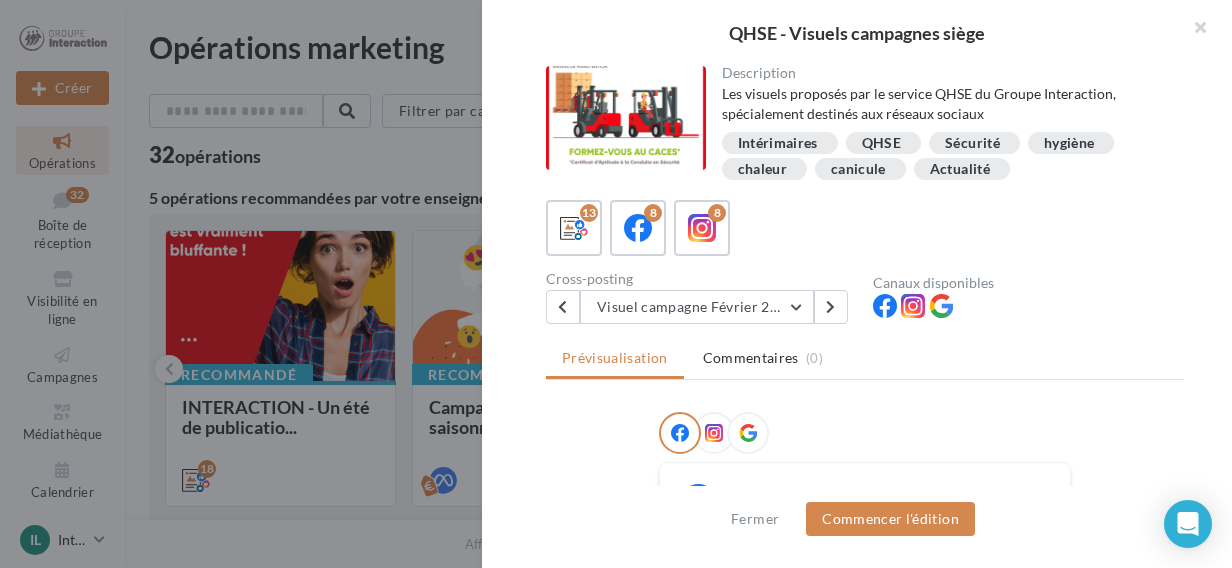 click on "13         8         8
Cross-posting
Visuel campagne Février 2025
Visuels campagne mars     Visuel campagne avril     Visuel campagne Mai     Visuel campagne Juin     Visuel campagne Juillet     Visuel campagne Août     Visuel campagne Octobre     Visuel campagne novembre     Visuel campagne Janvier     Visuel campagne Février 2025     Visuel campagne Mars 2025     Visuel campagne Avril 2025     Visuel campagne juin 2025
Canaux disponibles" at bounding box center (865, 262) 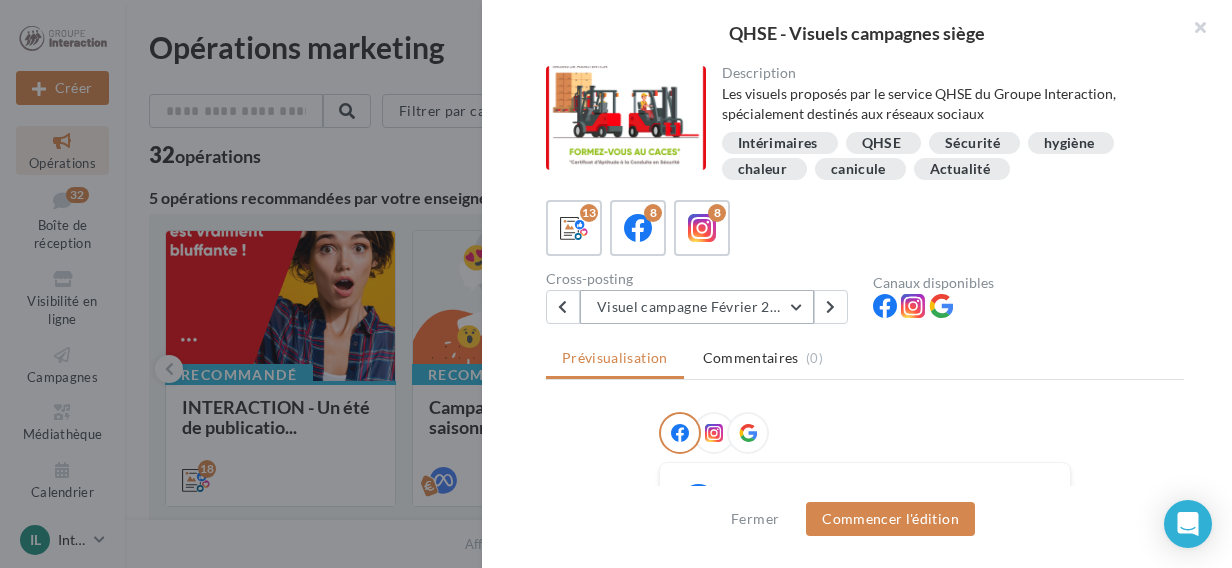 click on "Visuel campagne Février 2025" at bounding box center [697, 307] 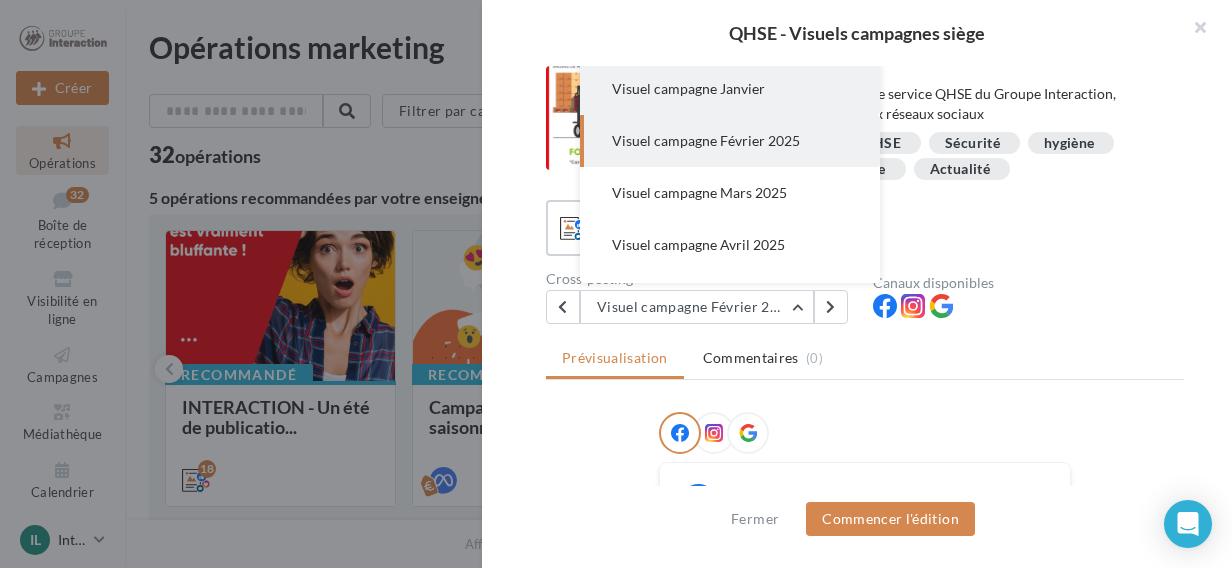 click on "Visuel campagne Janvier" at bounding box center [730, 89] 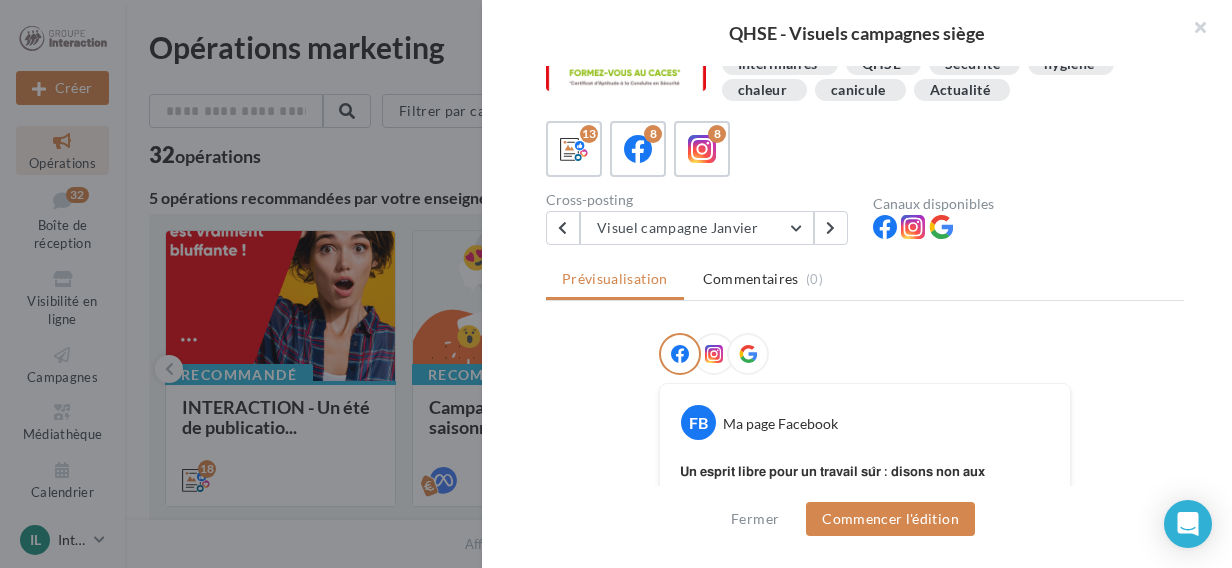 scroll, scrollTop: 0, scrollLeft: 0, axis: both 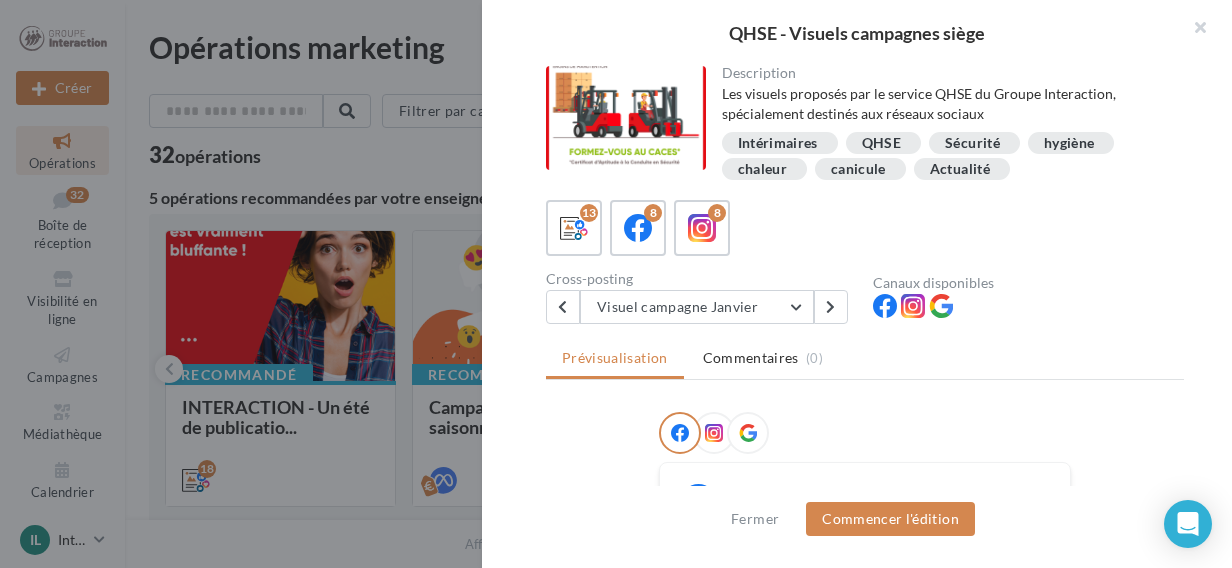 click on "13         8         8" at bounding box center (865, 228) 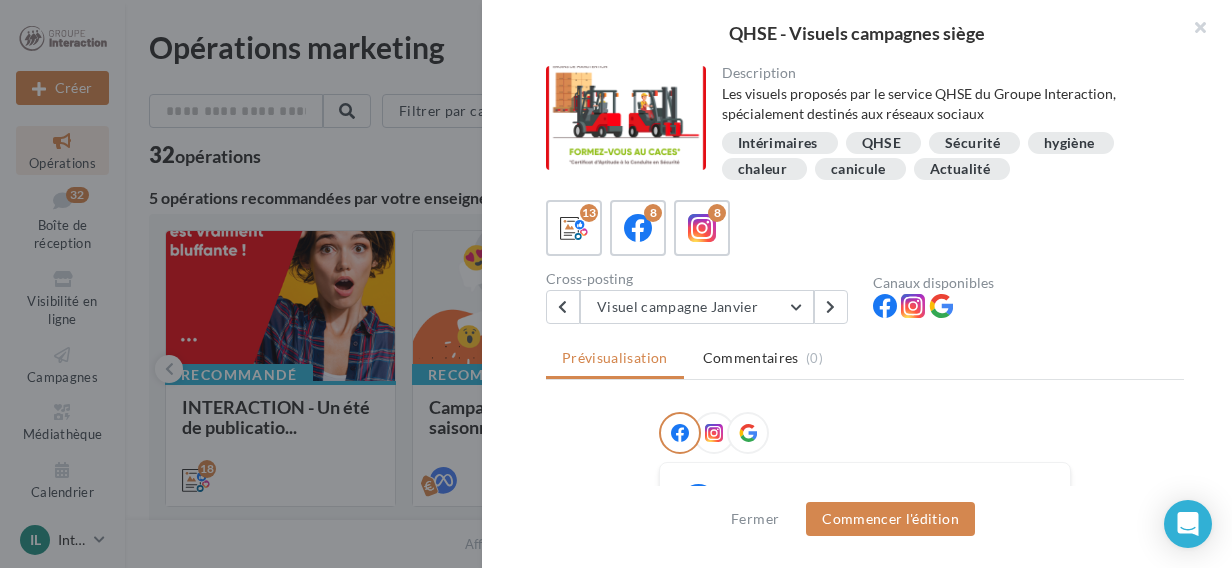 click on "13         8         8" at bounding box center [865, 228] 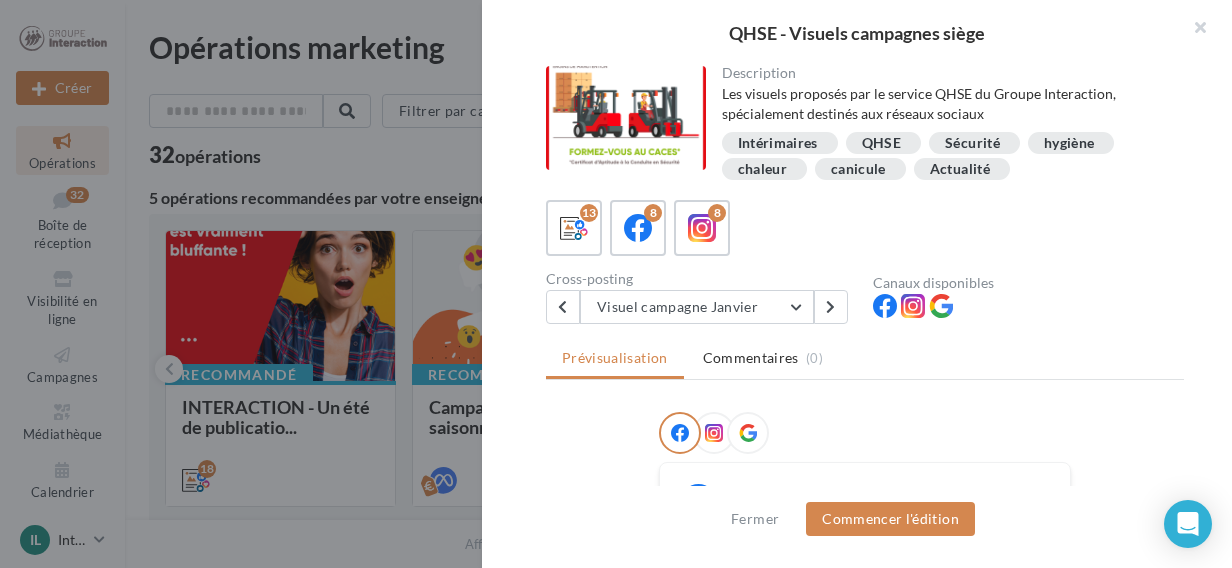 click on "13         8         8" at bounding box center [865, 228] 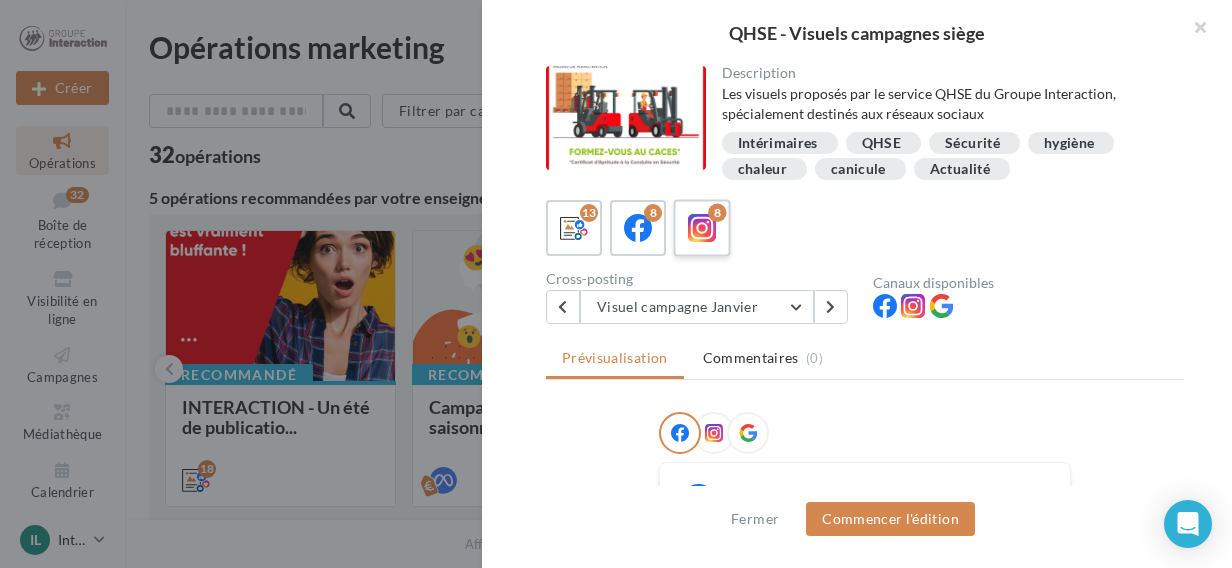 click on "8" at bounding box center [702, 228] 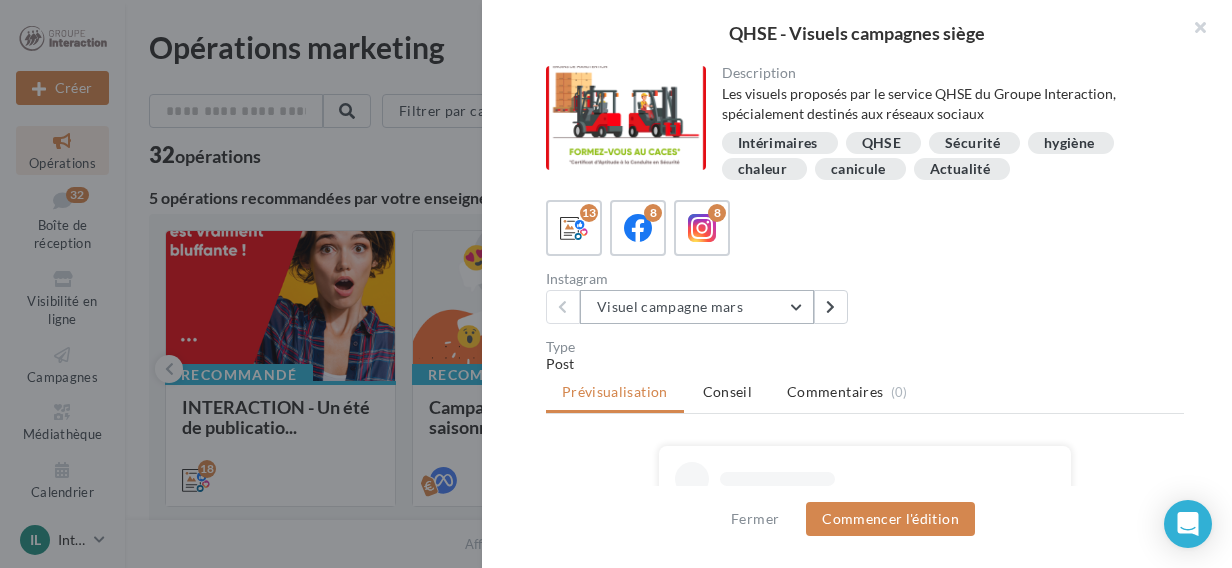 click on "Visuel campagne mars" at bounding box center (697, 307) 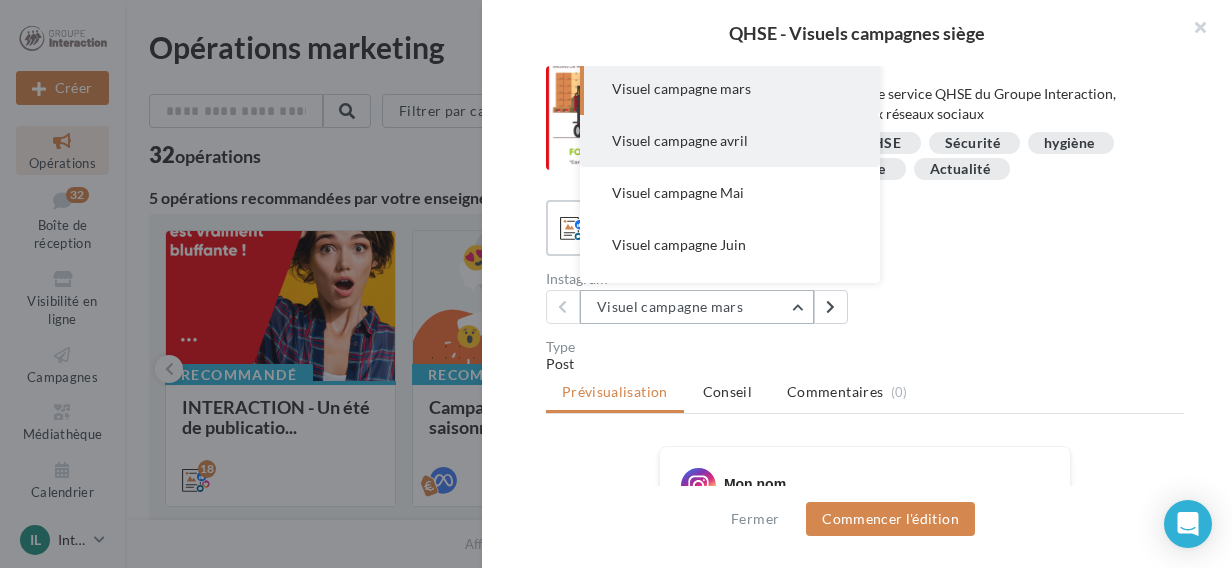 scroll, scrollTop: 196, scrollLeft: 0, axis: vertical 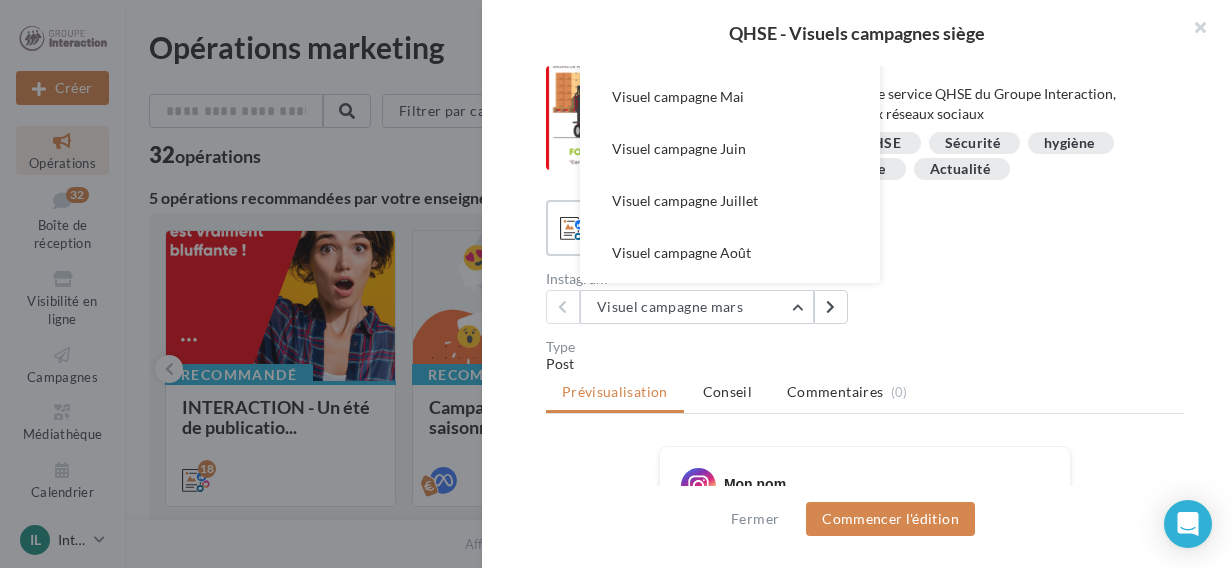 click on "Post" at bounding box center [865, 364] 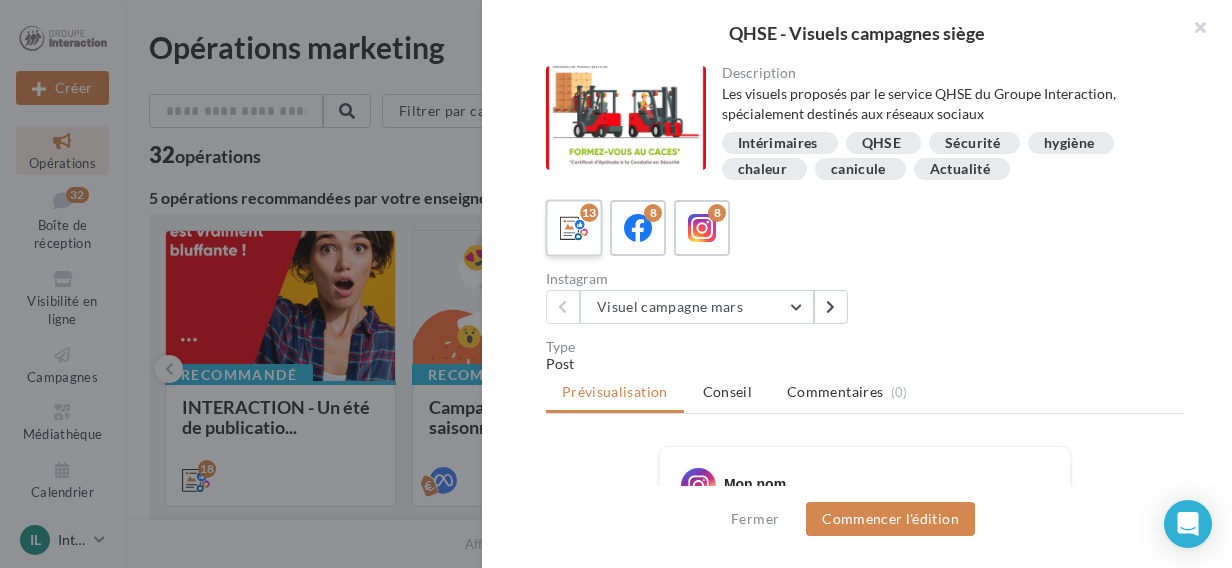 click on "13" at bounding box center (589, 213) 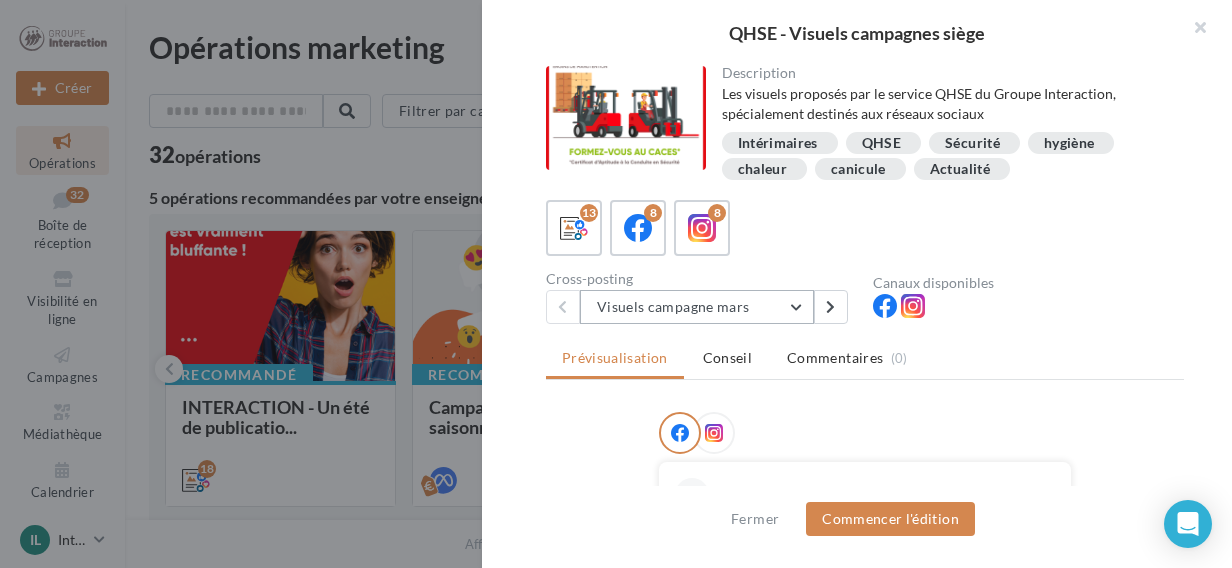 click on "Visuels campagne mars" at bounding box center [697, 307] 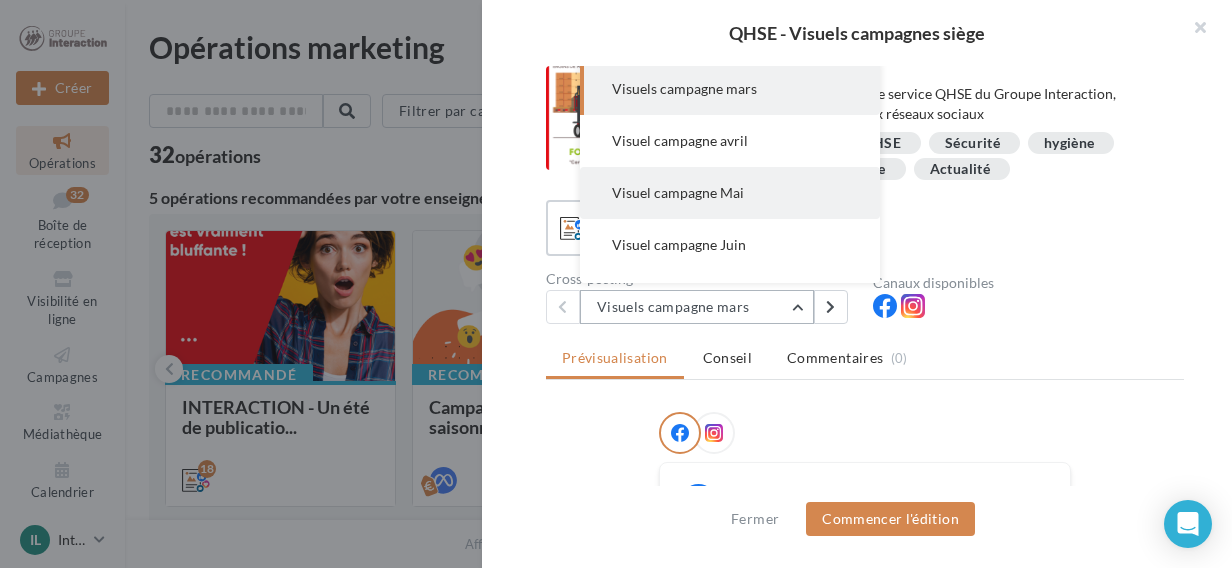 scroll, scrollTop: 400, scrollLeft: 0, axis: vertical 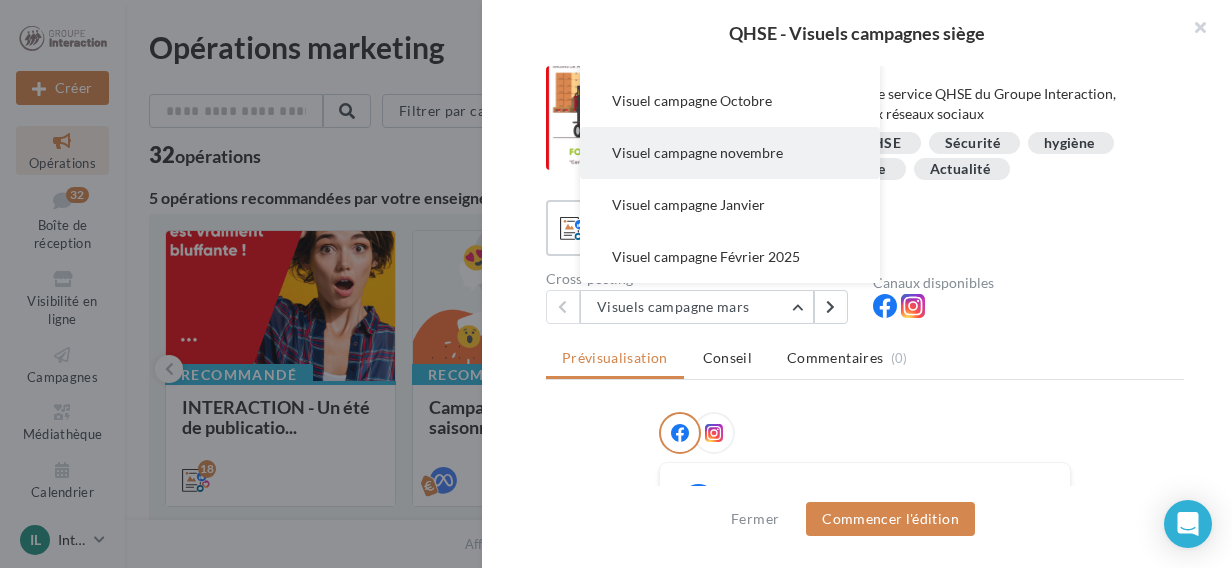 click on "Visuel campagne novembre" at bounding box center (697, 152) 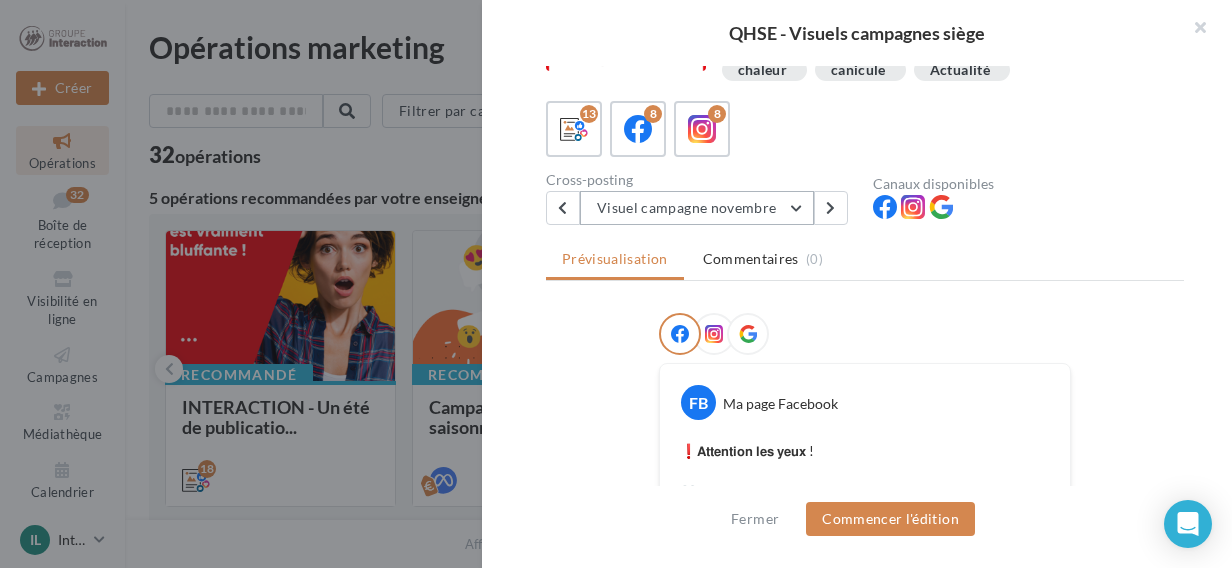 click on "Visuel campagne novembre" at bounding box center (697, 208) 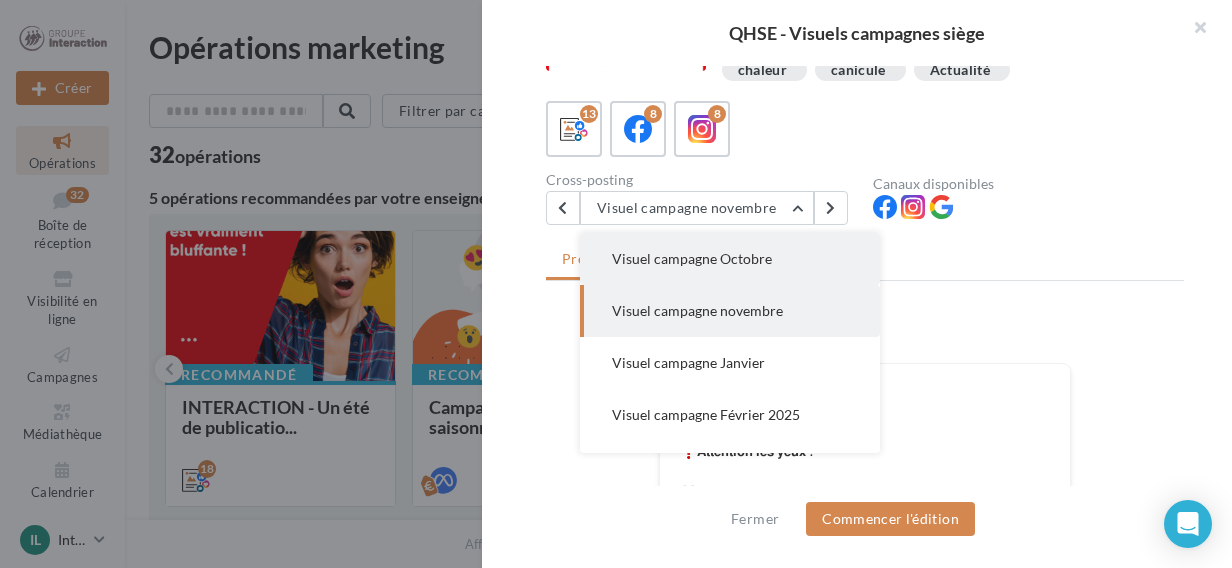 click on "Visuel campagne Octobre" at bounding box center (692, 258) 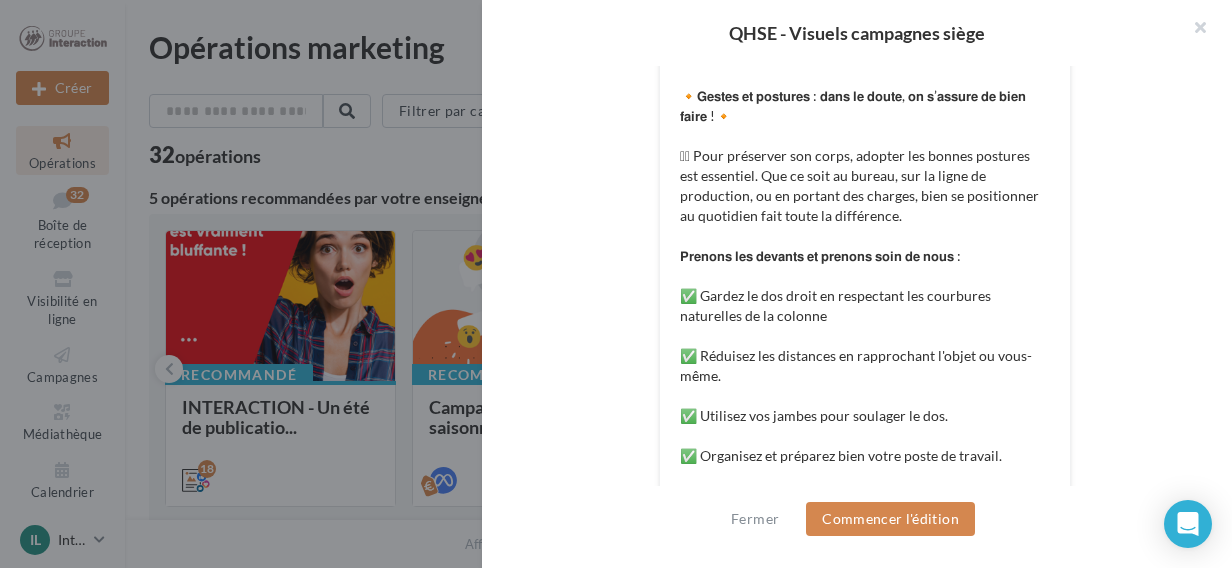 scroll, scrollTop: 54, scrollLeft: 0, axis: vertical 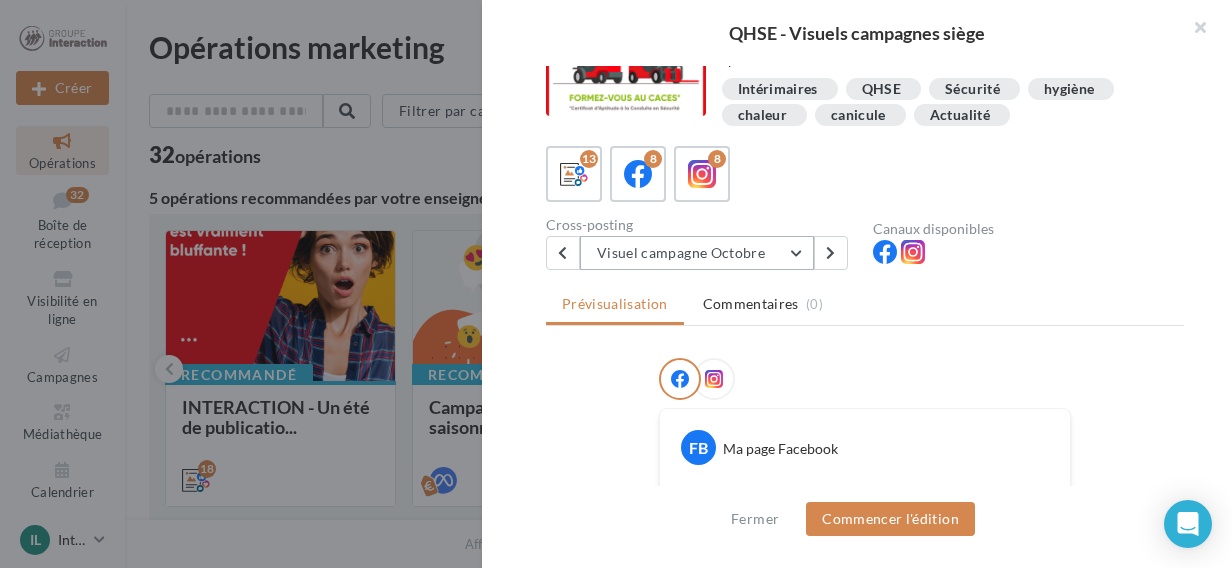 click on "Visuel campagne Octobre" at bounding box center [697, 253] 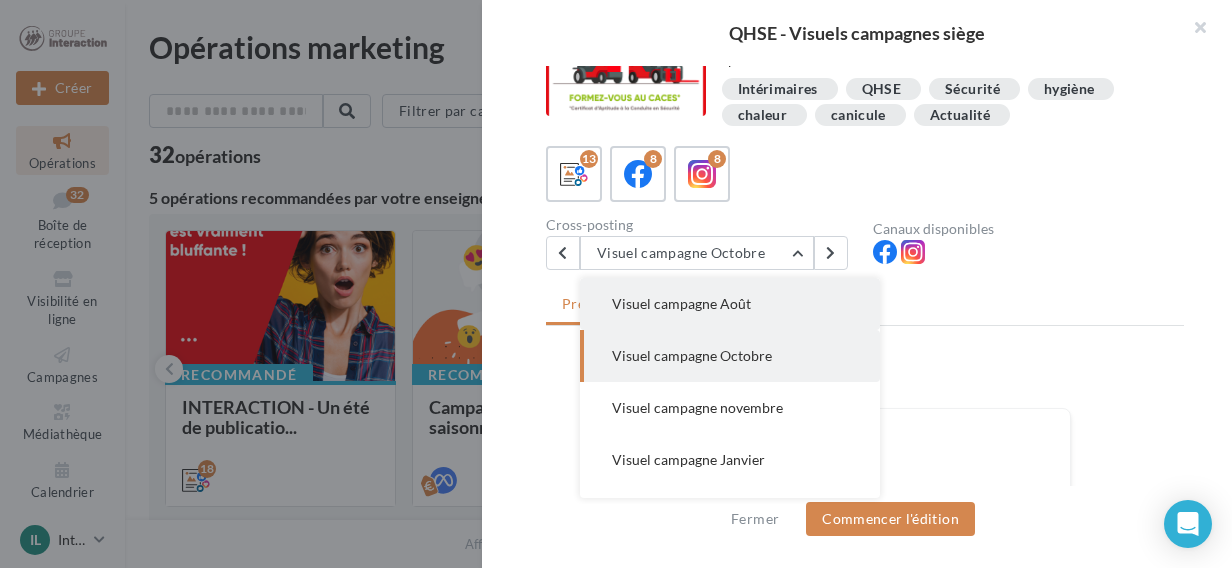 click on "Visuel campagne Août" at bounding box center [730, 304] 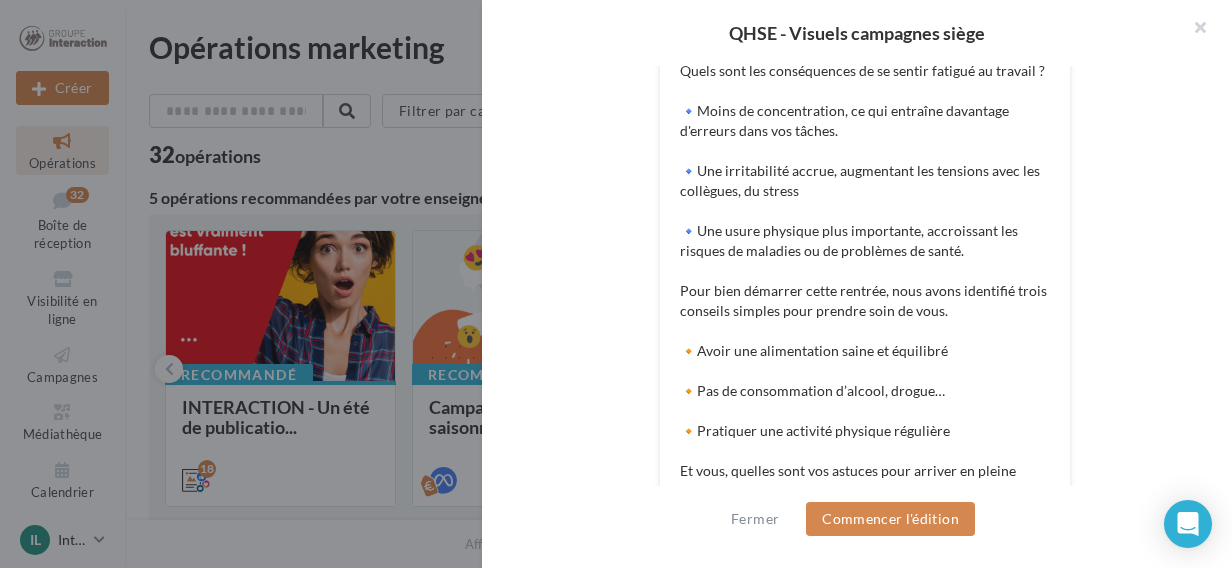 scroll, scrollTop: 159, scrollLeft: 0, axis: vertical 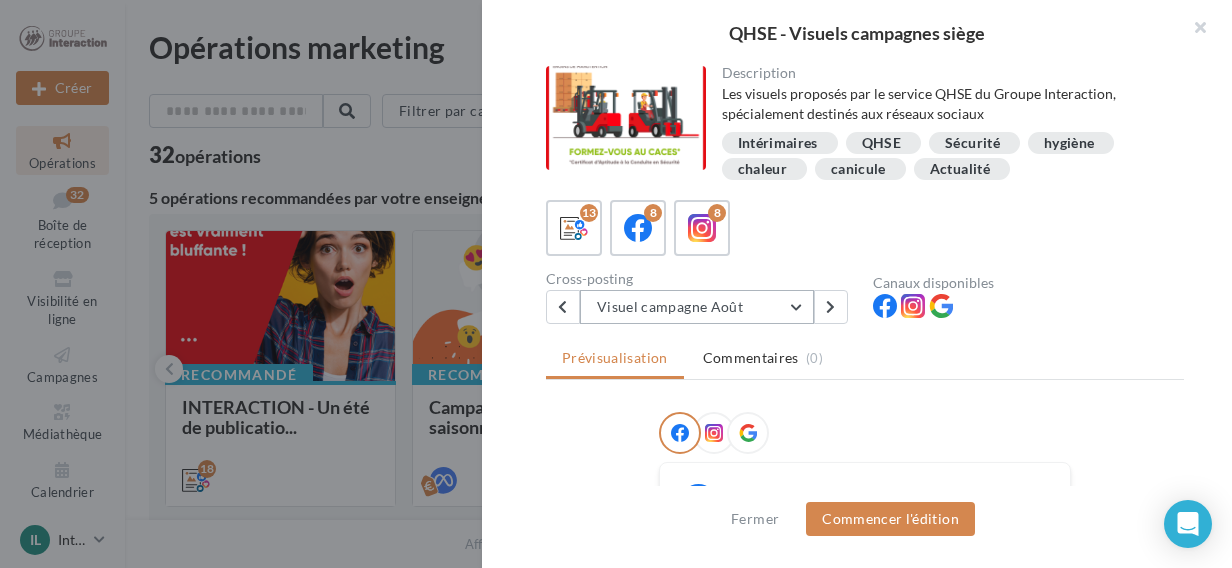 click on "Visuel campagne Août" at bounding box center (697, 307) 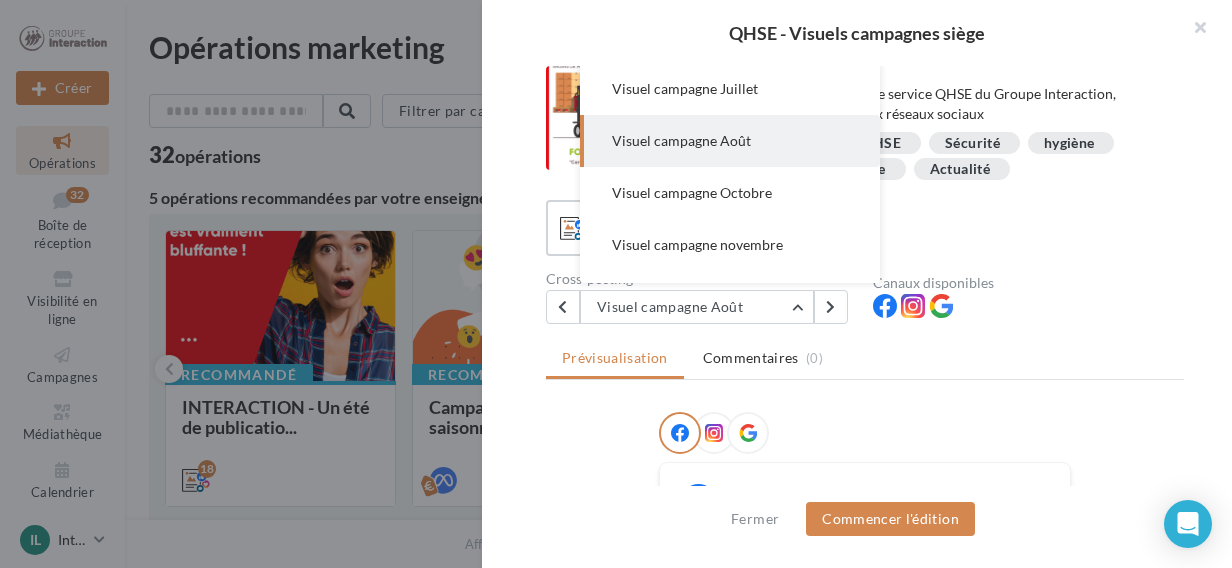 click on "13         8         8" at bounding box center [865, 228] 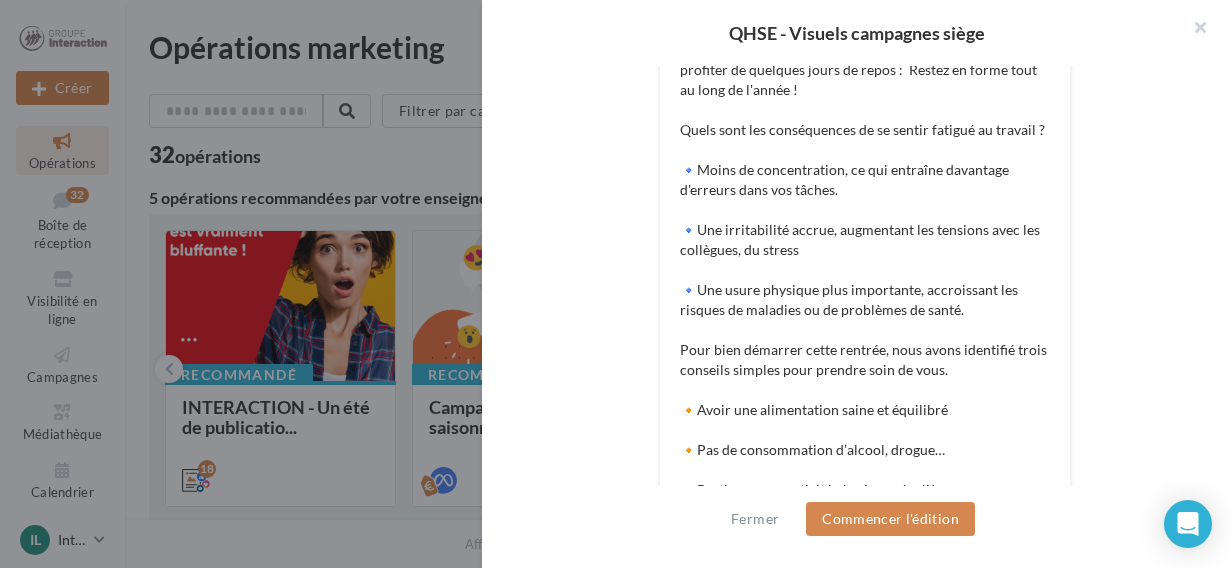 scroll, scrollTop: 200, scrollLeft: 0, axis: vertical 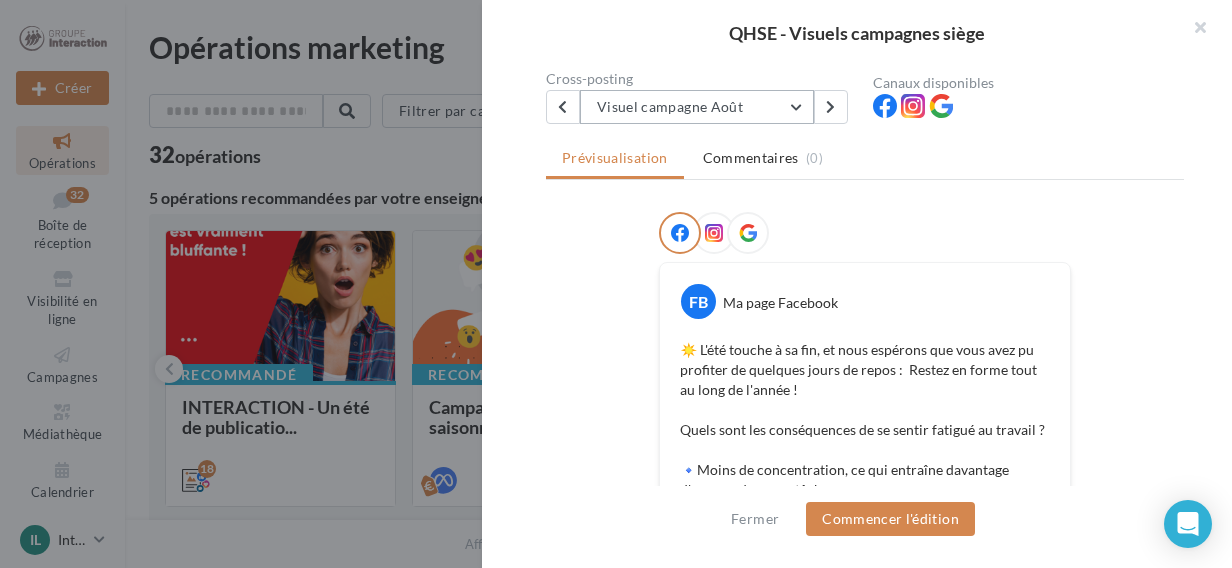 click on "Visuel campagne Août" at bounding box center [697, 107] 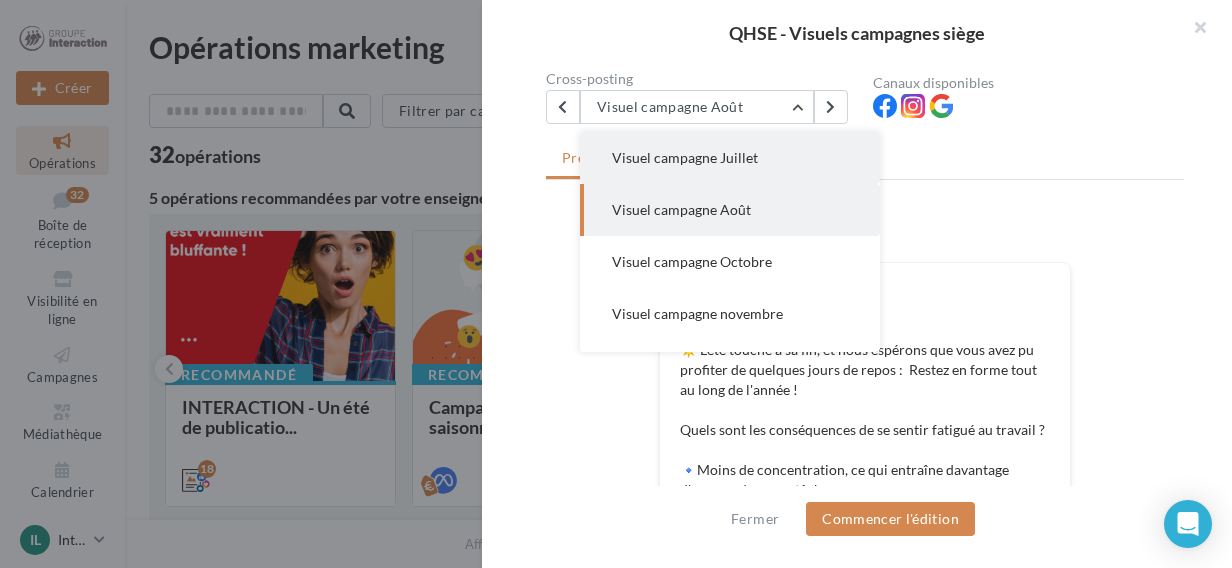 click on "Visuel campagne Juillet" at bounding box center (730, 158) 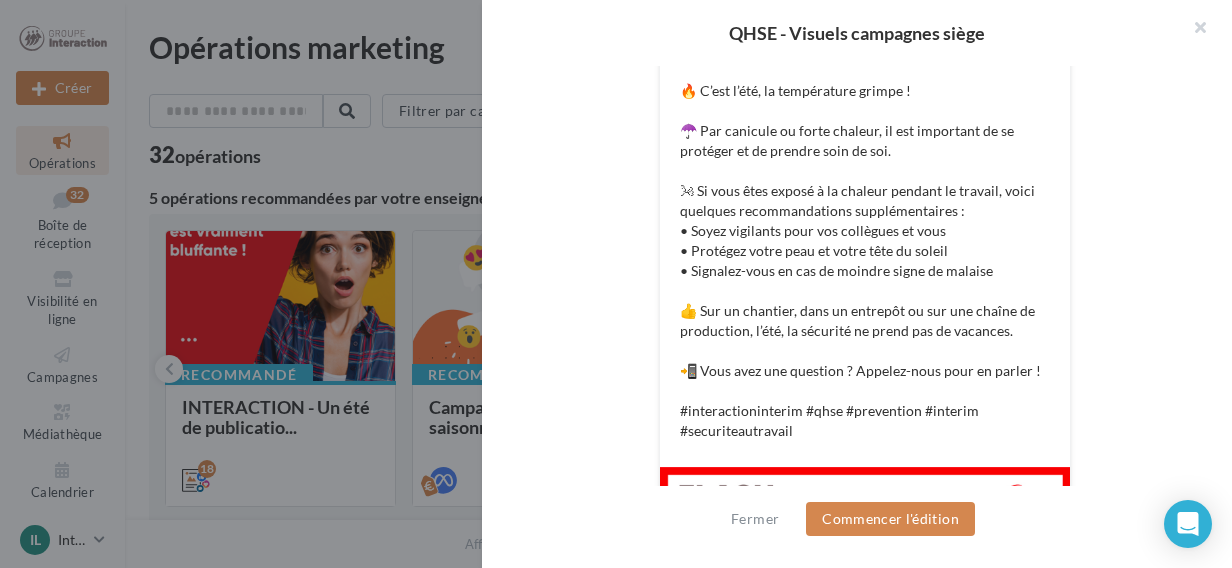 scroll, scrollTop: 0, scrollLeft: 0, axis: both 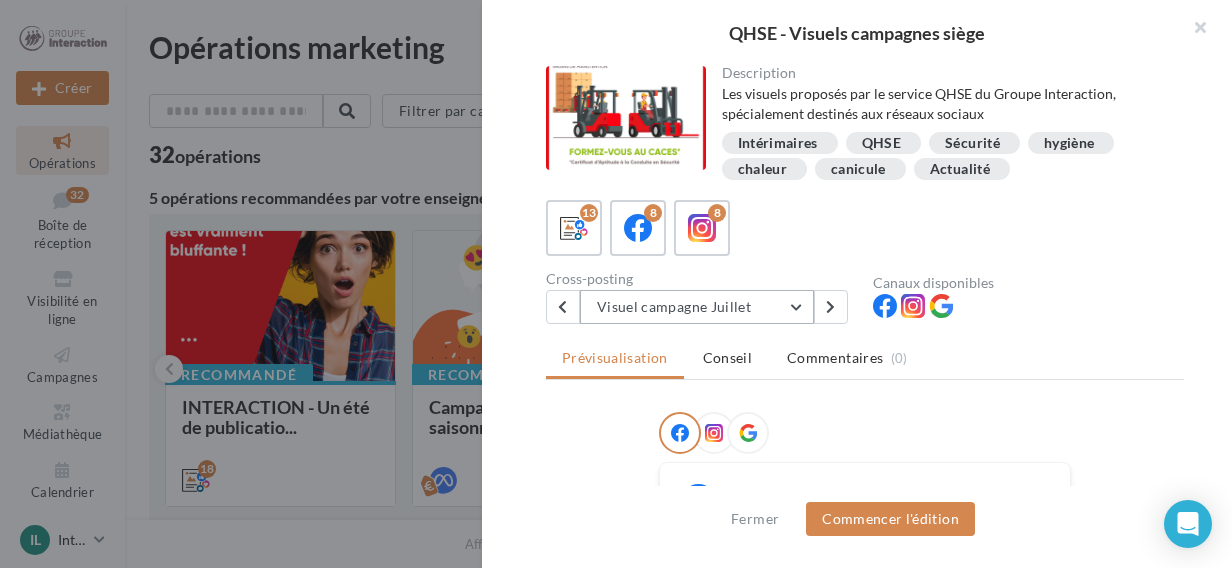 click on "Visuel campagne Juillet" at bounding box center (697, 307) 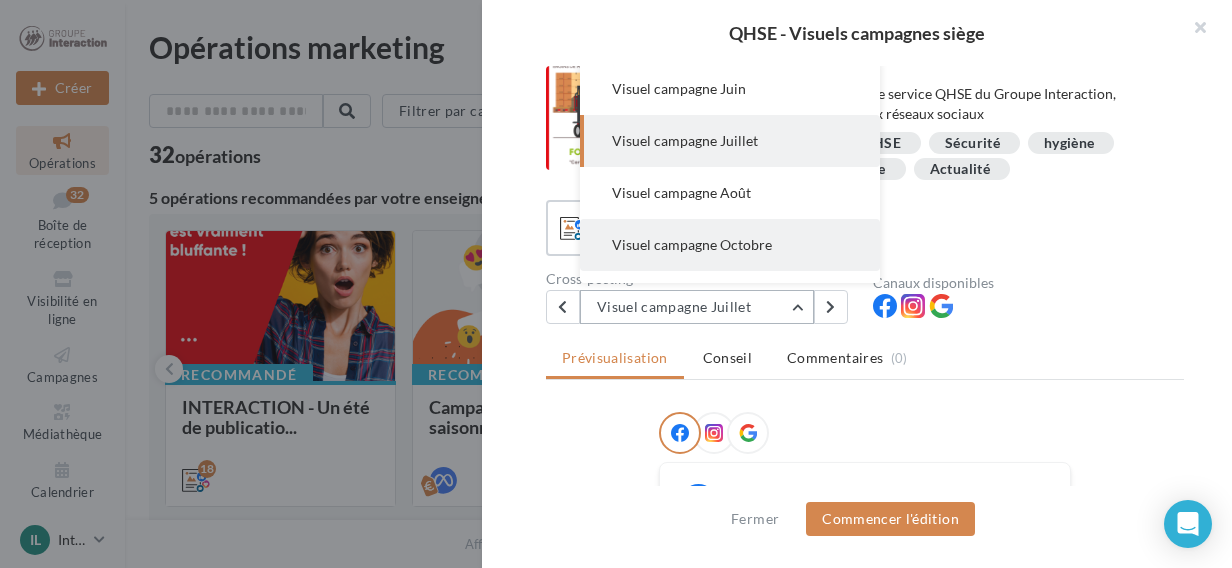 scroll, scrollTop: 56, scrollLeft: 0, axis: vertical 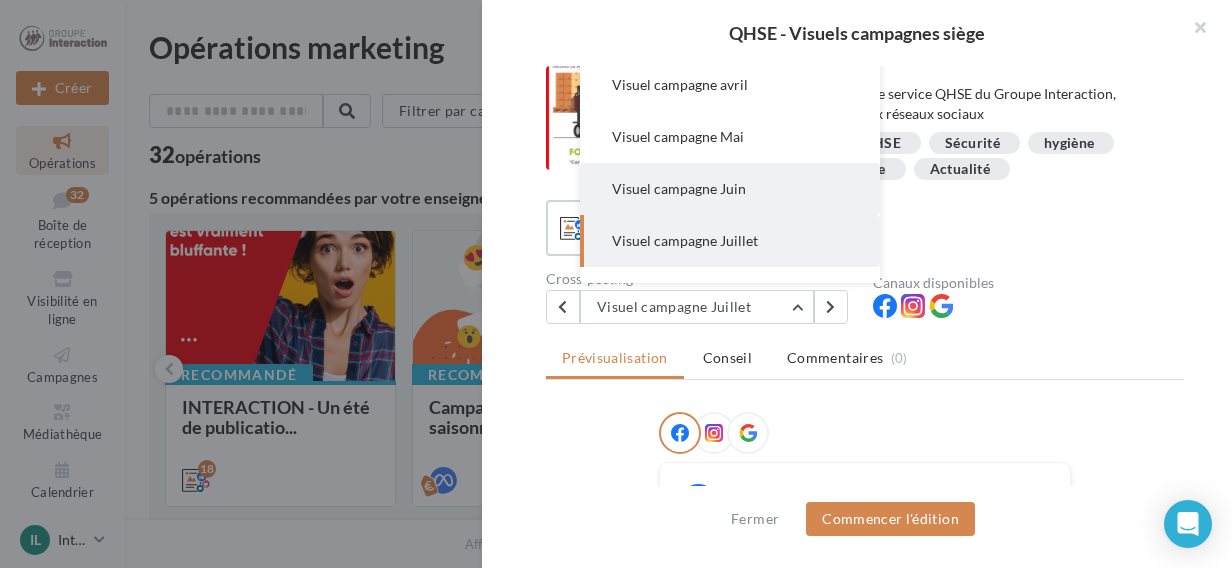 click on "Visuel campagne Juin" at bounding box center [730, 189] 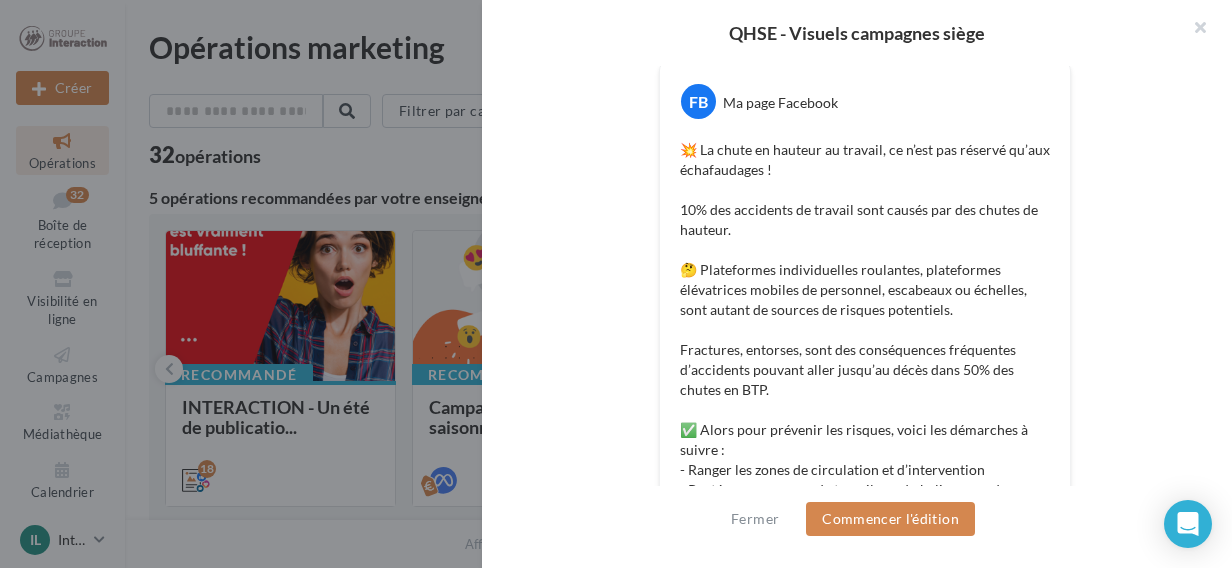 scroll, scrollTop: 200, scrollLeft: 0, axis: vertical 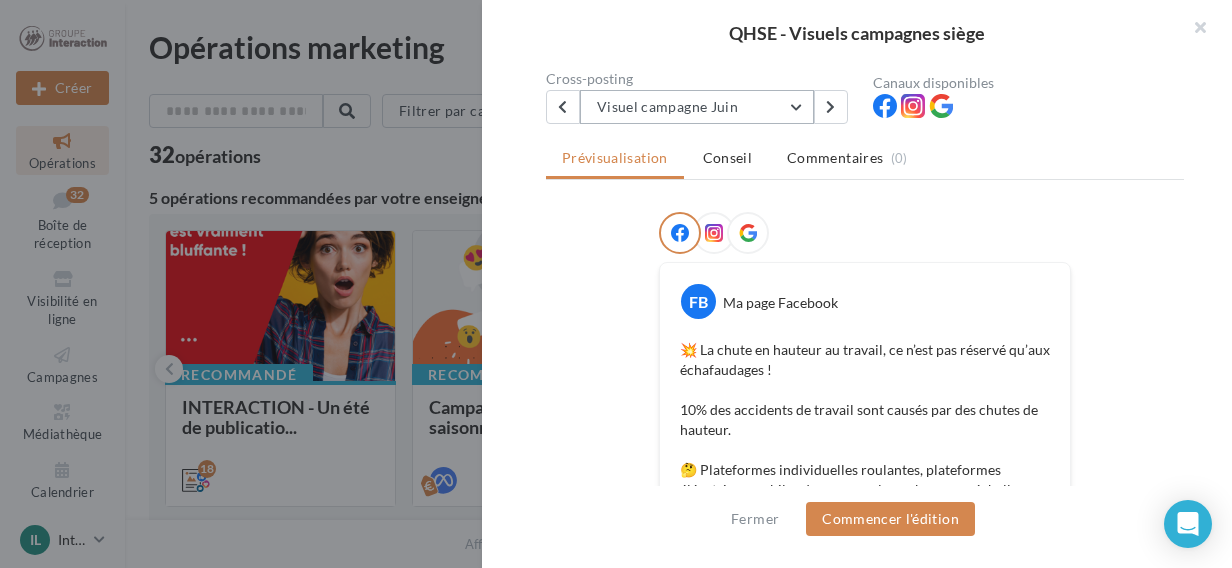 click on "Visuel campagne Juin" at bounding box center (697, 107) 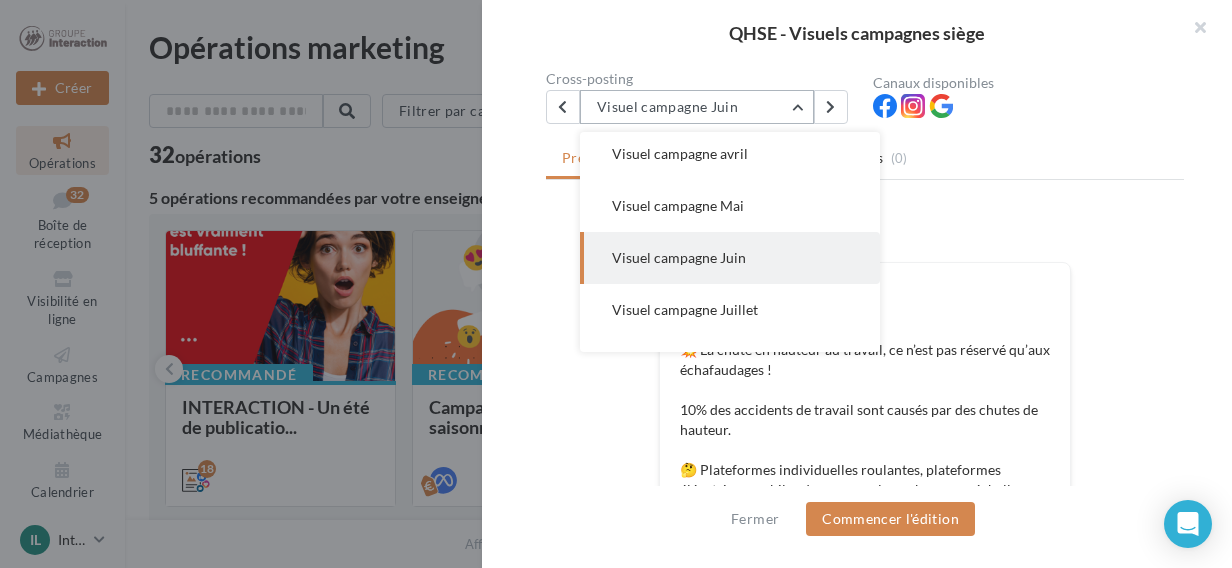scroll, scrollTop: 104, scrollLeft: 0, axis: vertical 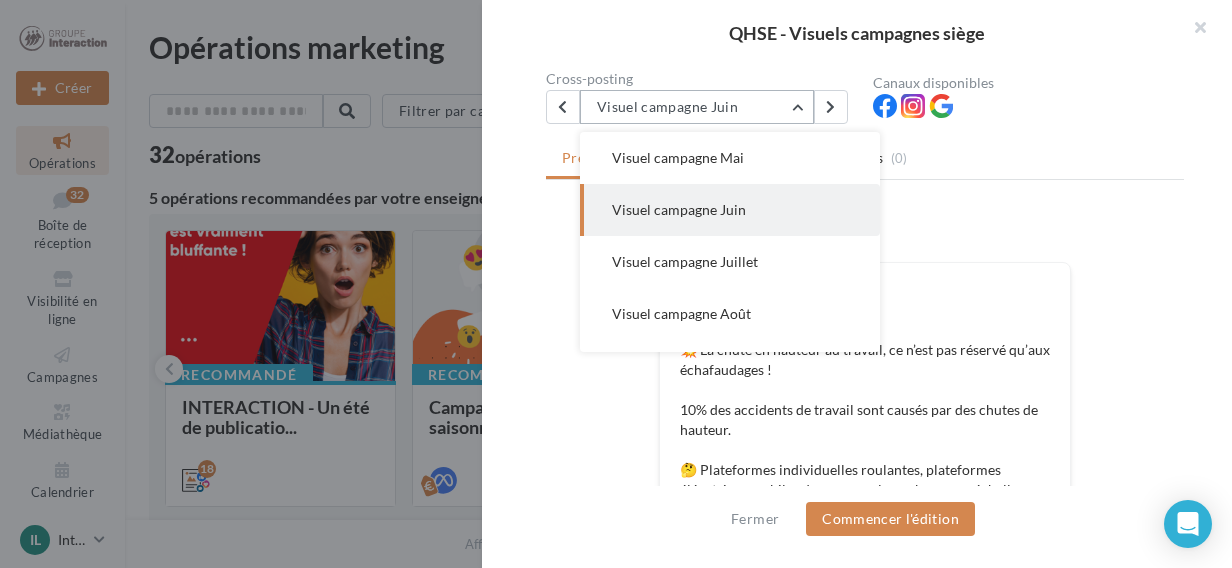 click on "Visuel campagne Juin" at bounding box center (697, 107) 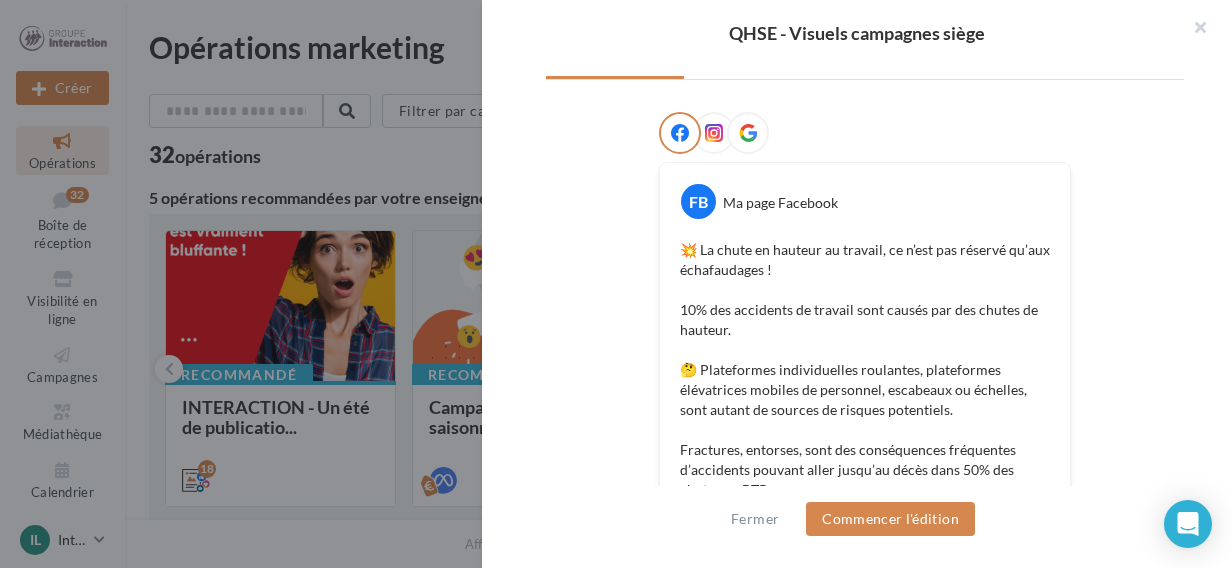scroll, scrollTop: 100, scrollLeft: 0, axis: vertical 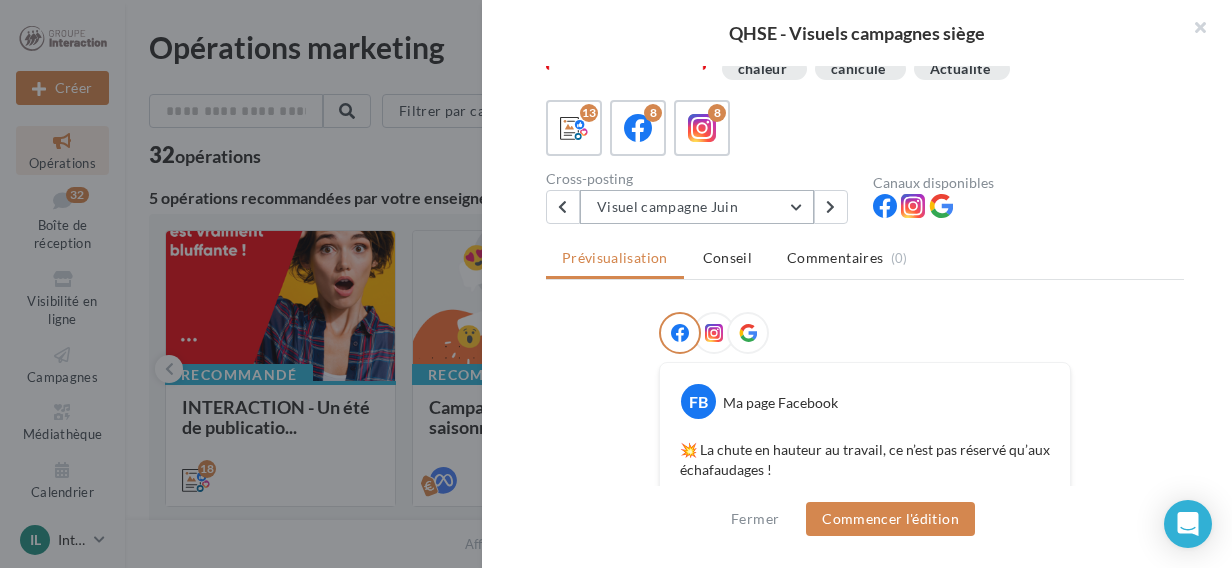 click on "Visuel campagne Juin" at bounding box center (697, 207) 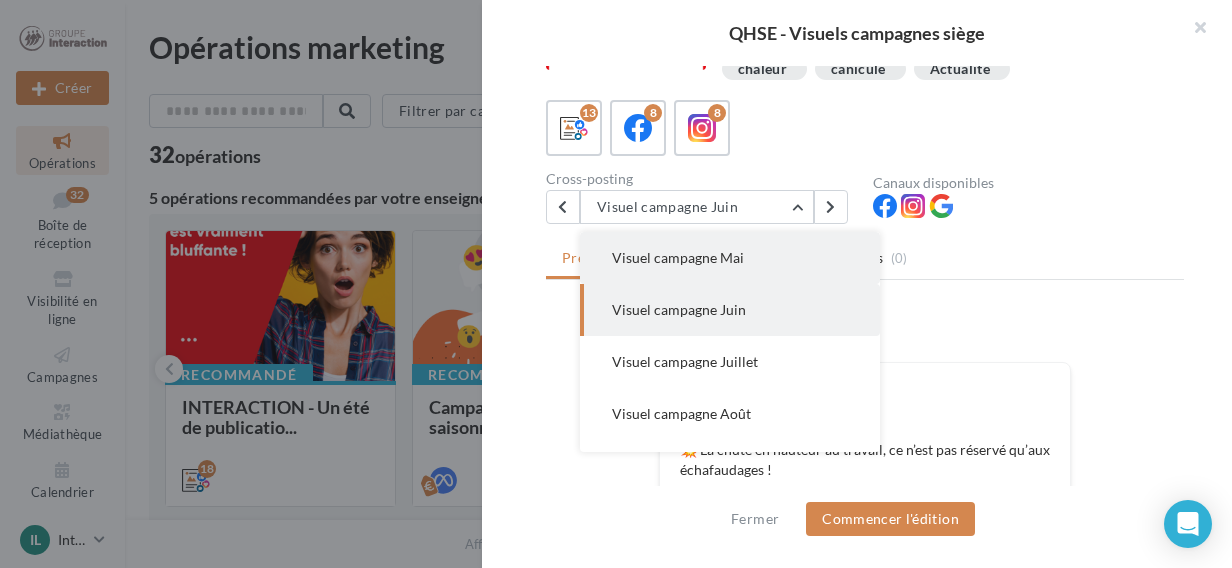 click on "Visuel campagne Mai" at bounding box center (730, 258) 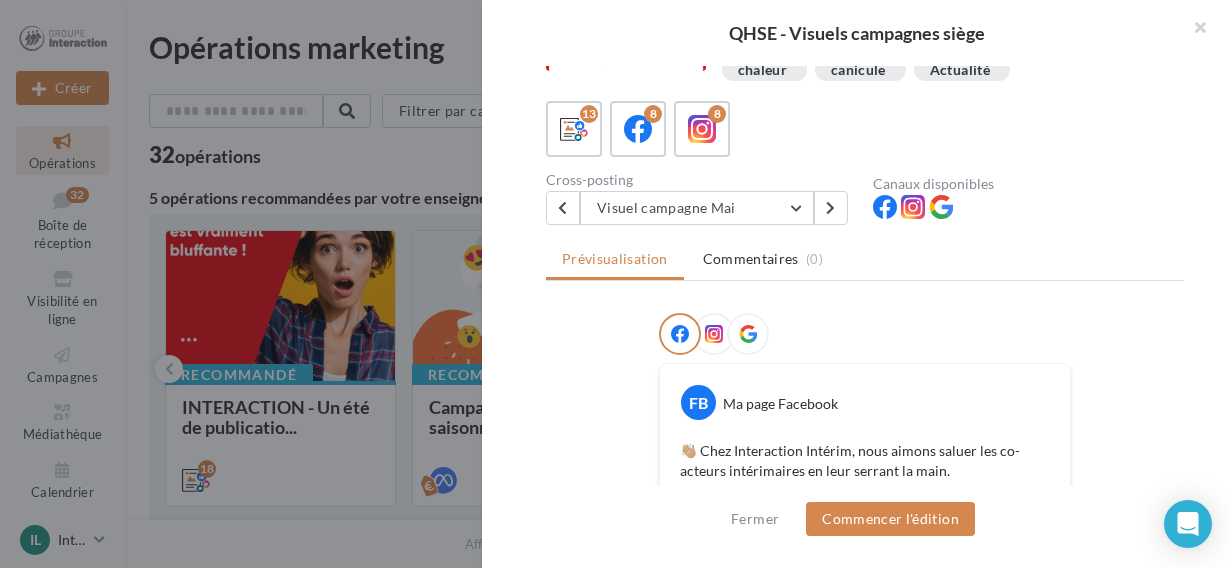 scroll, scrollTop: 0, scrollLeft: 0, axis: both 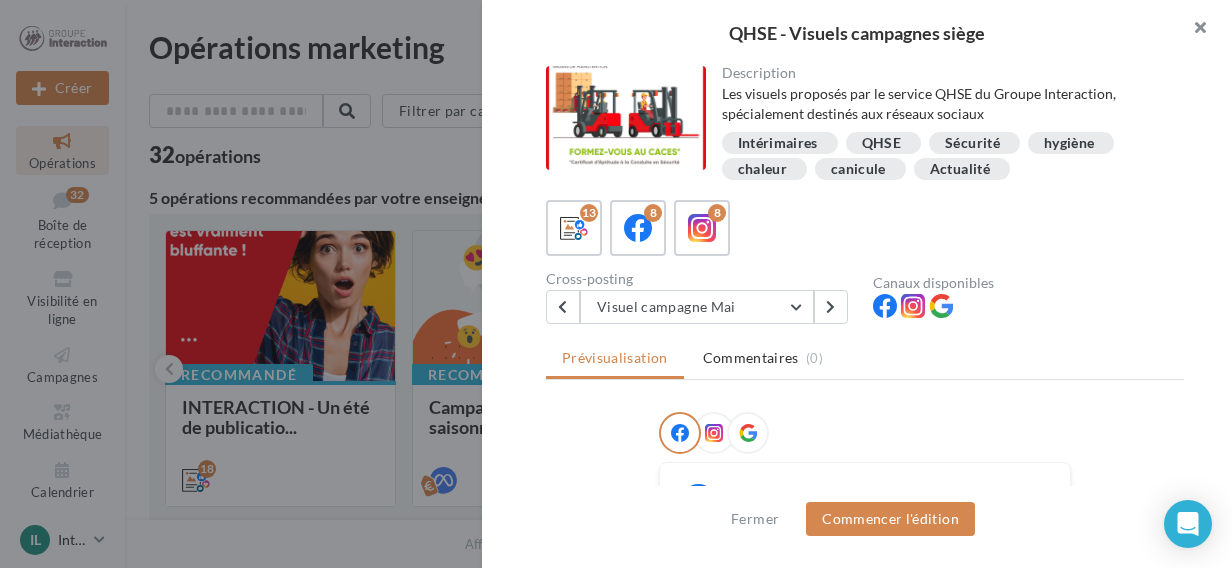 click at bounding box center [1192, 30] 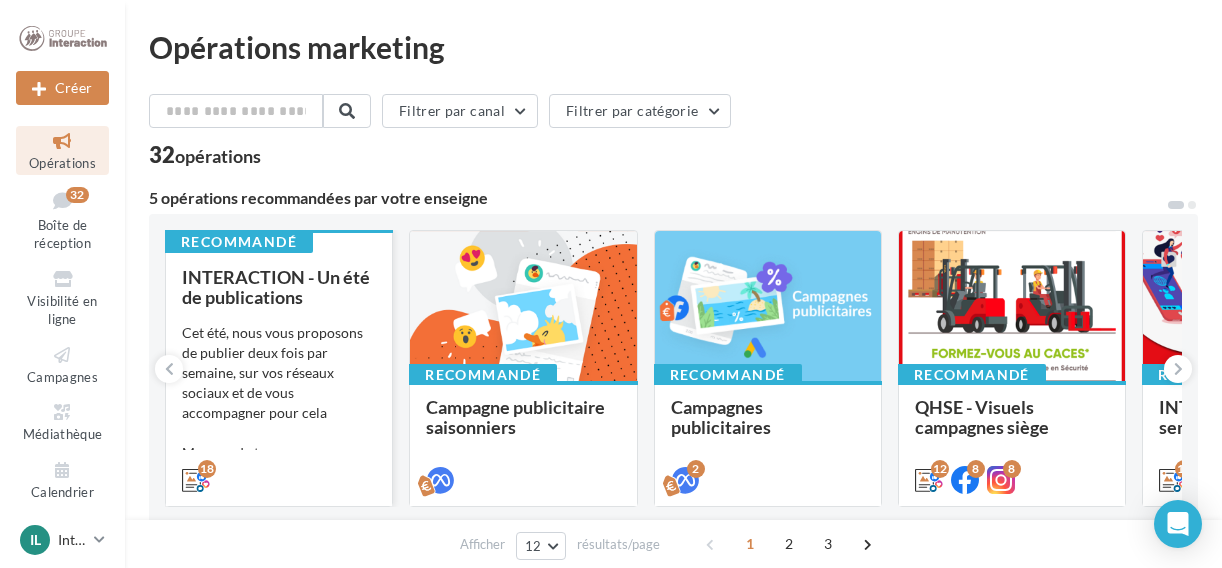 click on "INTERACTION - Un été de publications        Cet été, nous vous proposons de publier deux fois par semaine, sur vos réseaux sociaux et de vous accompagner pour cela
Manque de temps, manque d'idées ? Votre solution est ici !
Publiez chaque format un apr&egrav..." at bounding box center (279, 377) 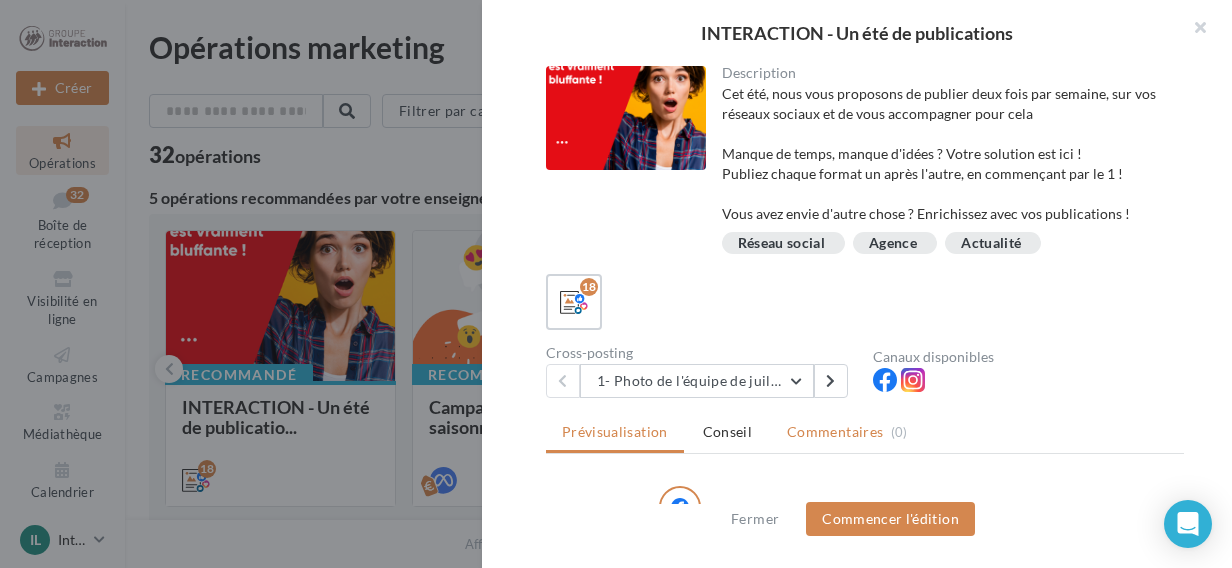 scroll, scrollTop: 100, scrollLeft: 0, axis: vertical 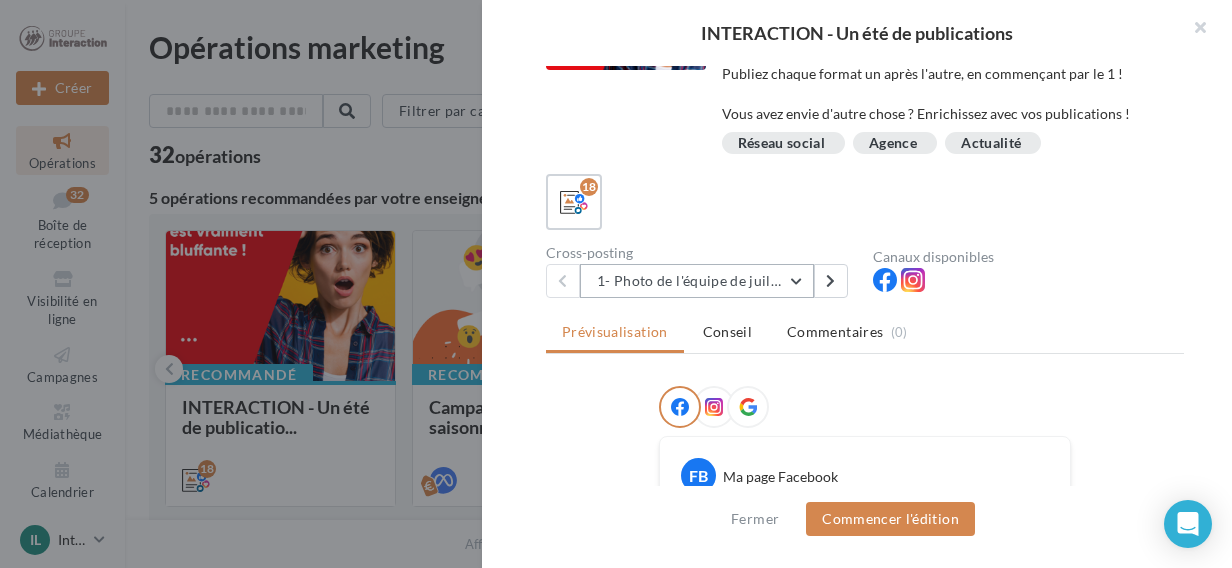 click on "1- Photo de l'équipe de juillet" at bounding box center (697, 281) 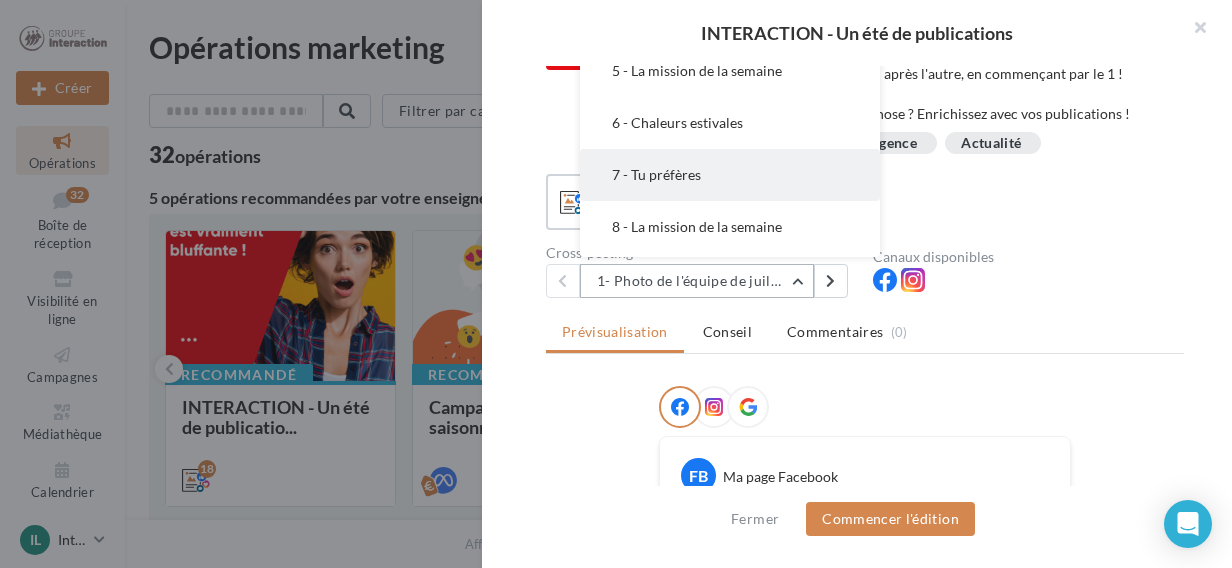 scroll, scrollTop: 300, scrollLeft: 0, axis: vertical 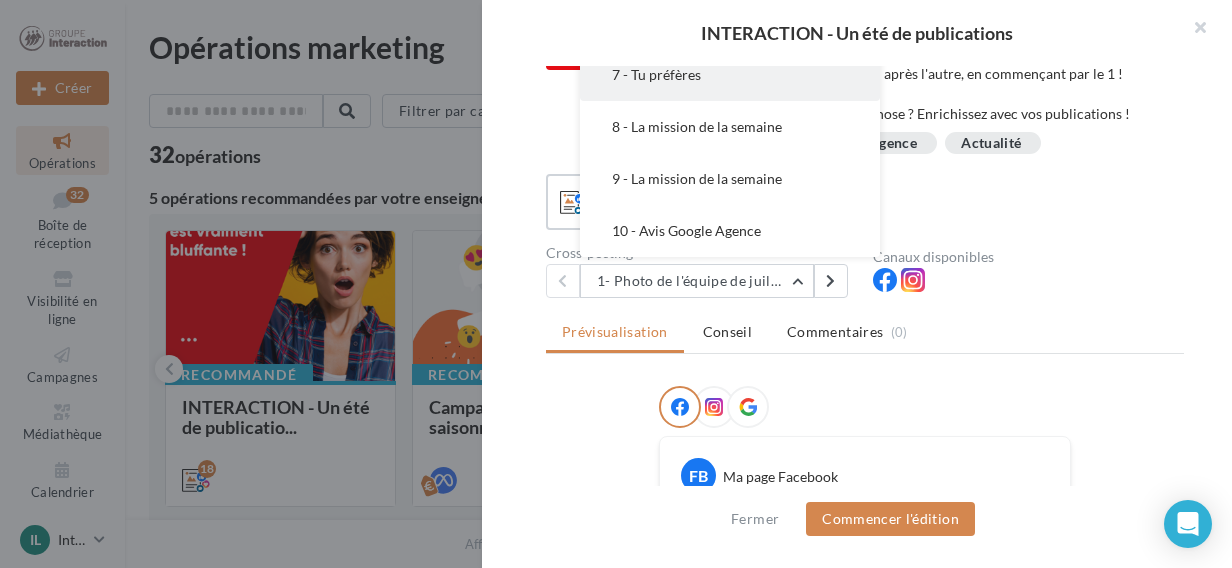 click on "7 - Tu préfères" at bounding box center [730, 75] 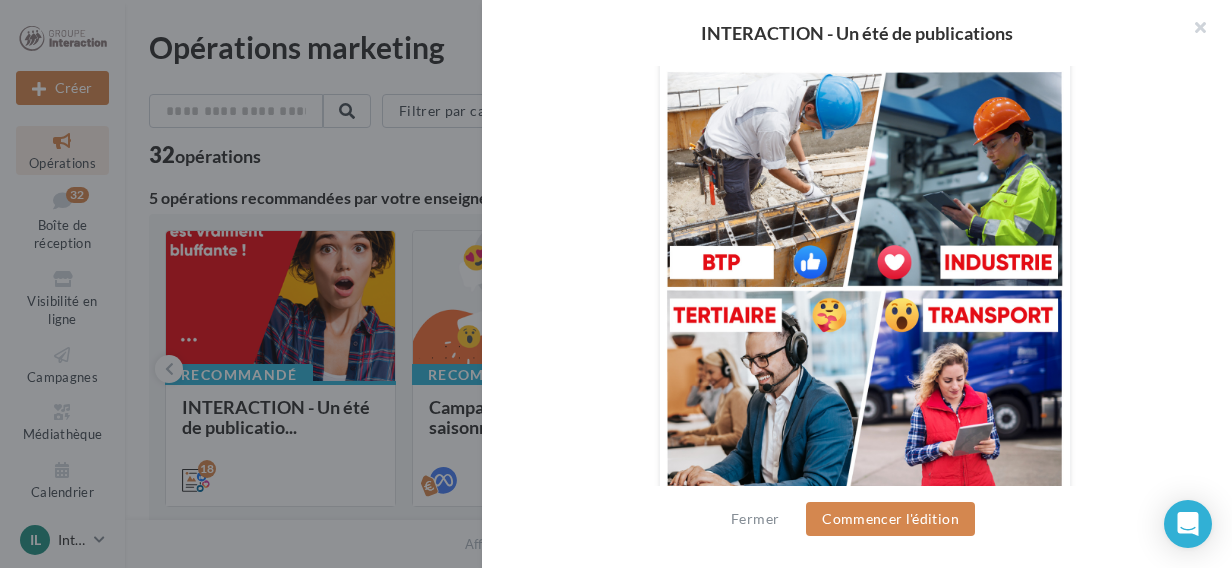 scroll, scrollTop: 855, scrollLeft: 0, axis: vertical 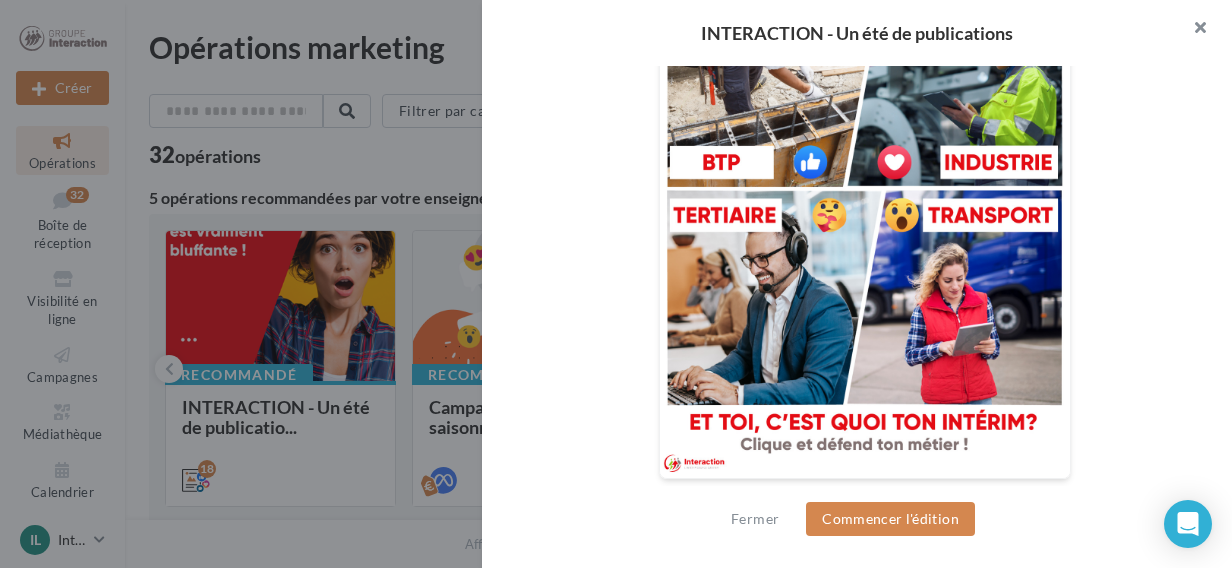 click at bounding box center [1192, 30] 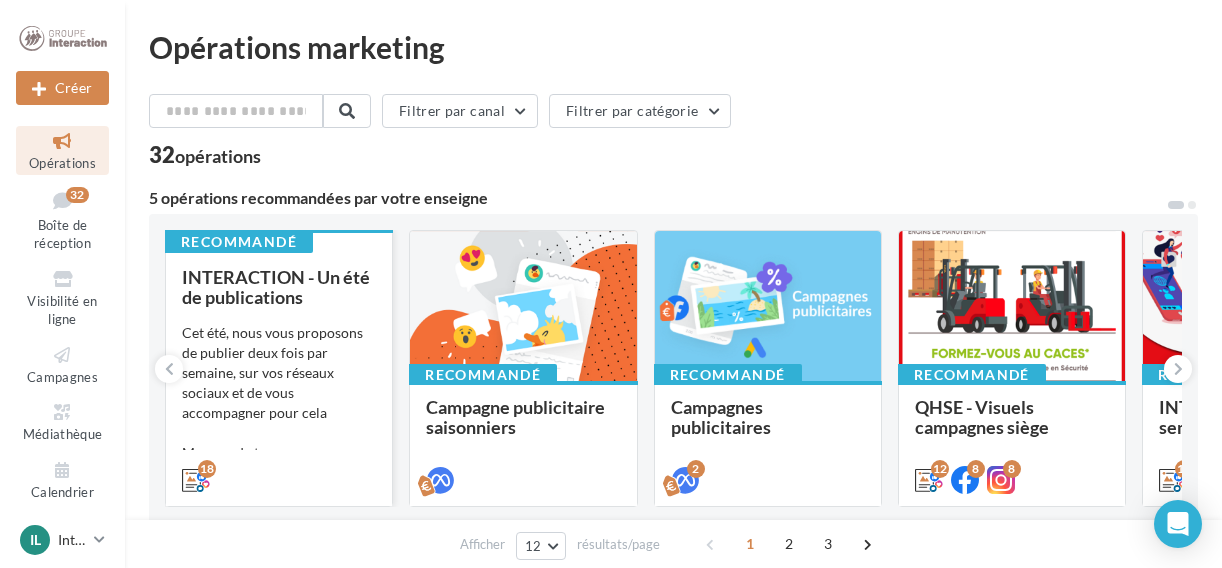 click on "Cet été, nous vous proposons de publier deux fois par semaine, sur vos réseaux sociaux et de vous accompagner pour cela
Manque de temps, manque d'idées ? Votre solution est ici !
Publiez chaque format un apr&egrav..." at bounding box center (279, 423) 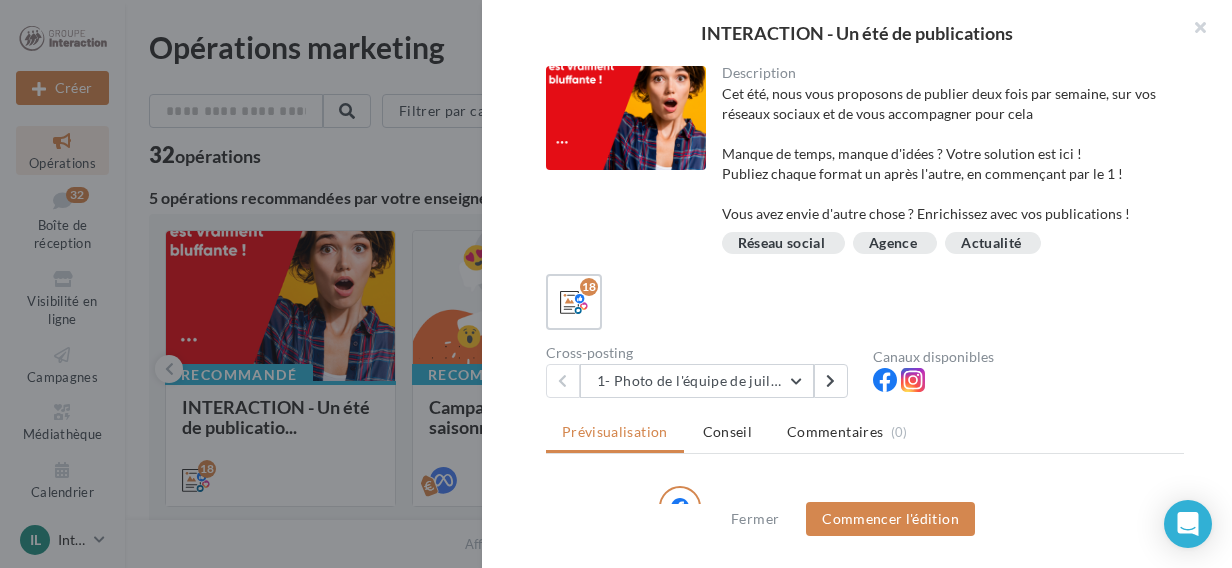 scroll, scrollTop: 200, scrollLeft: 0, axis: vertical 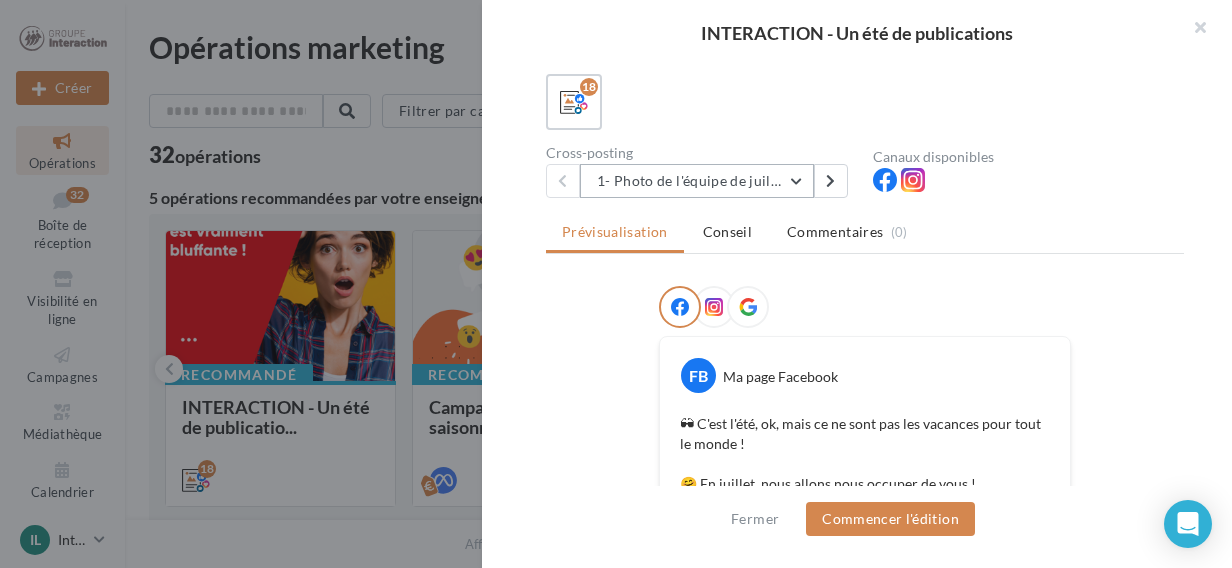 click on "1- Photo de l'équipe de juillet" at bounding box center (697, 181) 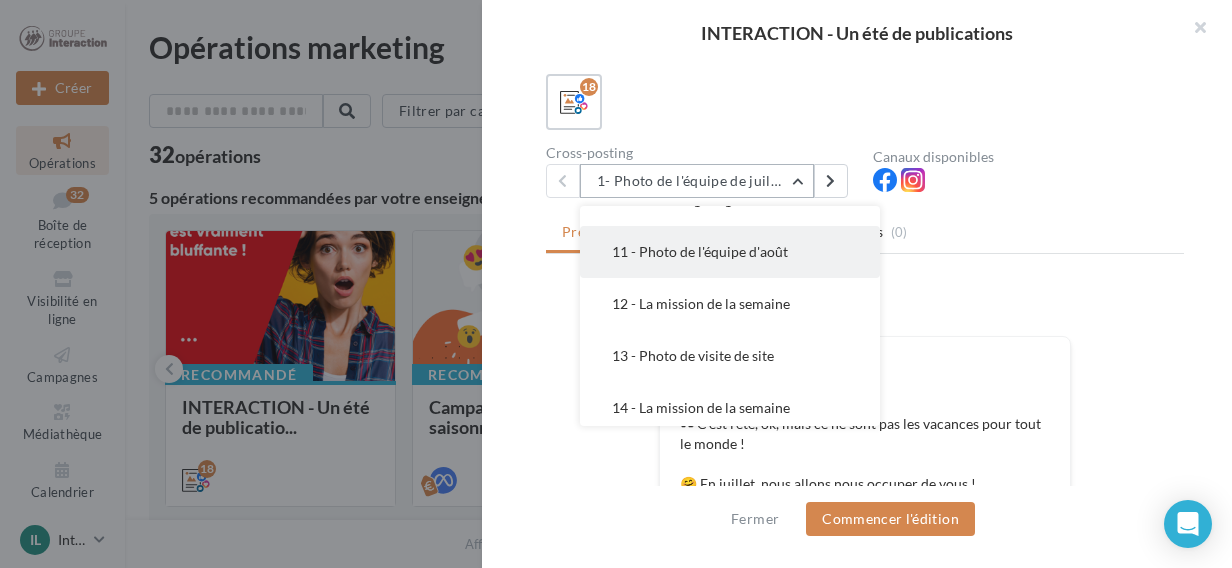 scroll, scrollTop: 600, scrollLeft: 0, axis: vertical 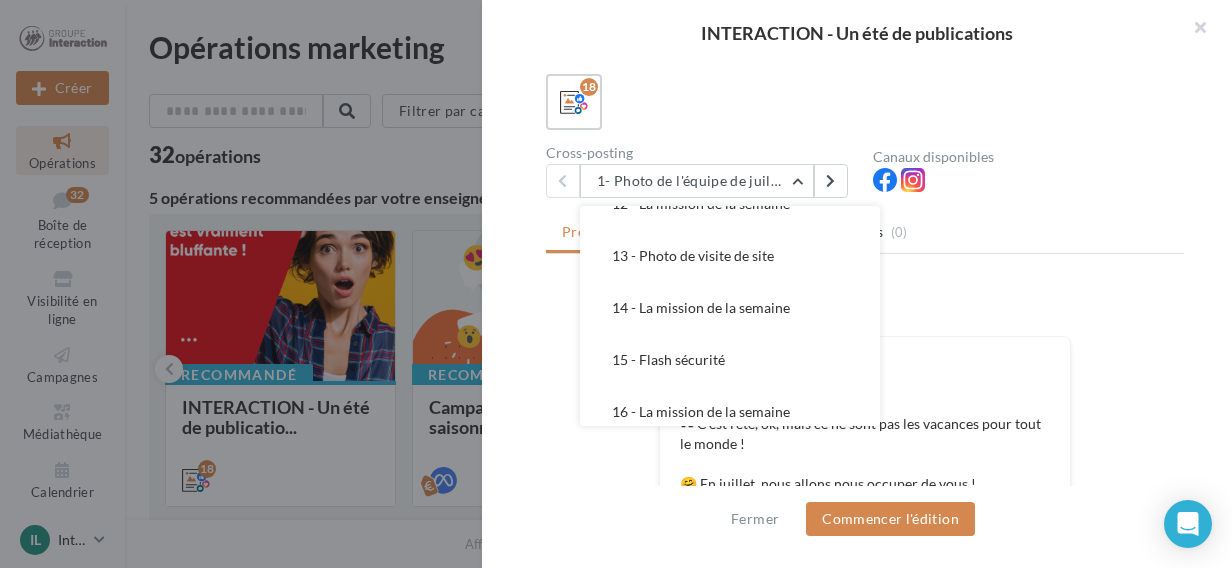 click on "15 - Flash sécurité" at bounding box center [730, 360] 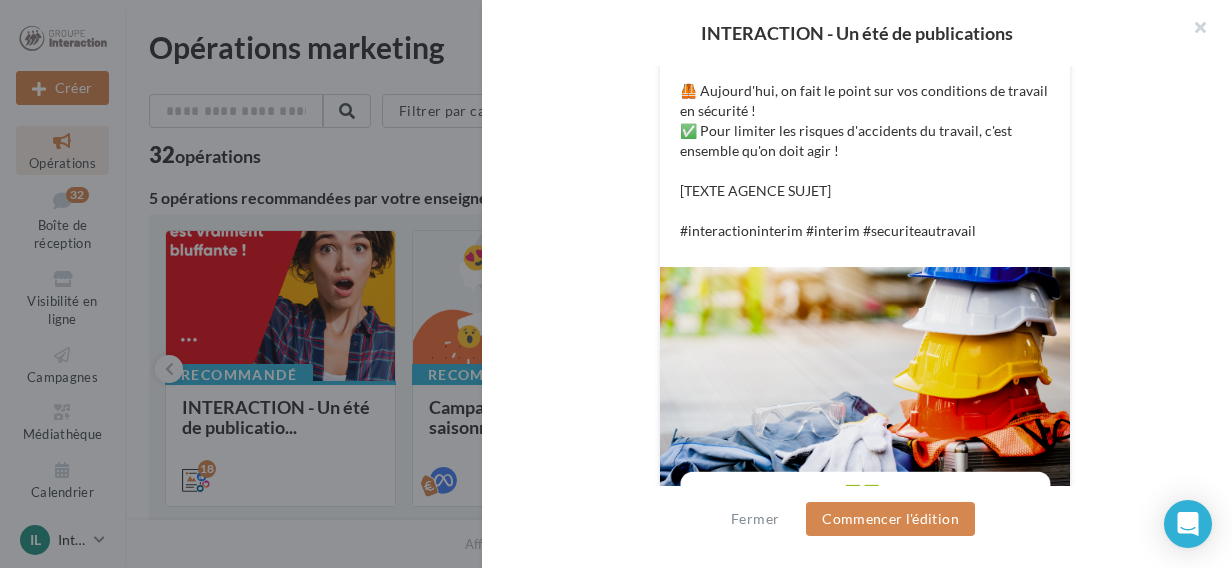 scroll, scrollTop: 333, scrollLeft: 0, axis: vertical 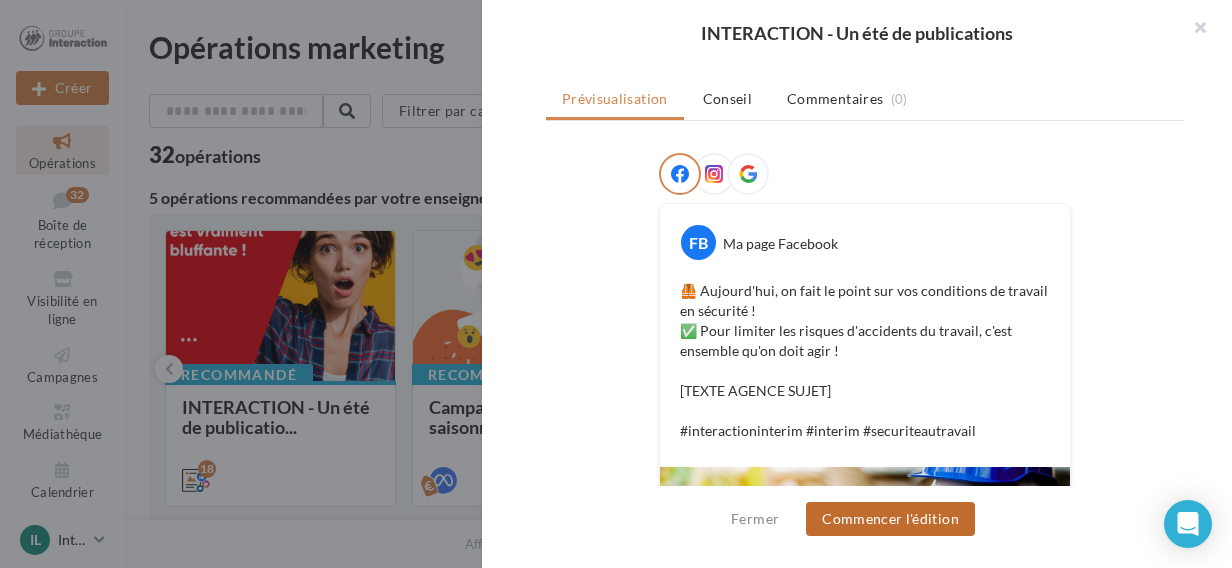 click on "Commencer l'édition" at bounding box center [890, 519] 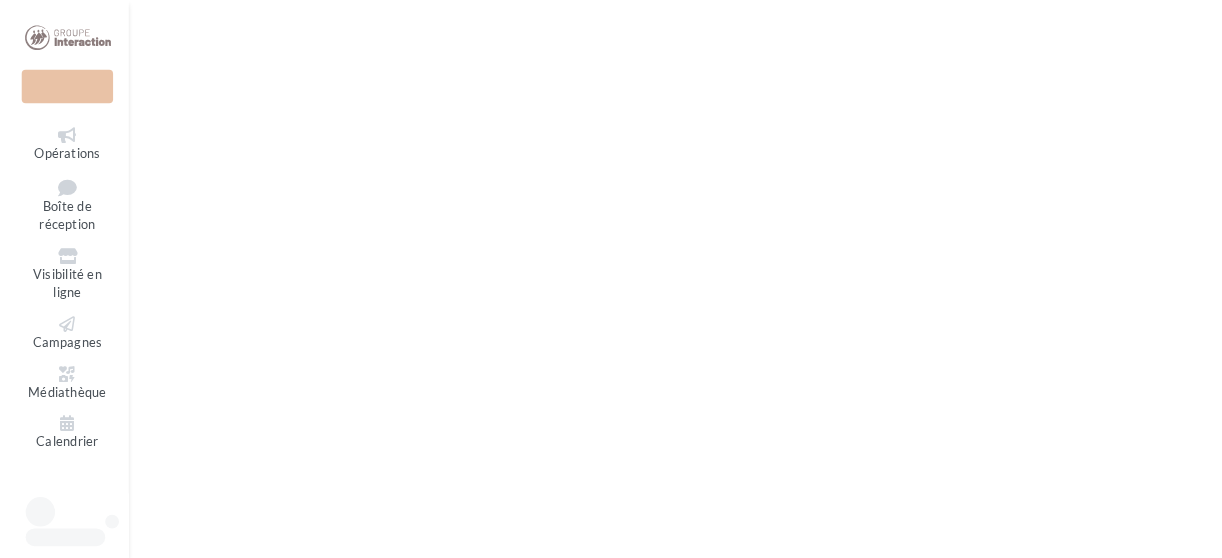 scroll, scrollTop: 0, scrollLeft: 0, axis: both 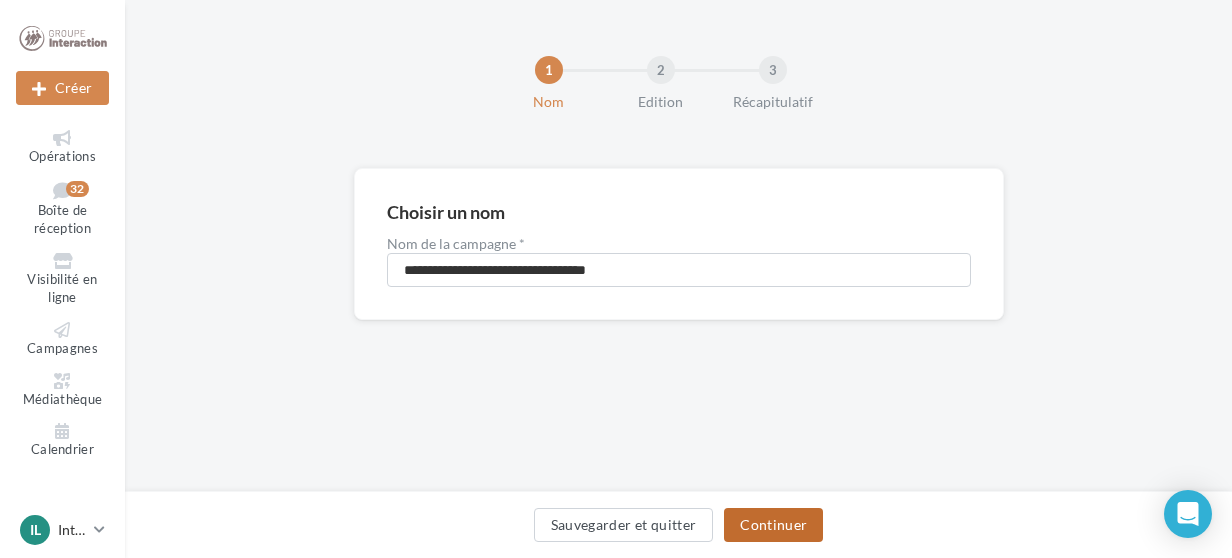 click on "Continuer" at bounding box center [773, 525] 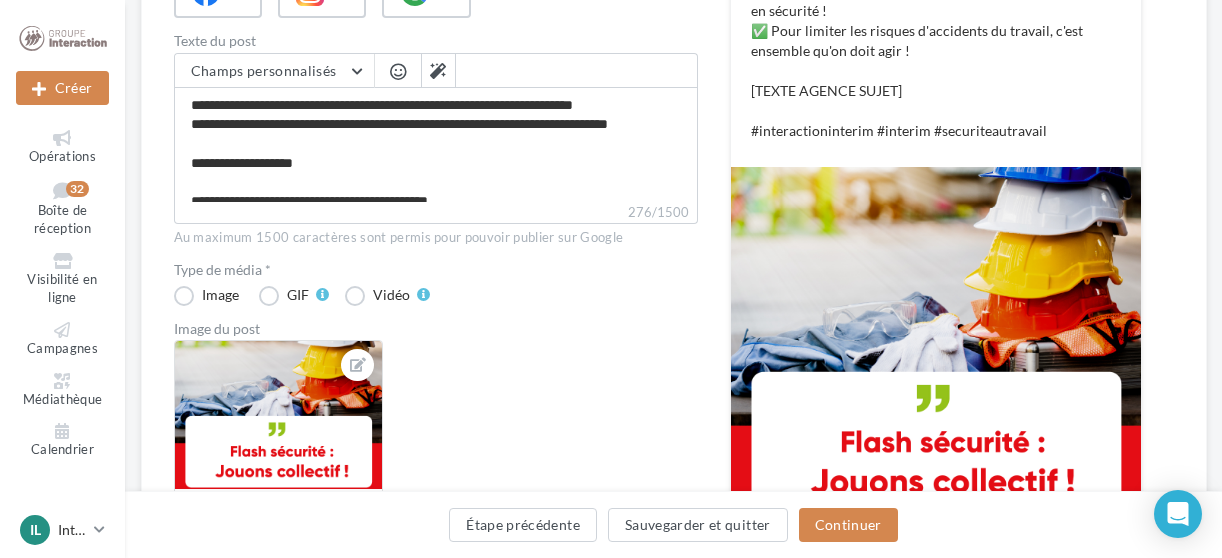 scroll, scrollTop: 300, scrollLeft: 0, axis: vertical 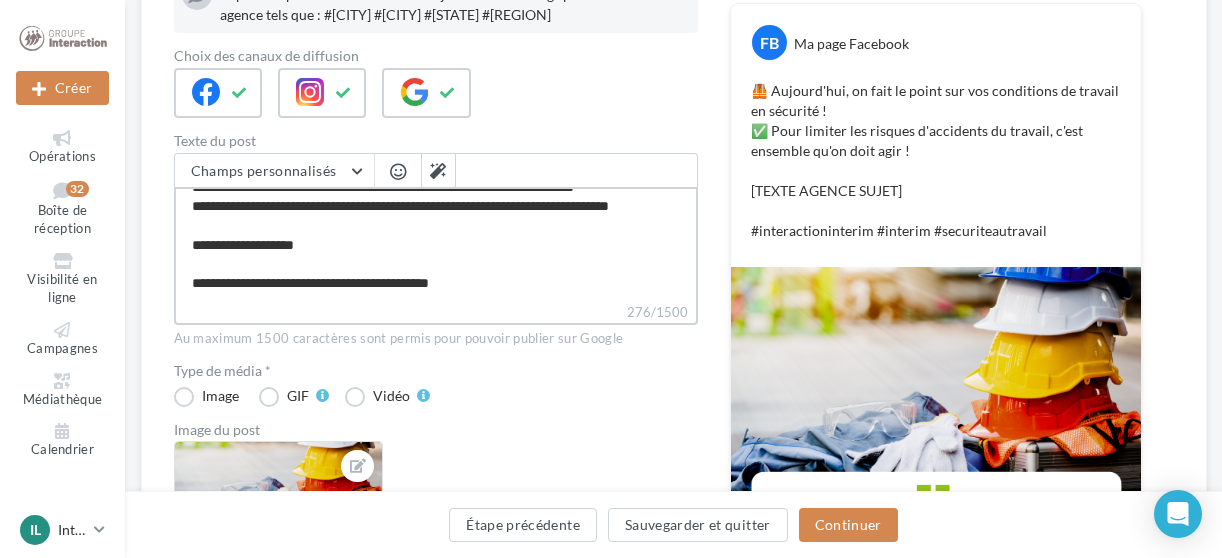 click on "**********" at bounding box center [436, 244] 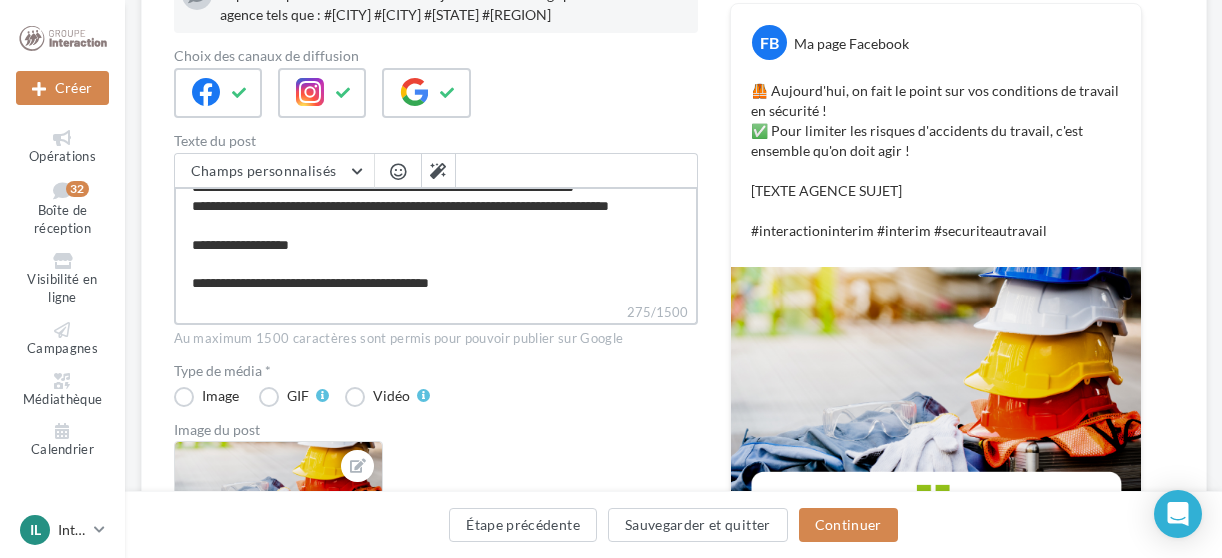 type on "**********" 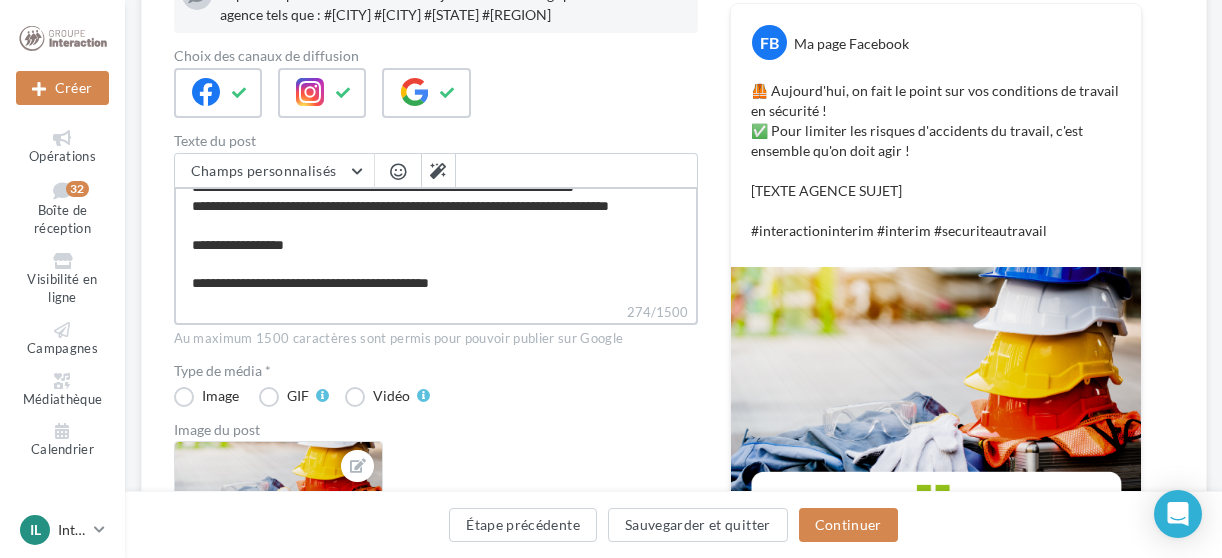 type on "**********" 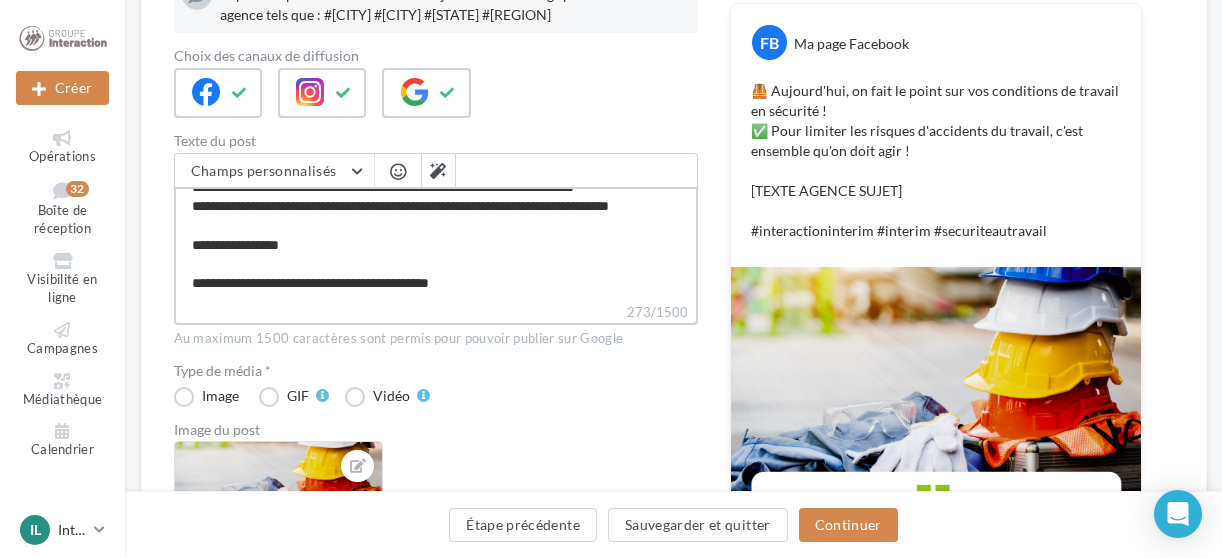 type on "**********" 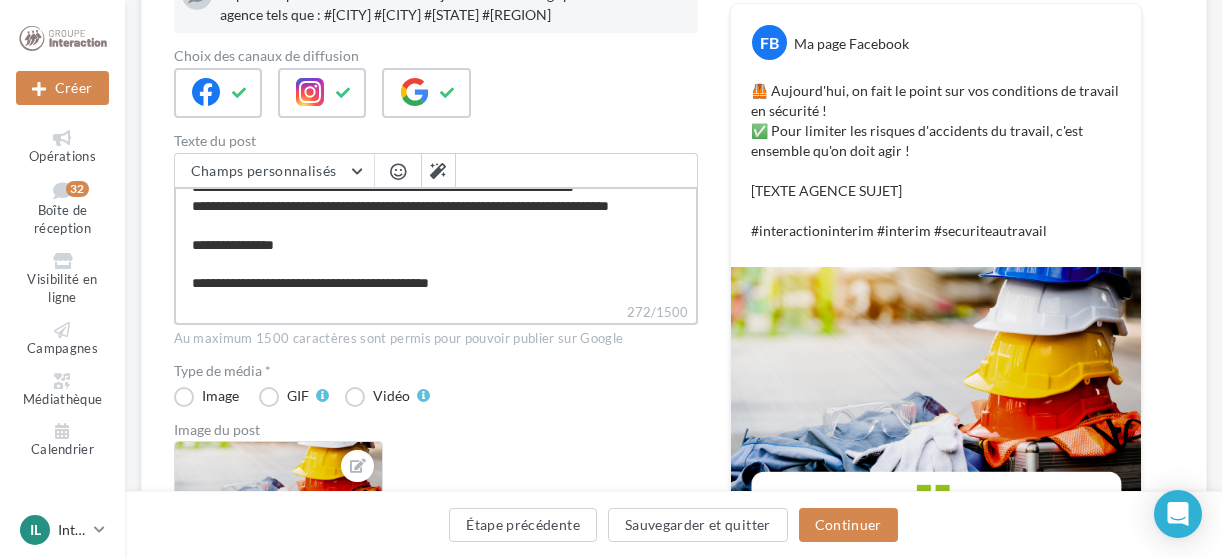 type on "**********" 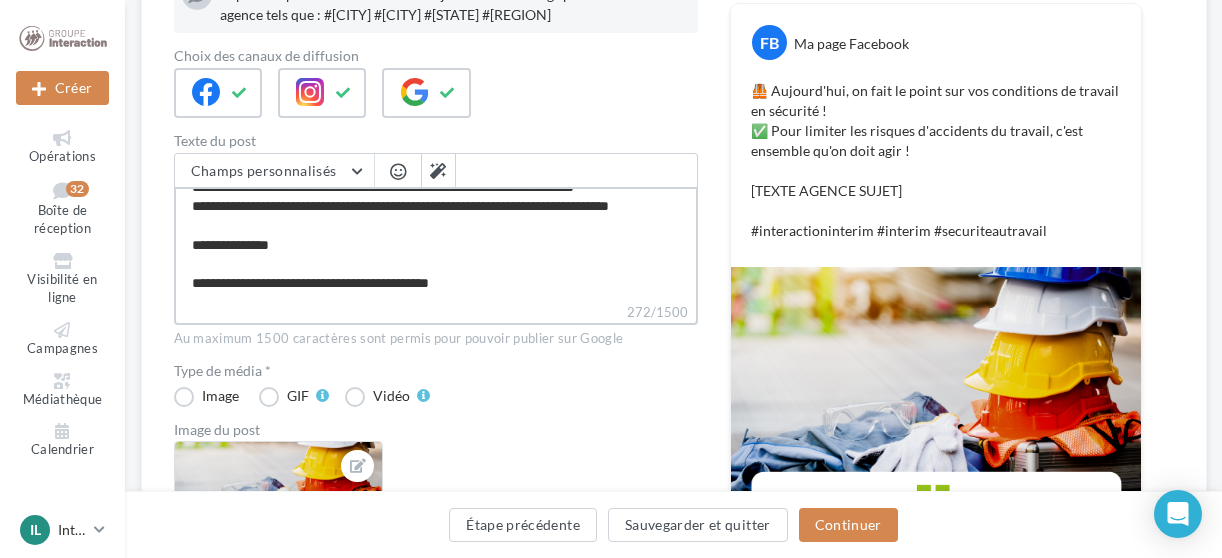type on "**********" 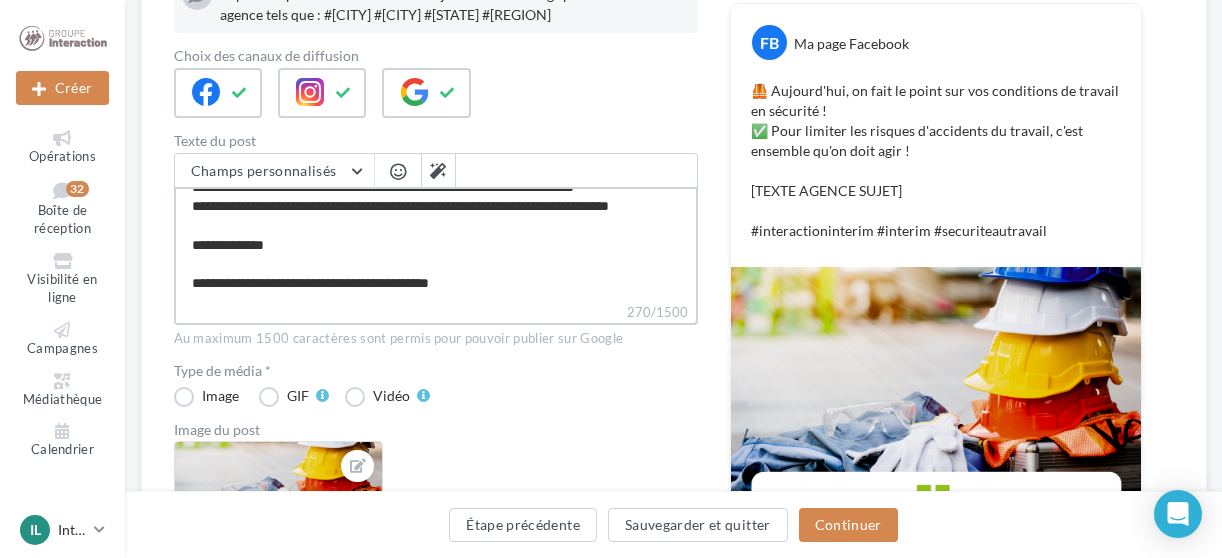 type on "**********" 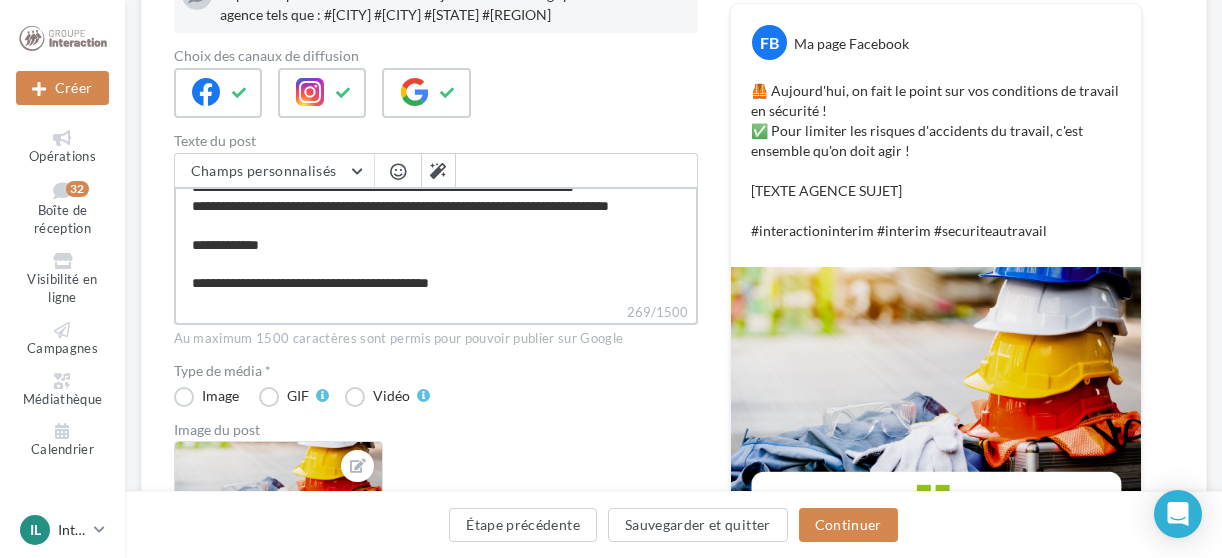 type on "**********" 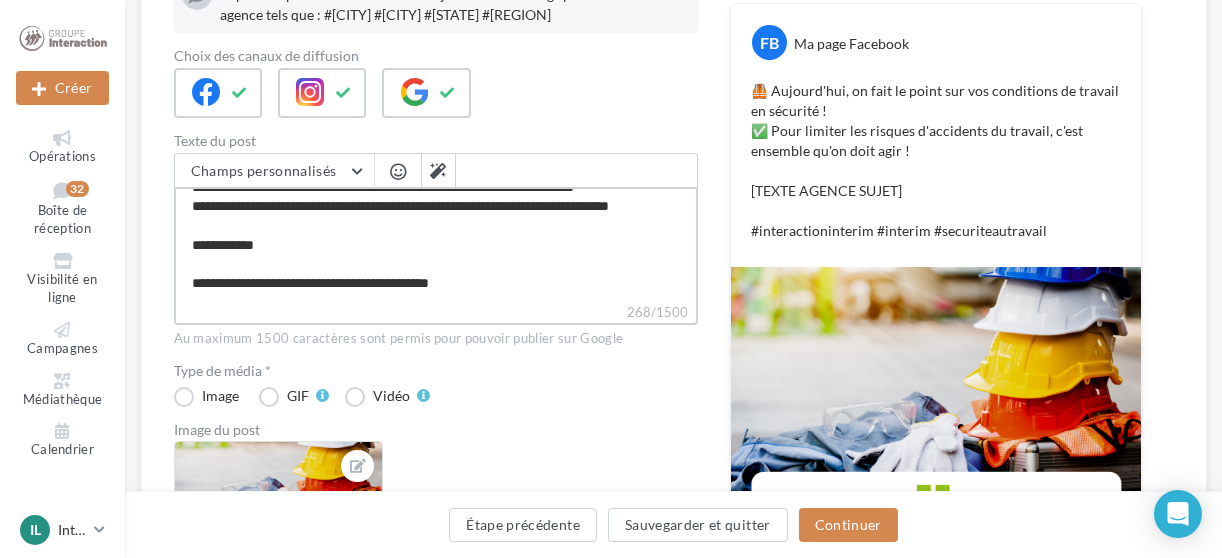type on "**********" 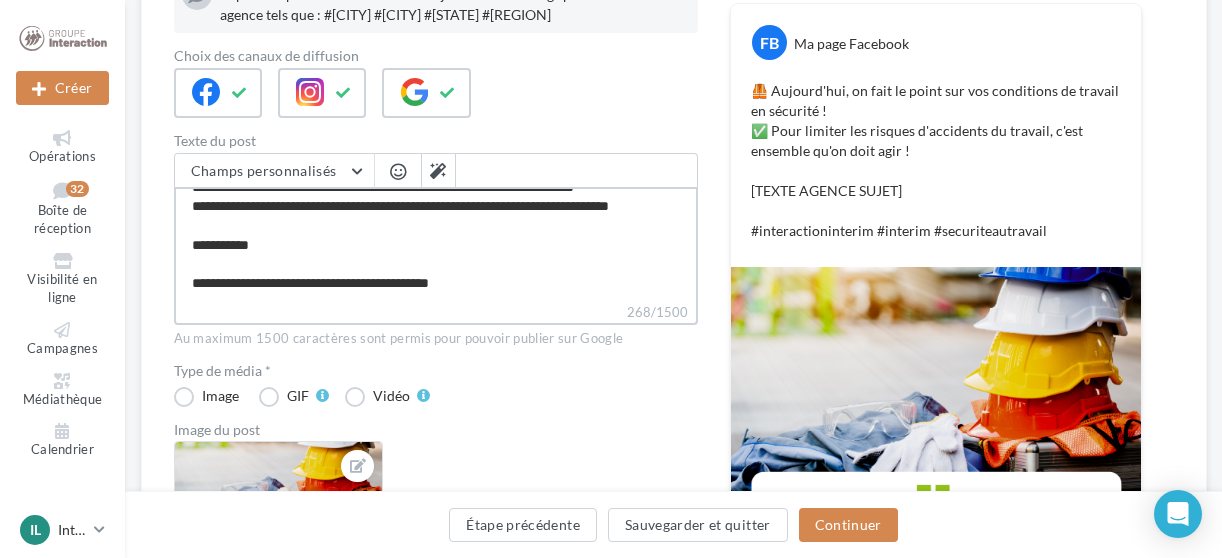 type on "**********" 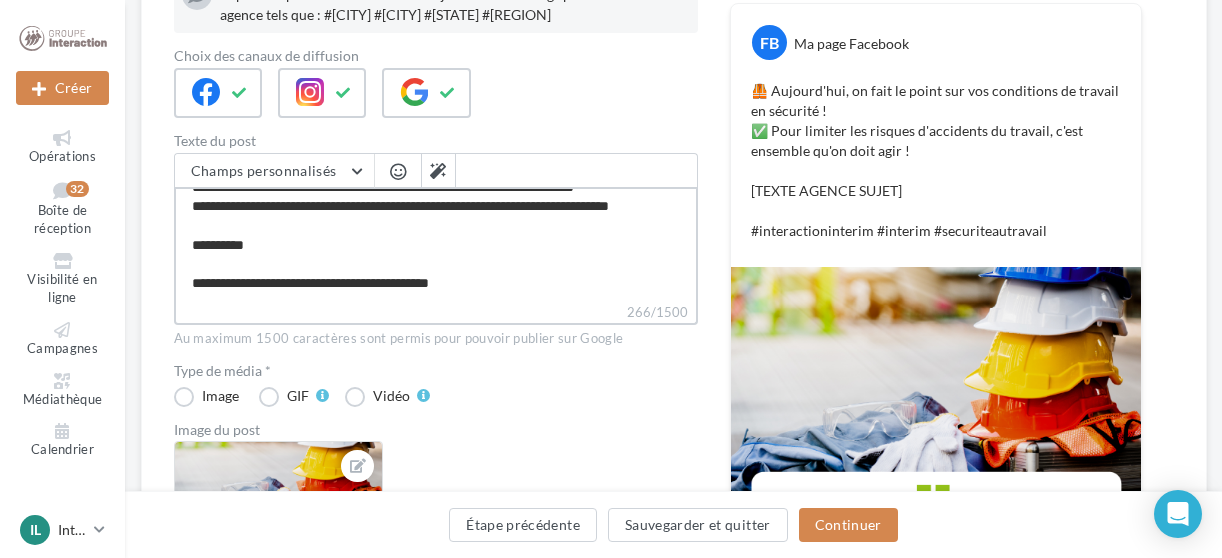 type on "**********" 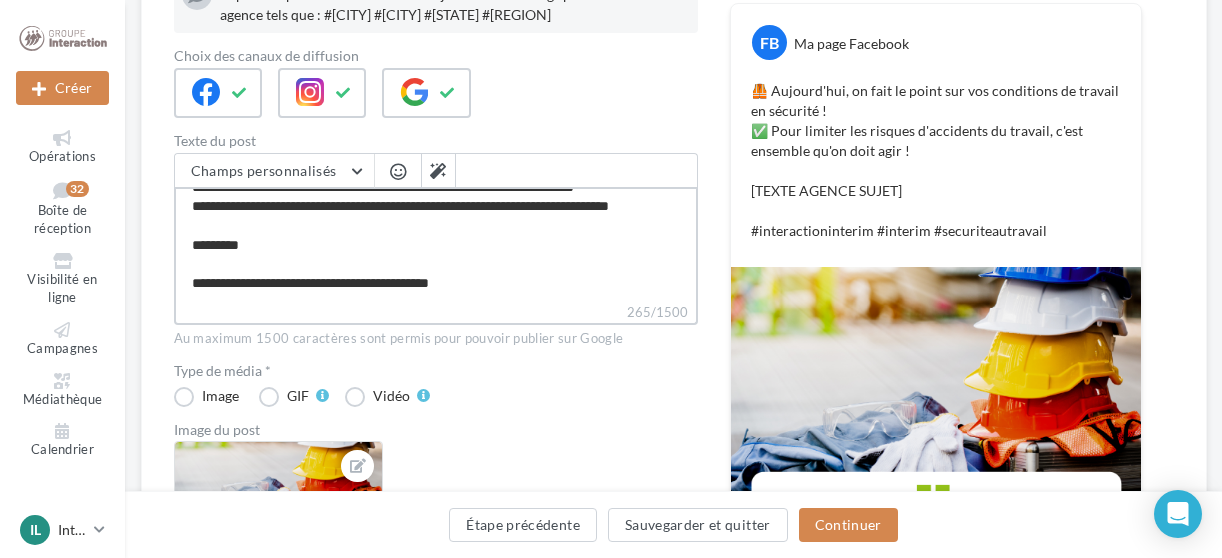 type on "**********" 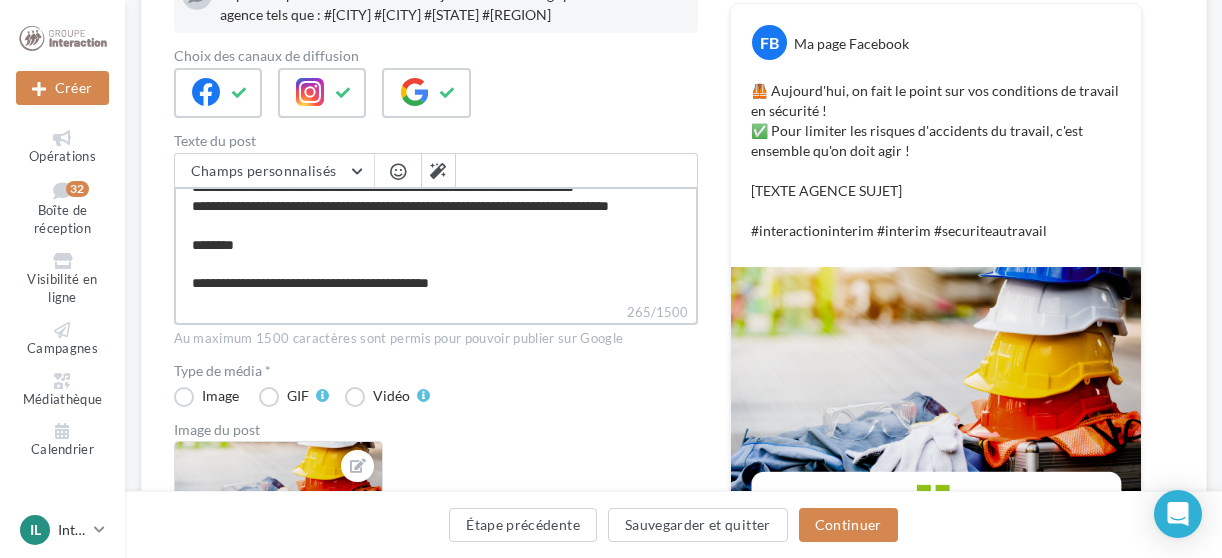 type on "**********" 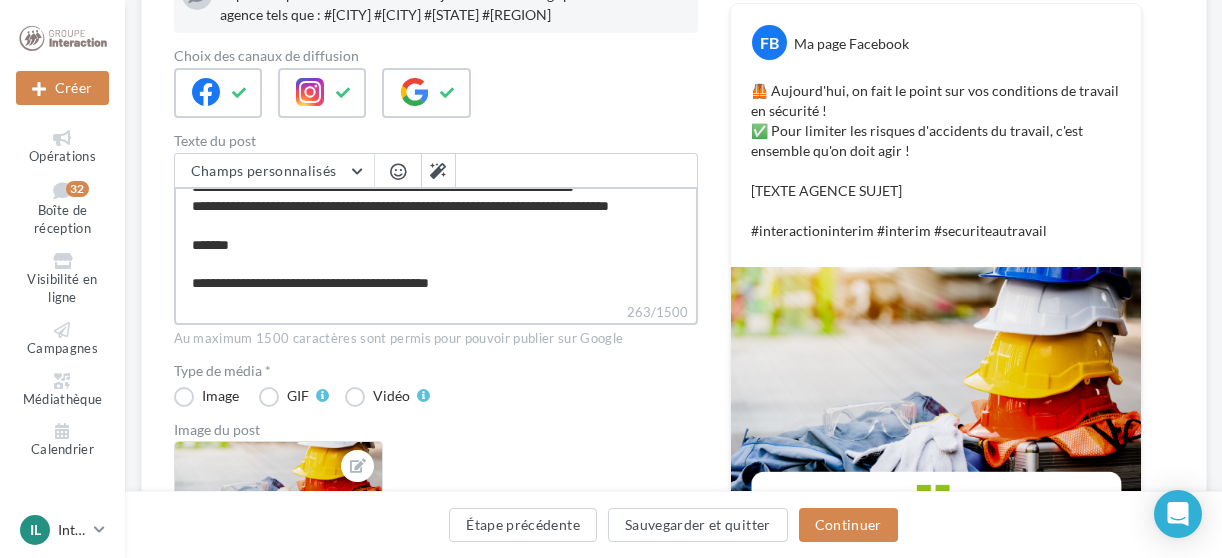 type on "**********" 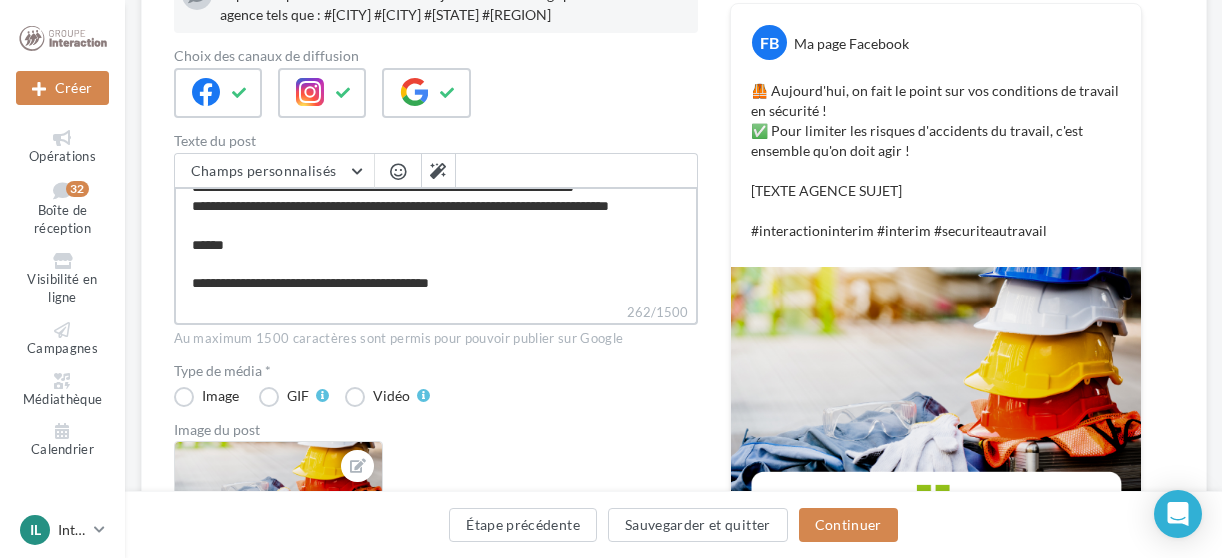 type on "**********" 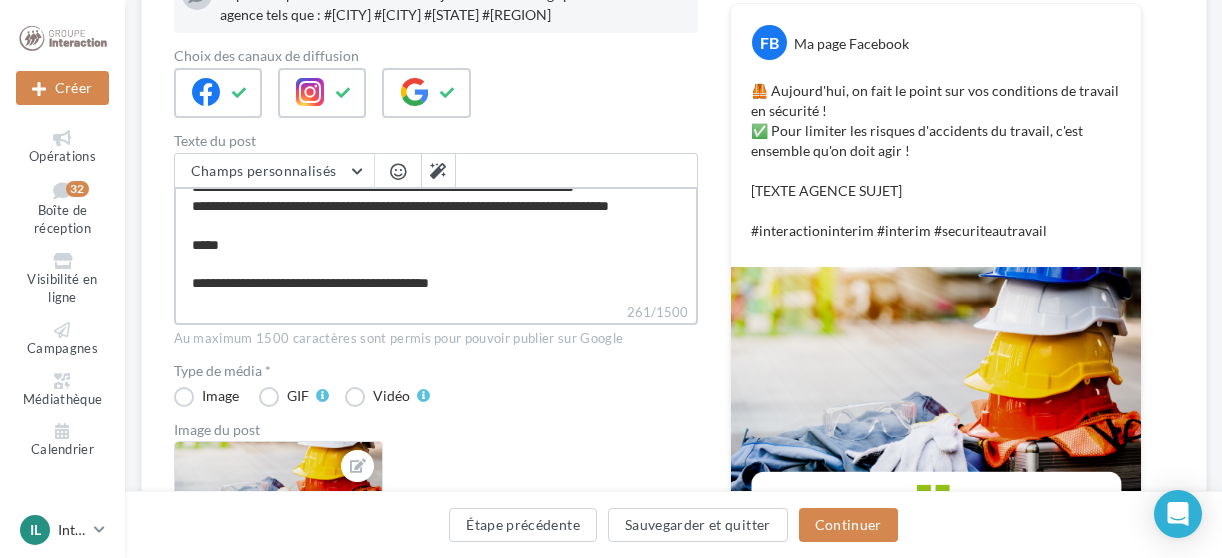 type on "**********" 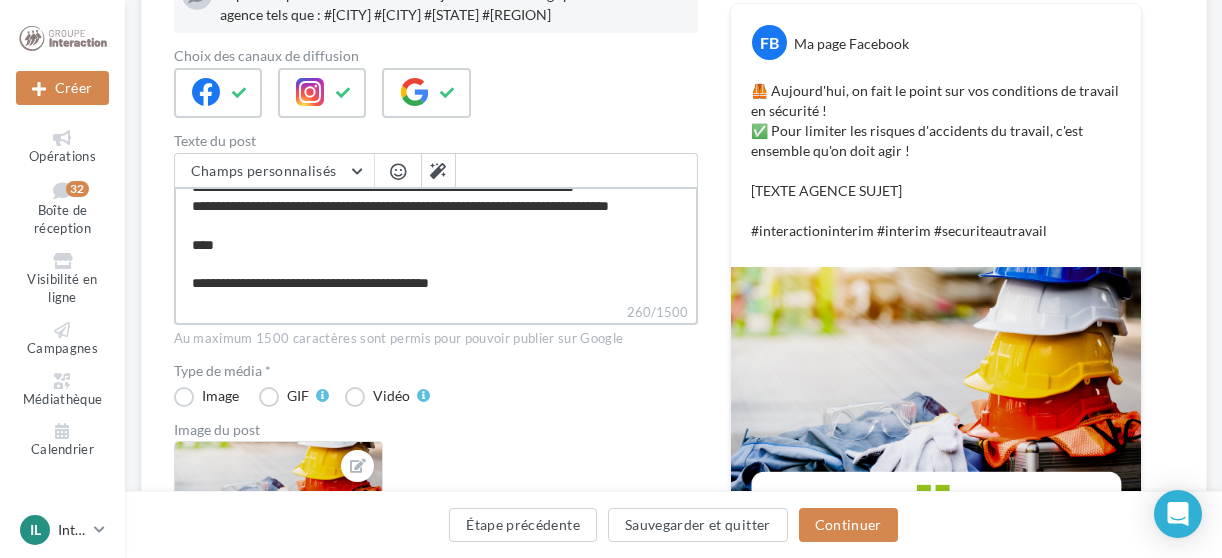 type on "**********" 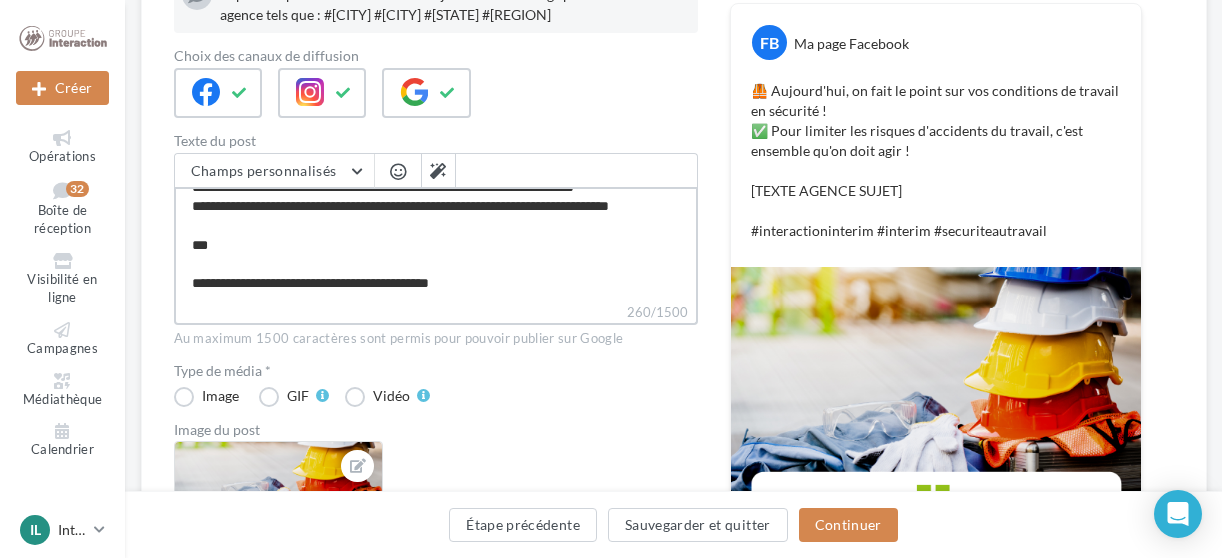 type on "**********" 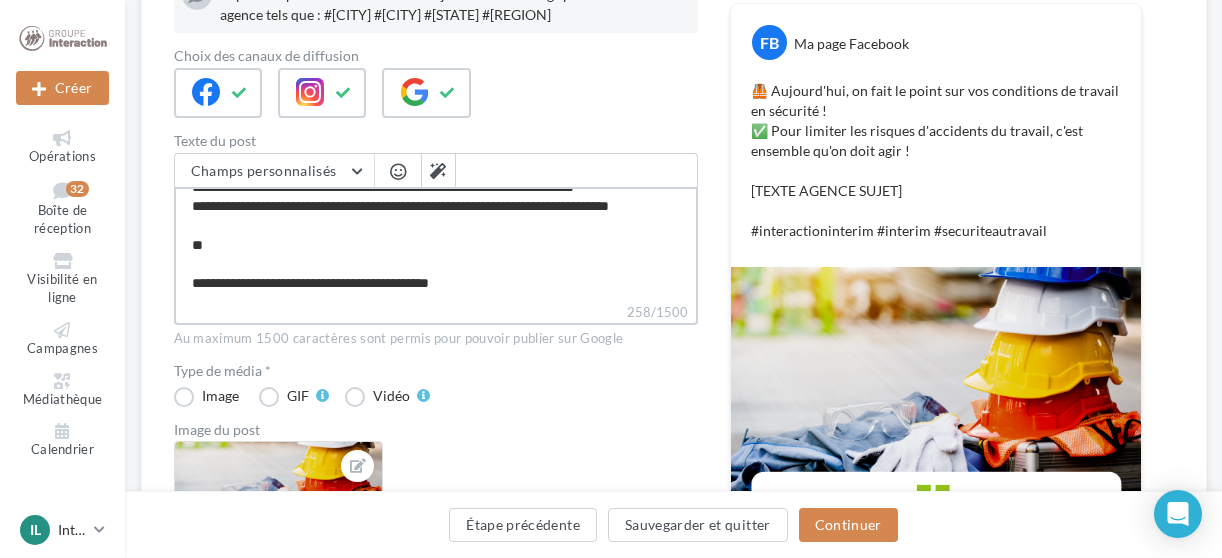type on "**********" 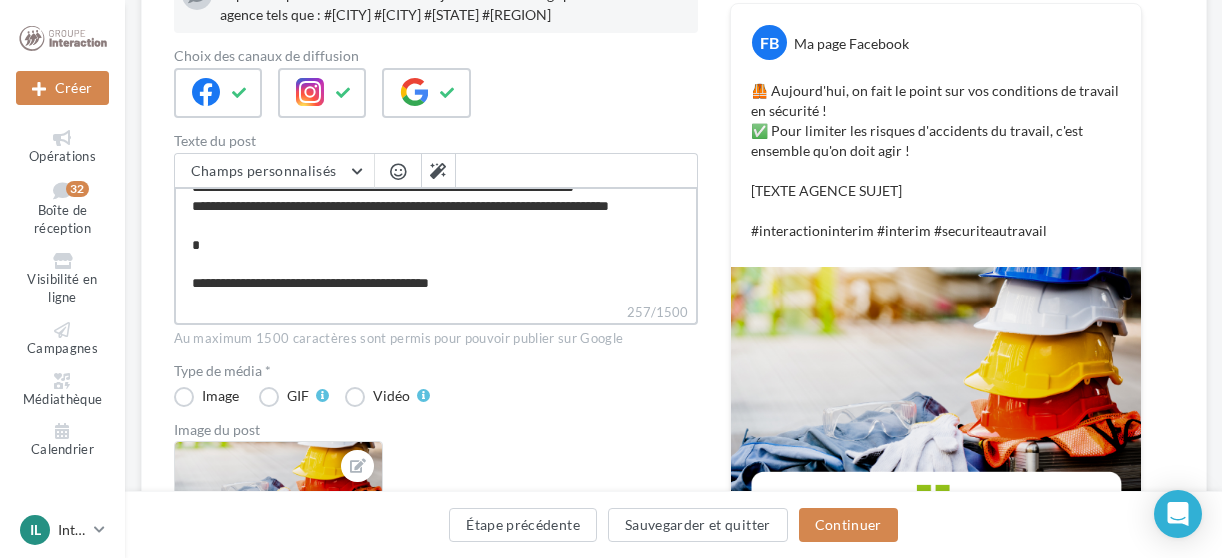 type on "**********" 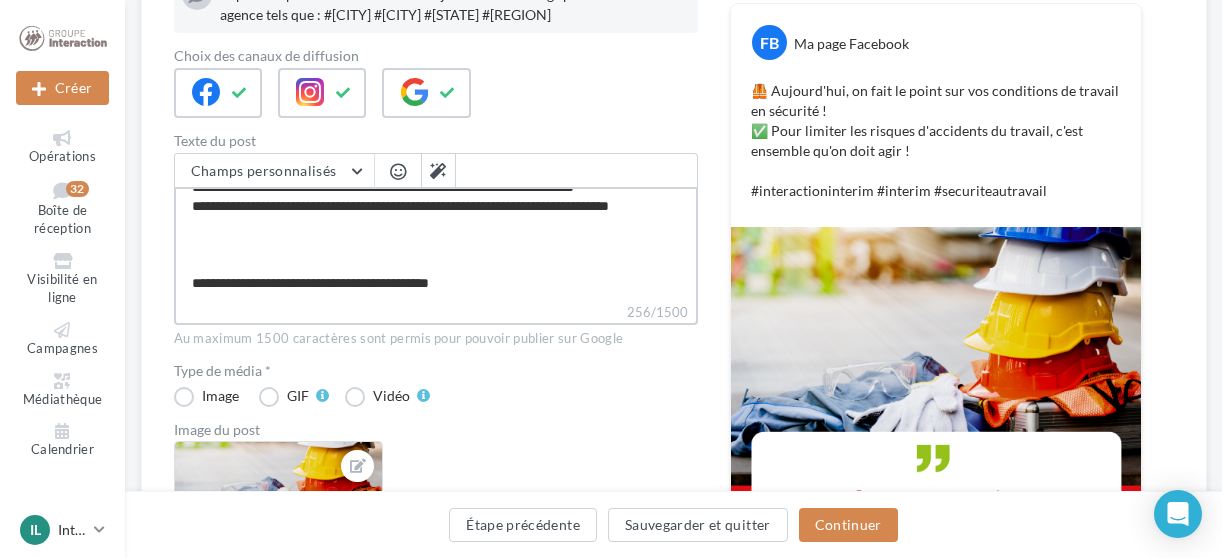 type on "**********" 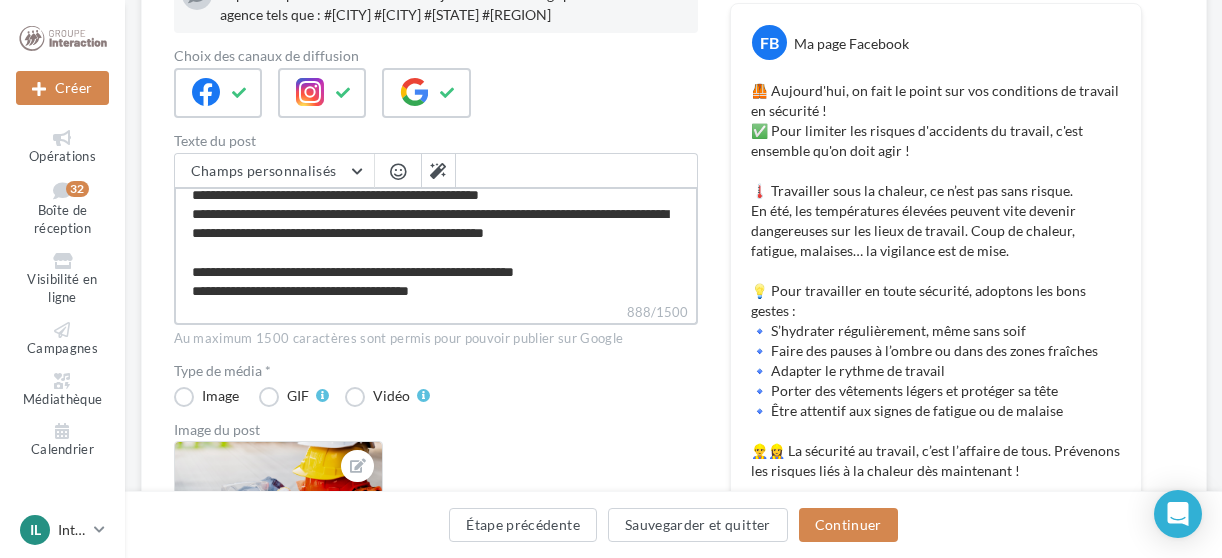 scroll, scrollTop: 0, scrollLeft: 0, axis: both 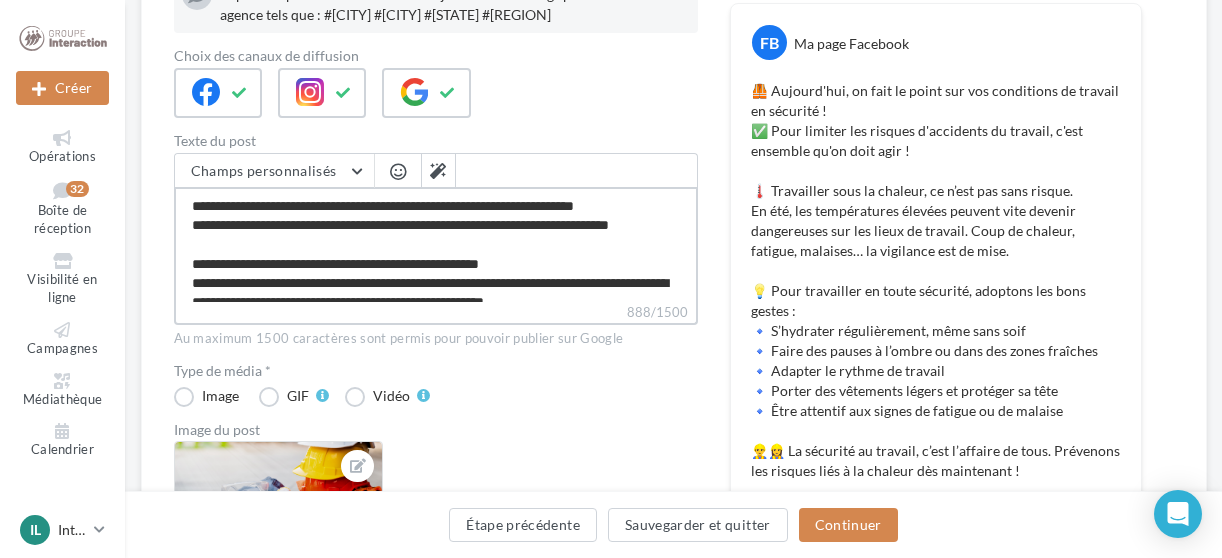 click on "**********" at bounding box center [436, 244] 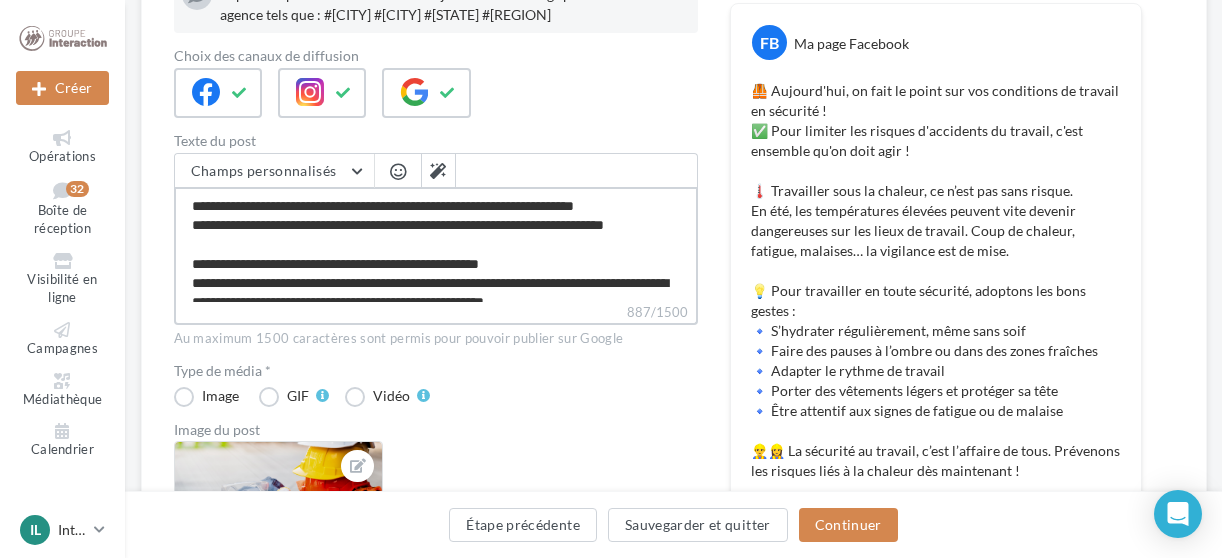 type on "**********" 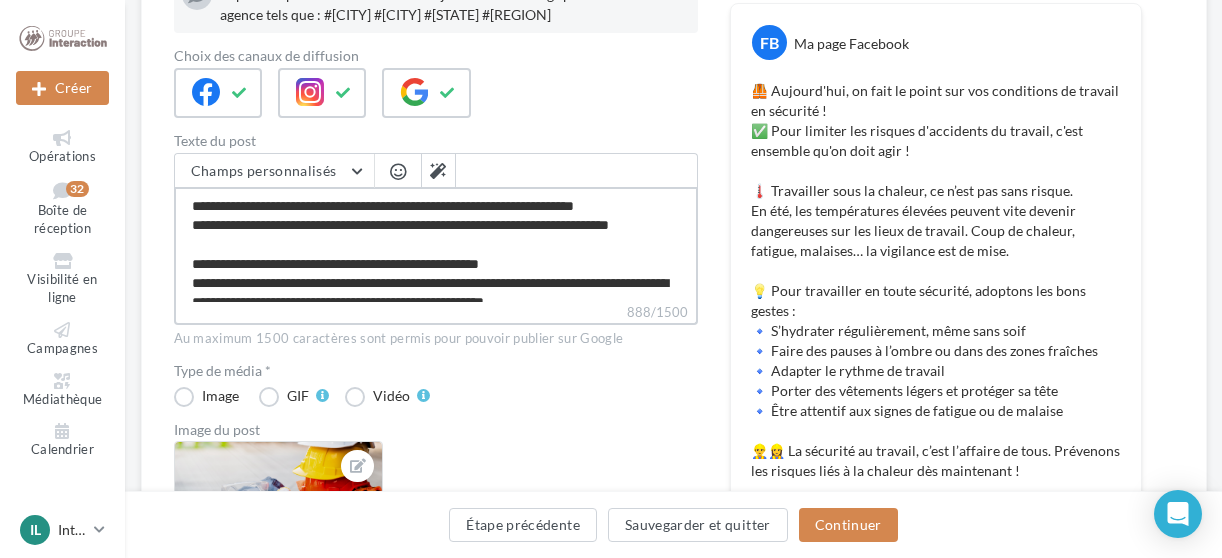 scroll, scrollTop: 40, scrollLeft: 0, axis: vertical 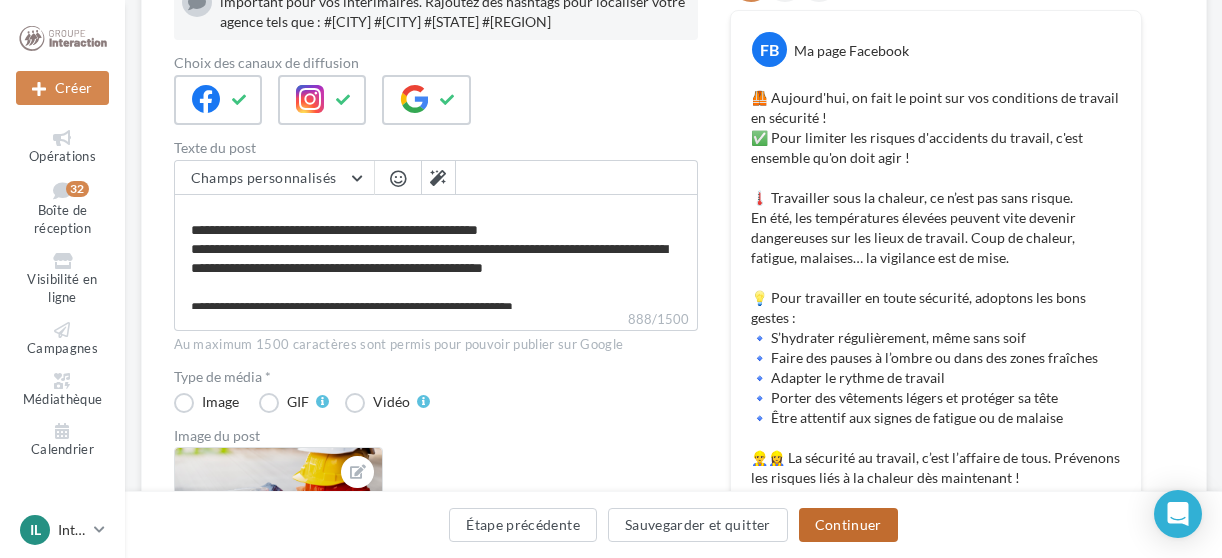 click on "Continuer" at bounding box center (848, 525) 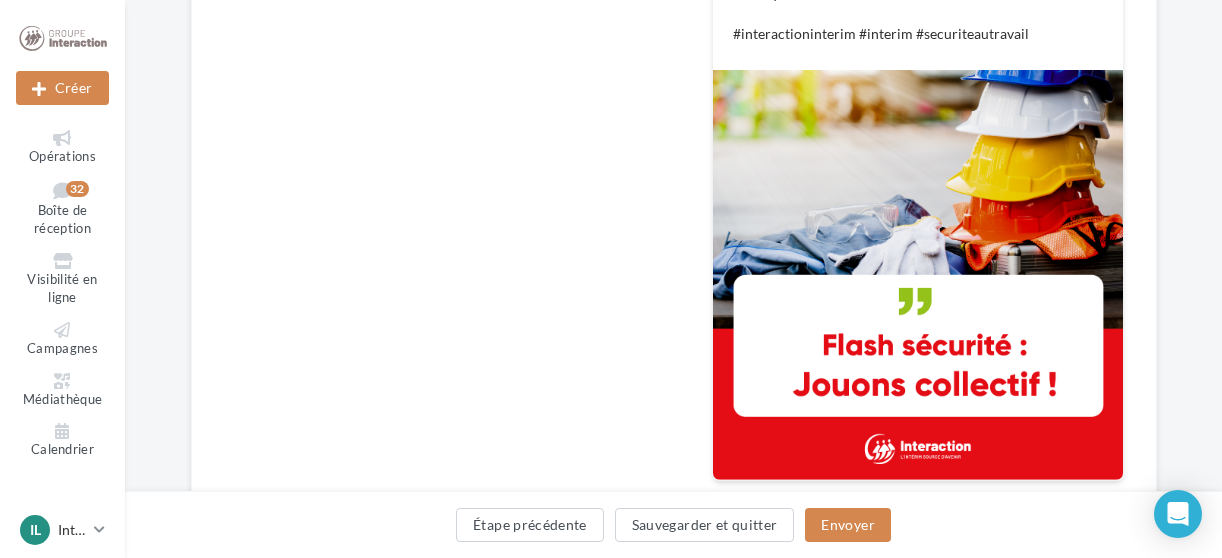 scroll, scrollTop: 859, scrollLeft: 0, axis: vertical 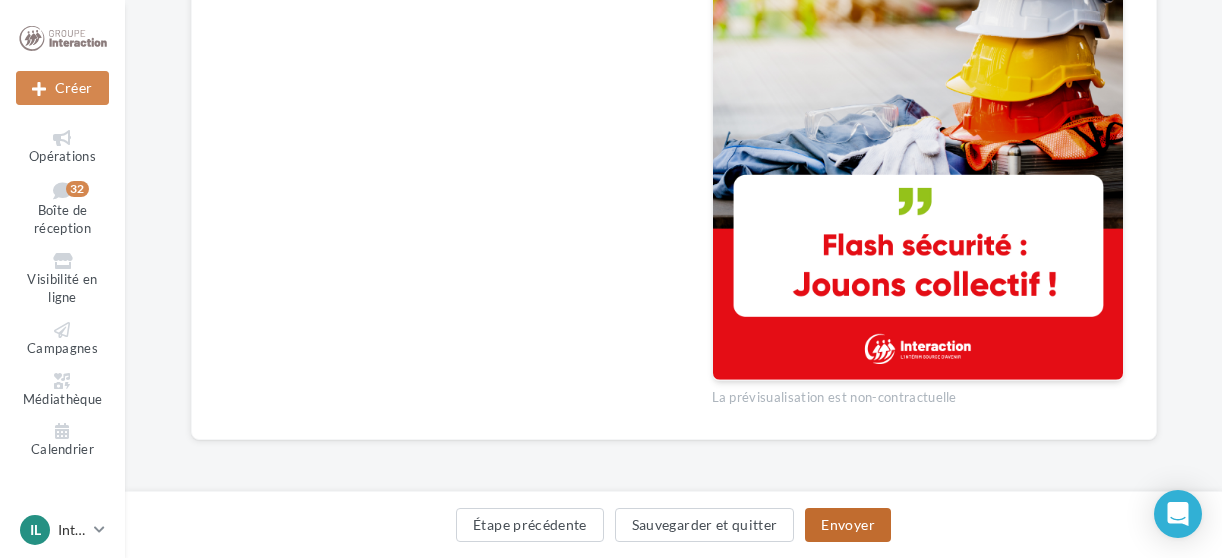 click on "Envoyer" at bounding box center (847, 525) 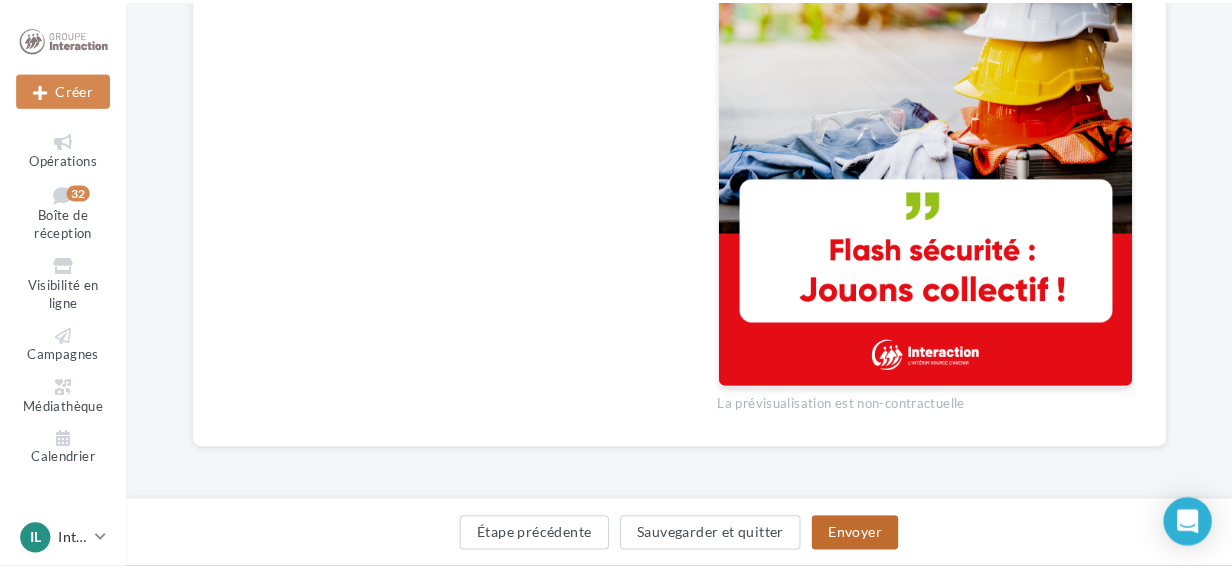 scroll, scrollTop: 849, scrollLeft: 0, axis: vertical 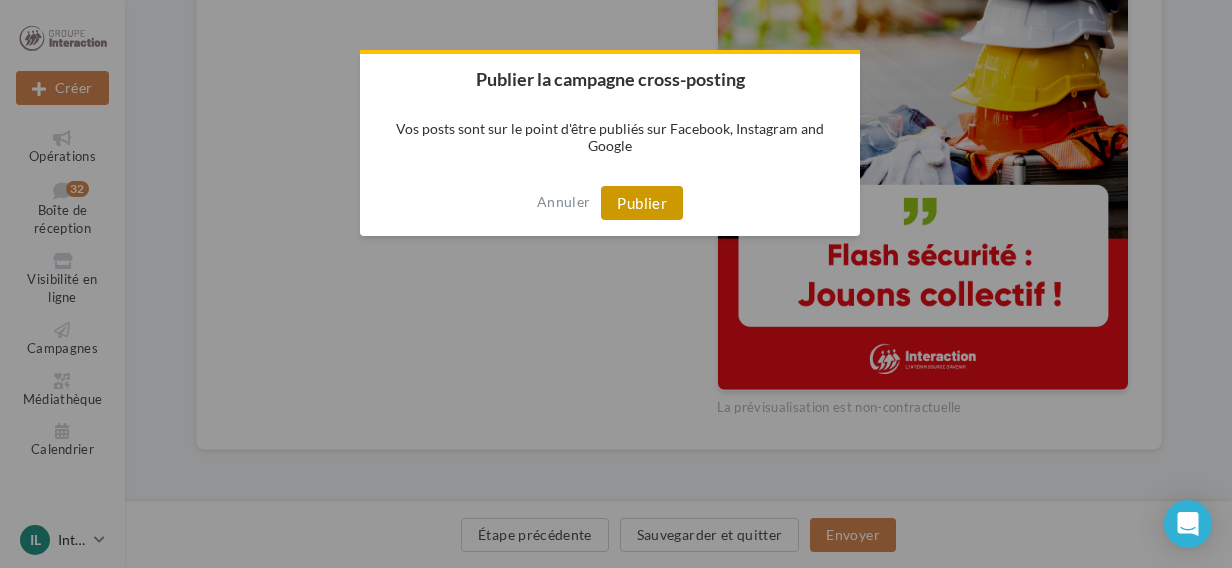 click on "Publier" at bounding box center [642, 203] 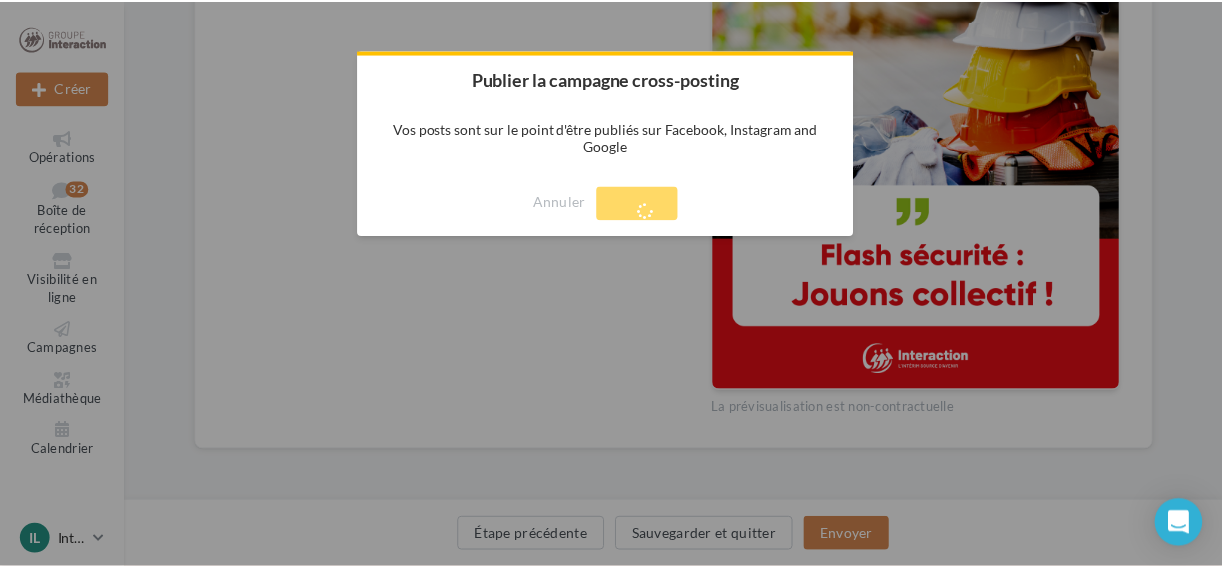 scroll, scrollTop: 32, scrollLeft: 0, axis: vertical 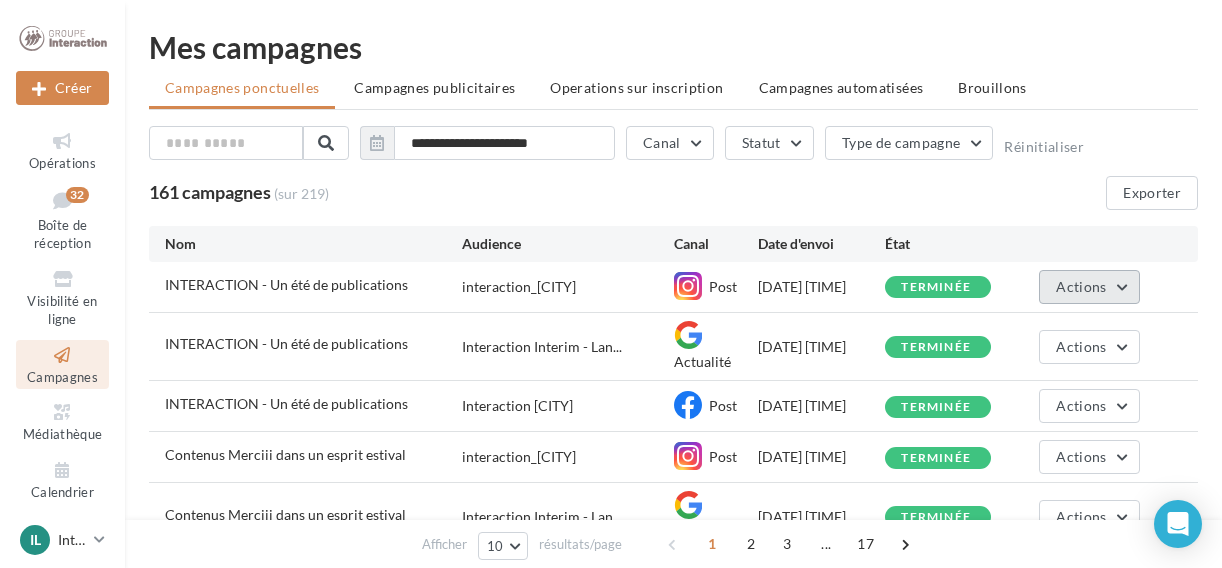 click on "Actions" at bounding box center [1089, 287] 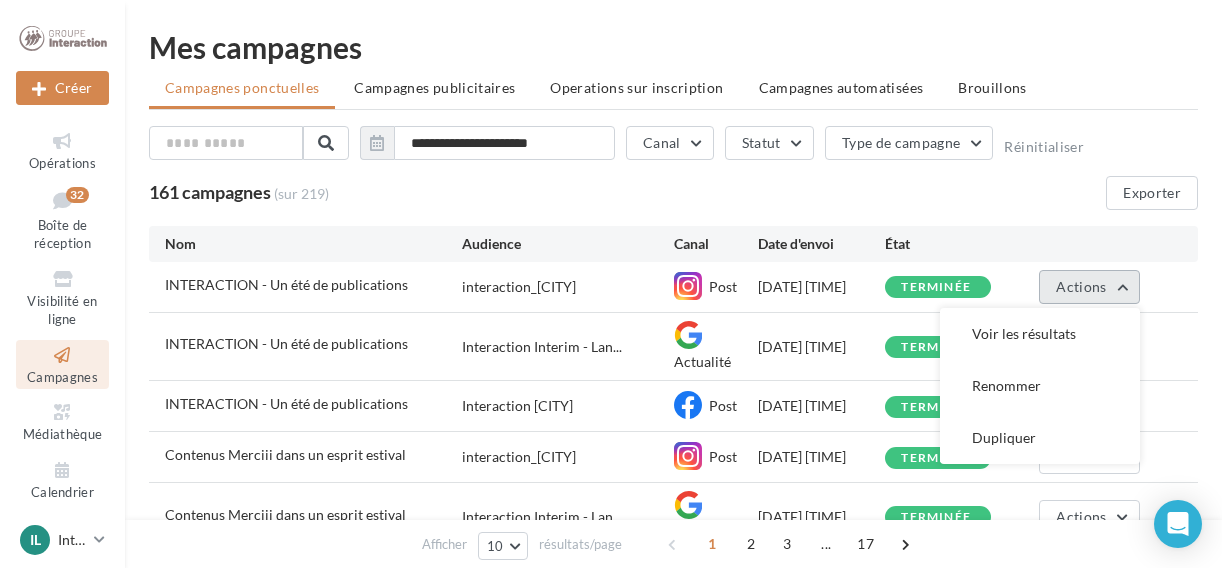 click on "Actions" at bounding box center (1089, 287) 